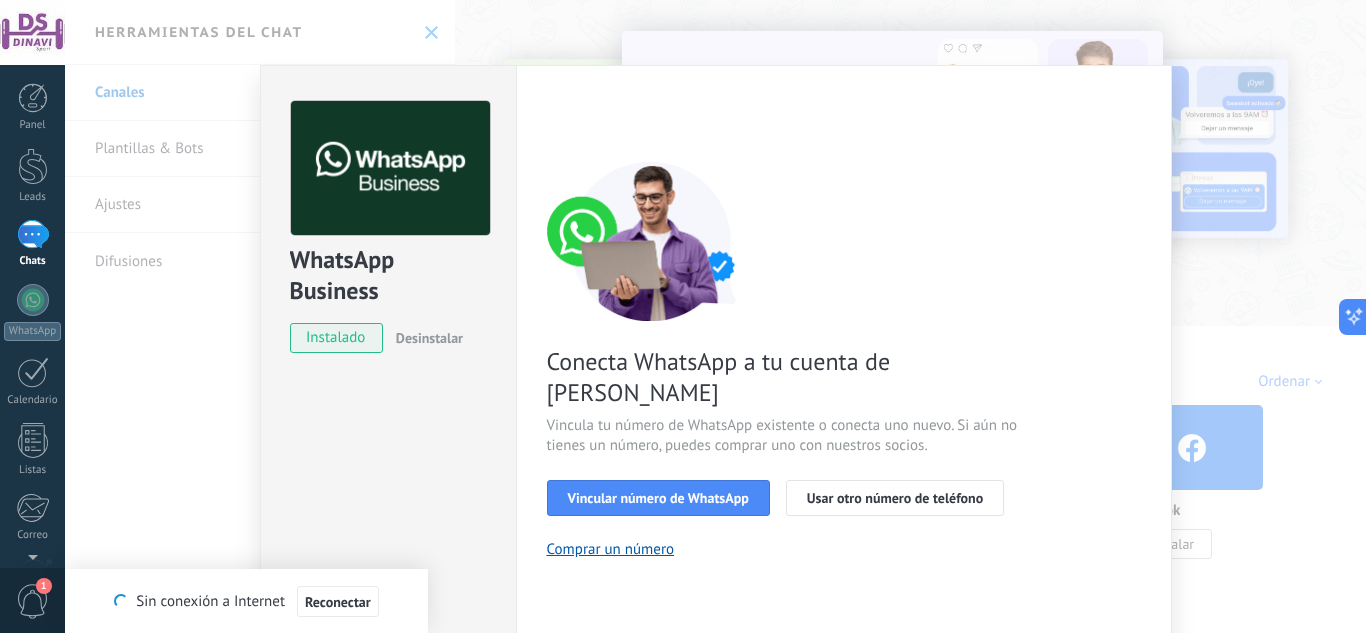 scroll, scrollTop: 0, scrollLeft: 0, axis: both 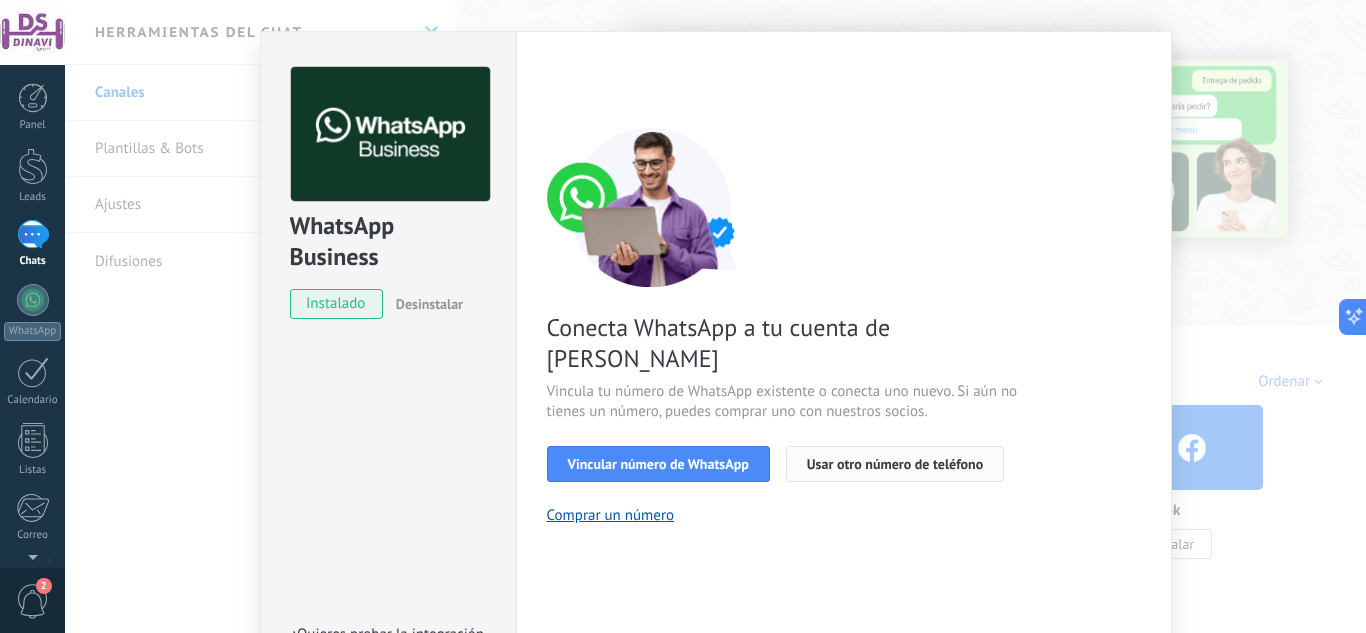 click on "Usar otro número de teléfono" at bounding box center [895, 464] 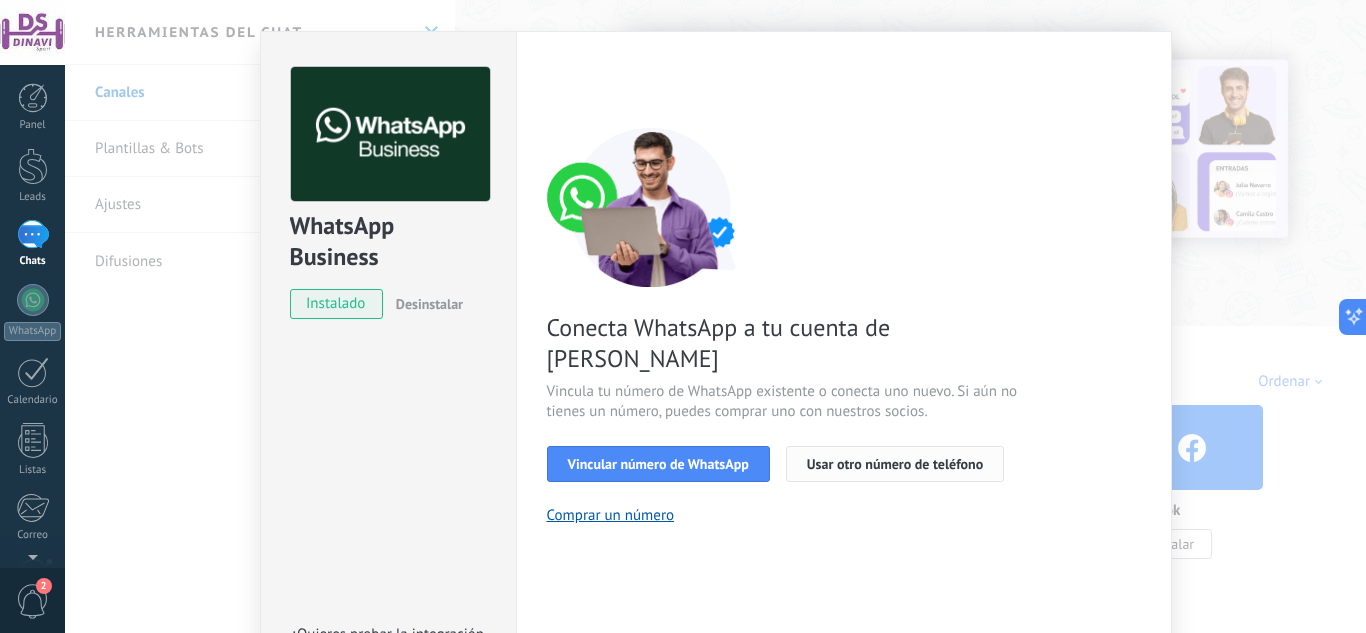 click on "Usar otro número de teléfono" at bounding box center [895, 464] 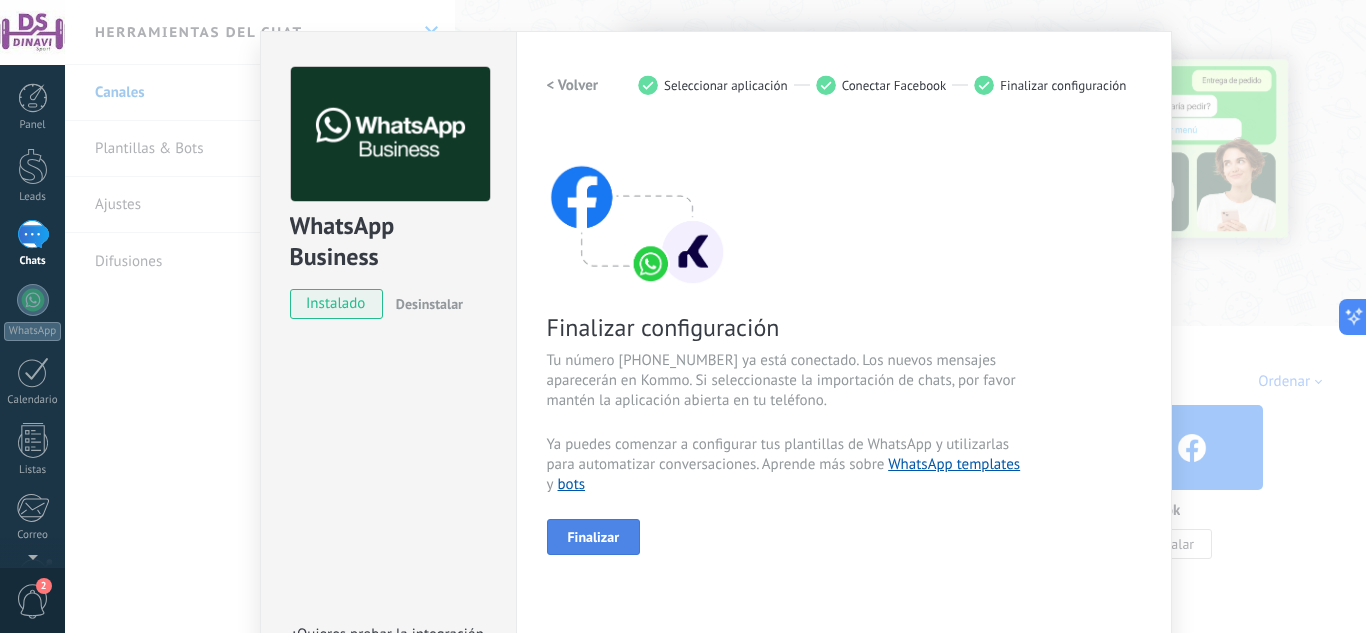 click on "Finalizar" at bounding box center (594, 537) 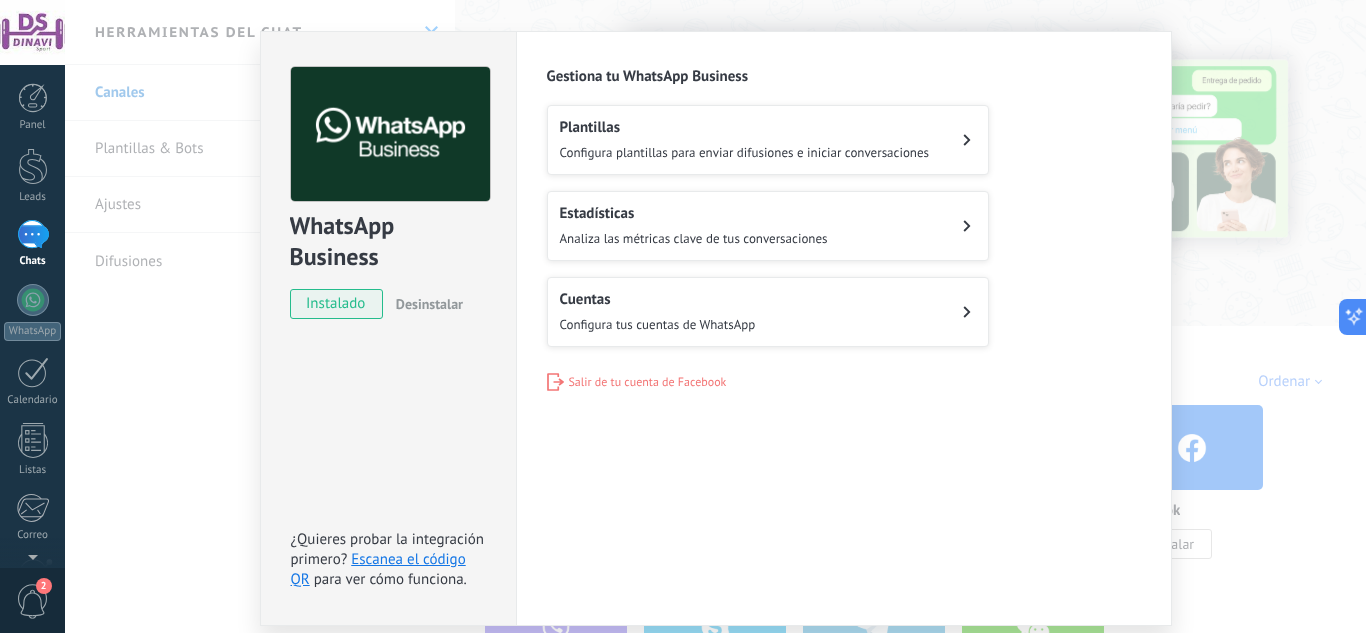 click on "WhatsApp Business instalado Desinstalar ¿Quieres probar la integración primero?   Escanea el código QR   para ver cómo funciona. Configuraciones Autorizaciones Esta pestaña registra a los usuarios que han concedido acceso a las integración a esta cuenta. Si deseas remover la posibilidad que un usuario pueda enviar solicitudes a la cuenta en nombre de esta integración, puedes revocar el acceso. Si el acceso a todos los usuarios es revocado, la integración dejará de funcionar. Esta aplicacion está instalada, pero nadie le ha dado acceso aun. WhatsApp Cloud API más _:  Guardar Gestiona tu WhatsApp Business Plantillas Configura plantillas para enviar difusiones e iniciar conversaciones Estadísticas Analiza las métricas clave de tus conversaciones Cuentas Configura tus cuentas de WhatsApp Salir de tu cuenta de Facebook" at bounding box center [715, 316] 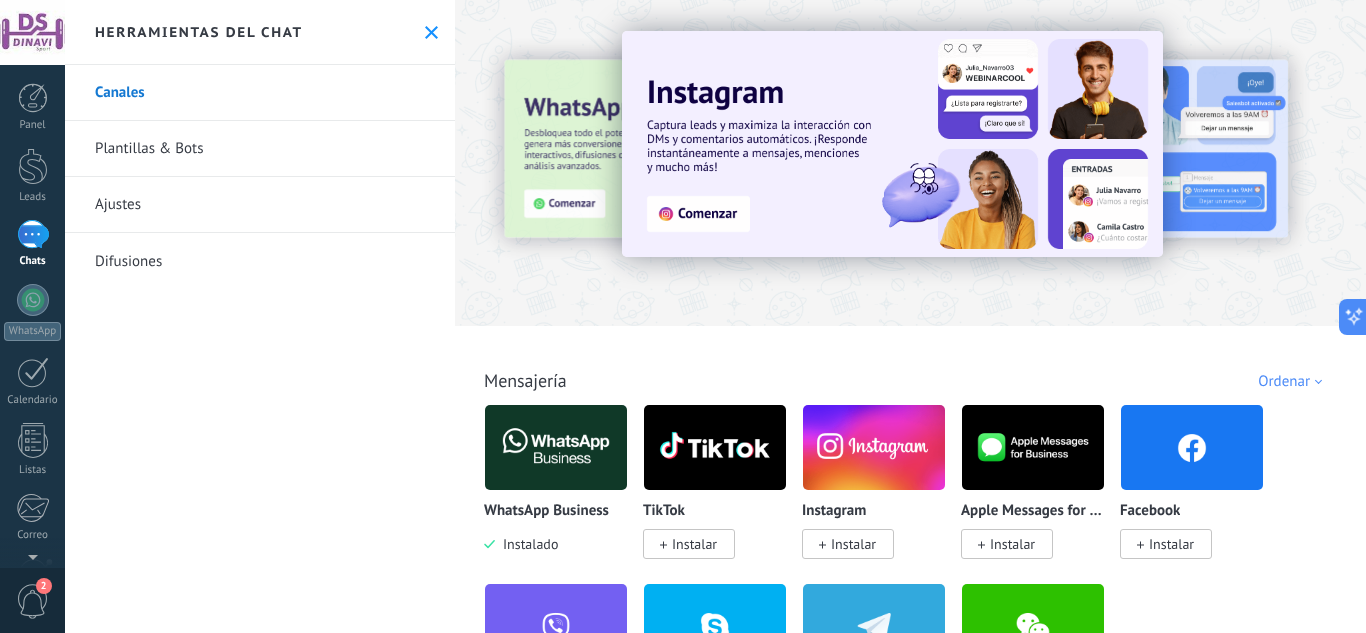 click at bounding box center (33, 234) 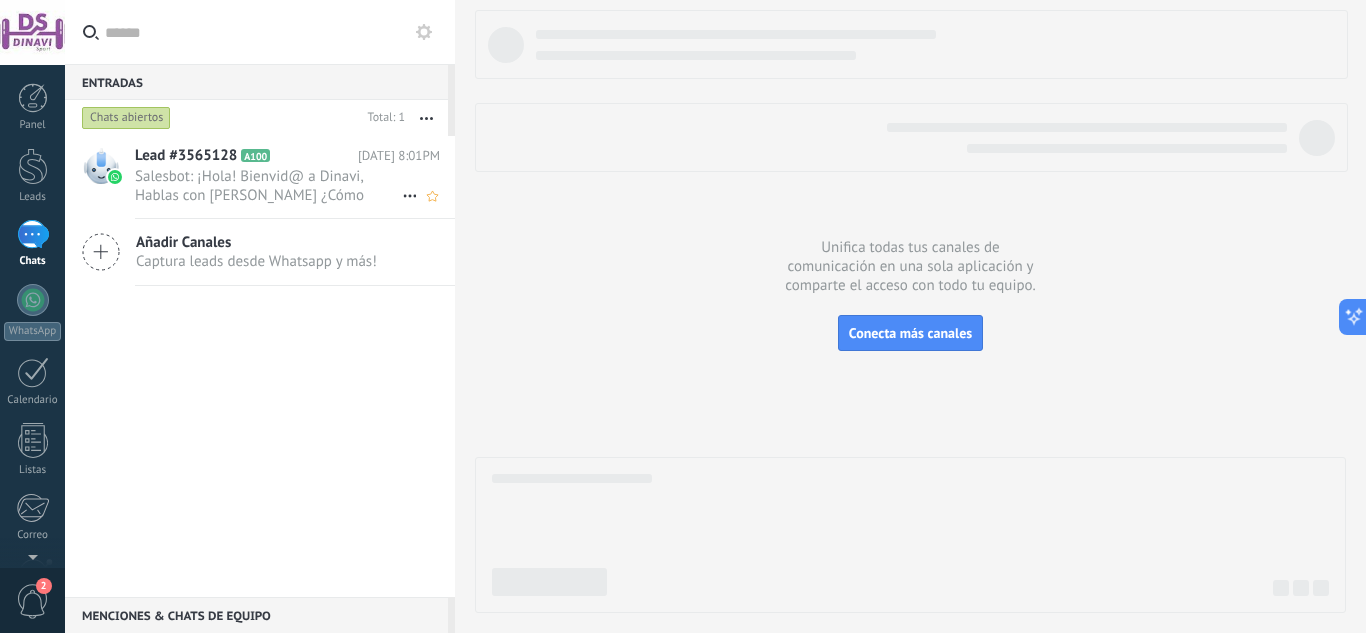 click on "Salesbot: ¡Hola! Bienvid@ a Dinavi, Hablas con [PERSON_NAME] ¿Cómo puedo ayudarte?
Tomamos cada mensajes con mucho cariño y te vamos atender como te mereces." at bounding box center [268, 186] 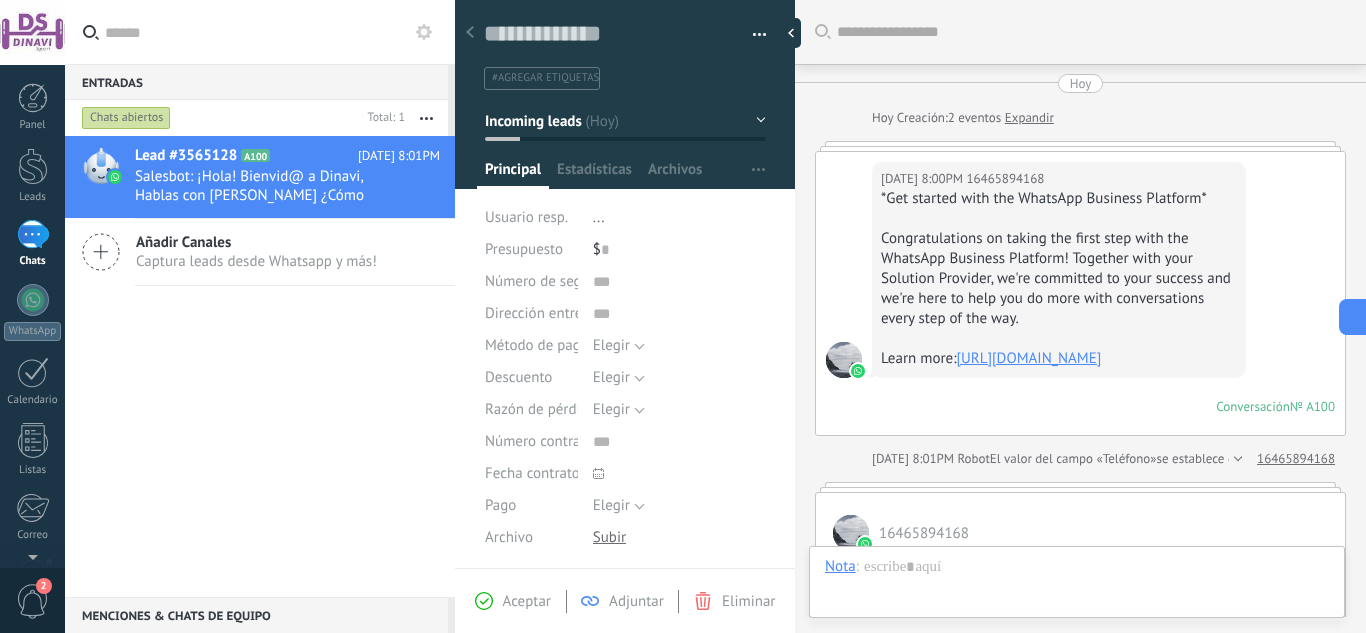 scroll, scrollTop: 30, scrollLeft: 0, axis: vertical 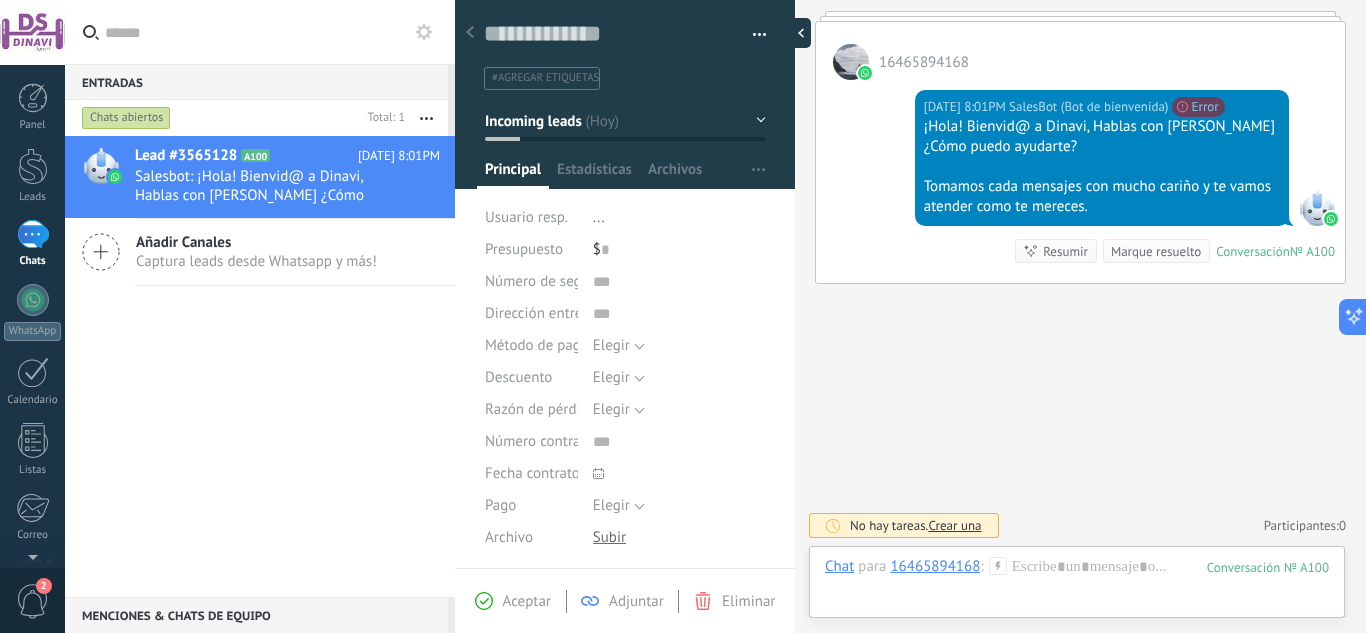 click at bounding box center (796, 33) 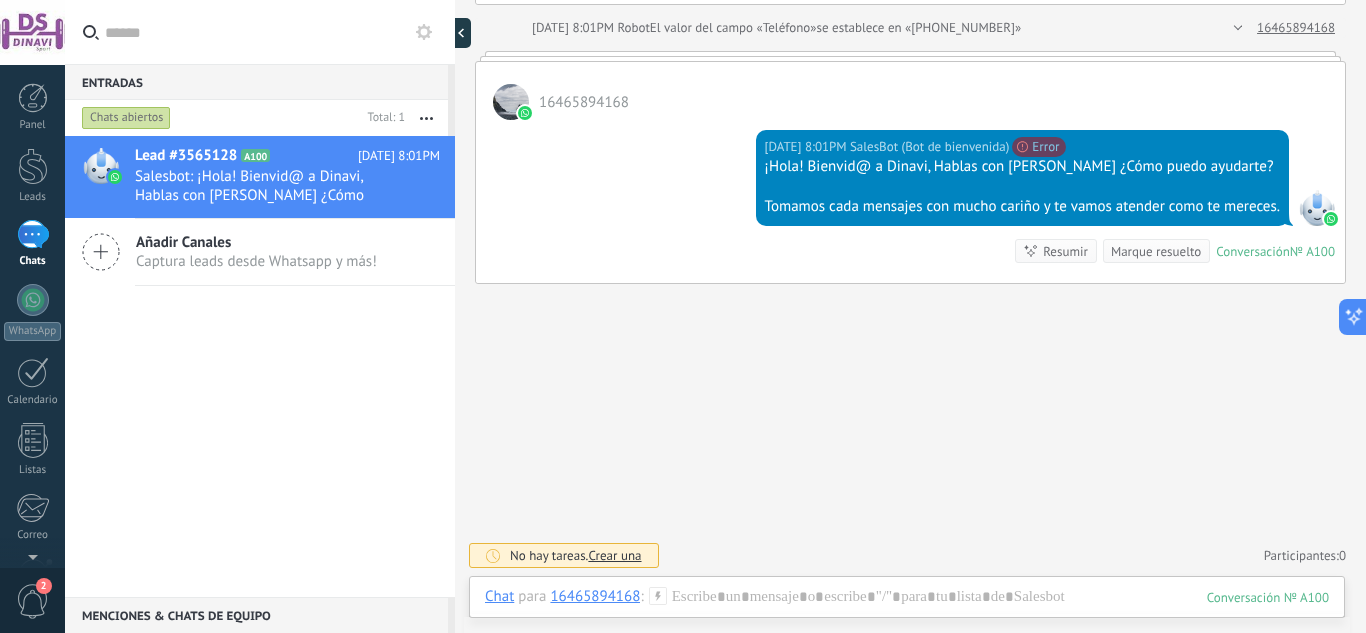 scroll, scrollTop: 613, scrollLeft: 0, axis: vertical 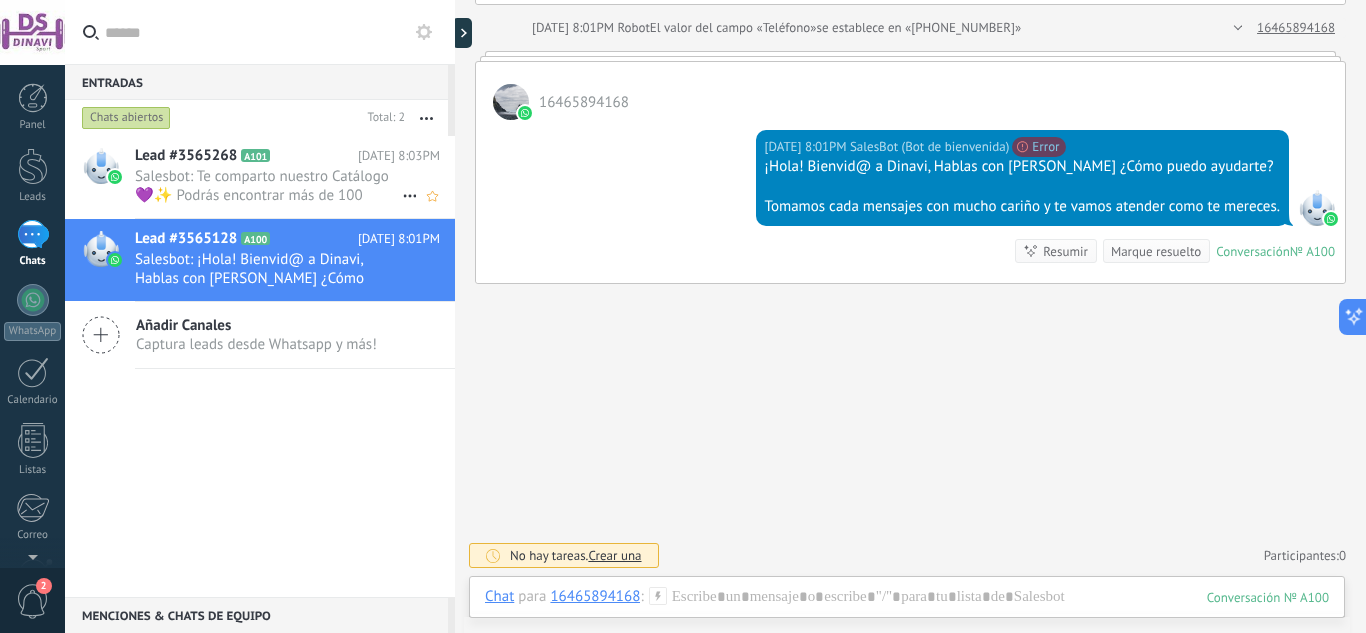 click on "Salesbot: Te comparto nuestro Catálogo 💜✨
Podrás encontrar más de 100 referencias en prendas hermosas 🥰
¿Cómo hacer tu pedido?🛍
1. Escoge las referencias que te gustan, ejemplo: Crop esqueleto, licra Nike, top cruzado, etc.
2. Solicita colores disponibles de estas referencias.
3. Te enviaremos colores disponibles y tú escoges tu favorito 🤩" at bounding box center [268, 186] 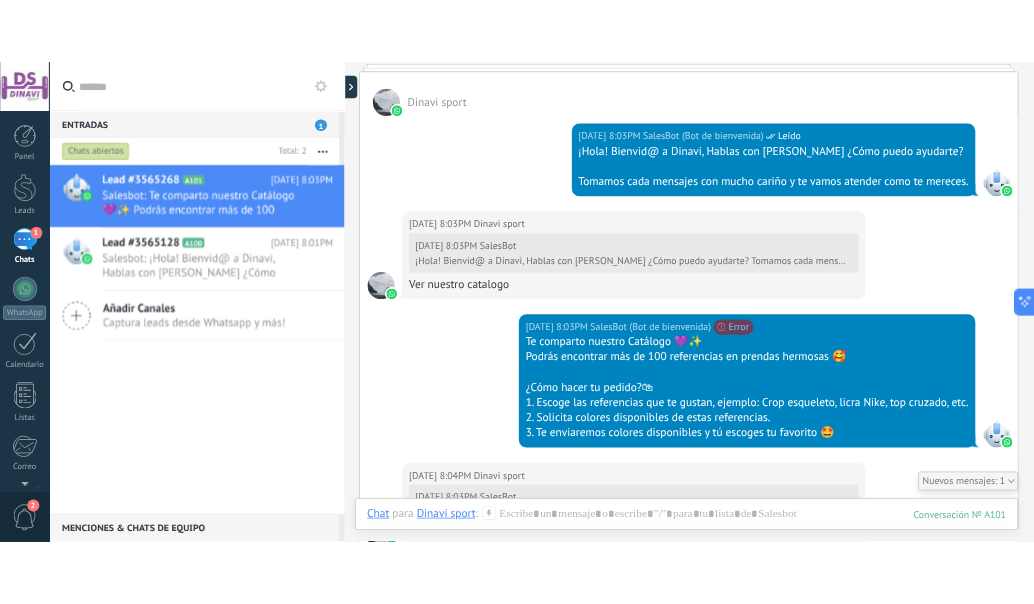 scroll, scrollTop: 430, scrollLeft: 0, axis: vertical 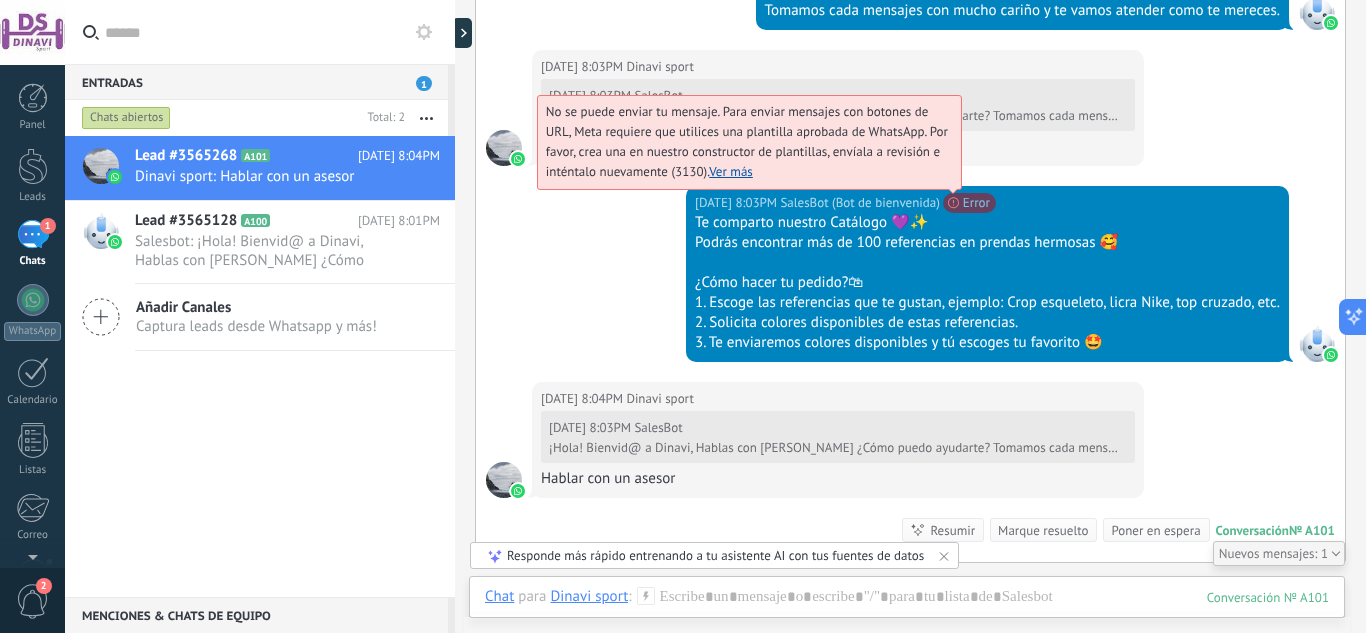 click on "No se puede enviar tu mensaje. Para enviar mensajes con botones de URL, Meta requiere que utilices una plantilla aprobada de WhatsApp. Por favor, crea una en nuestro constructor [PERSON_NAME], envíala a revisión e inténtalo nuevamente (3130).  Ver más" at bounding box center (747, 141) 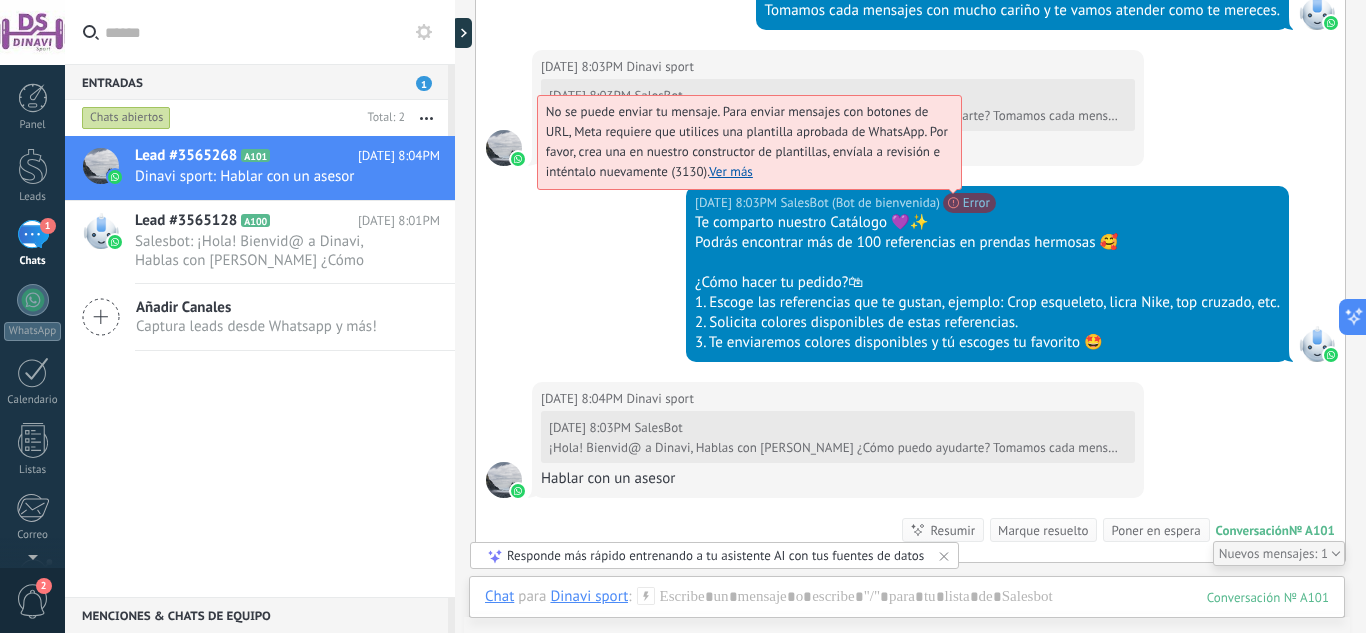 click on "Ver más" at bounding box center [731, 171] 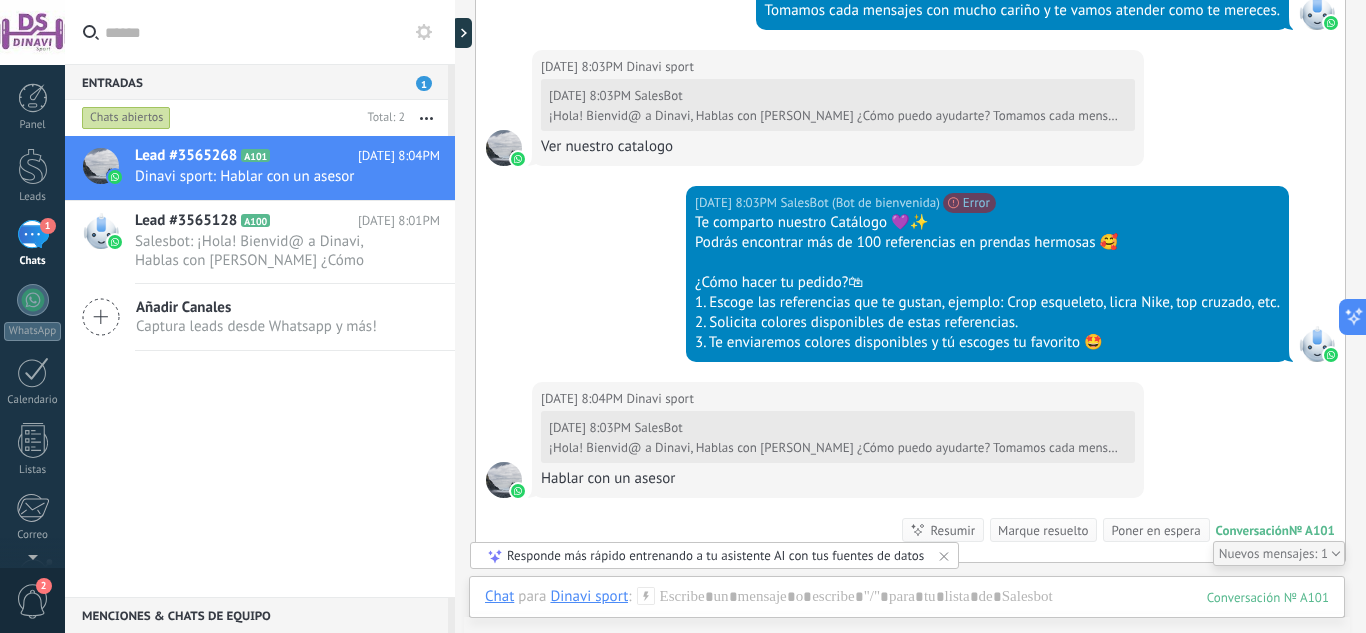 click on "1" at bounding box center (33, 234) 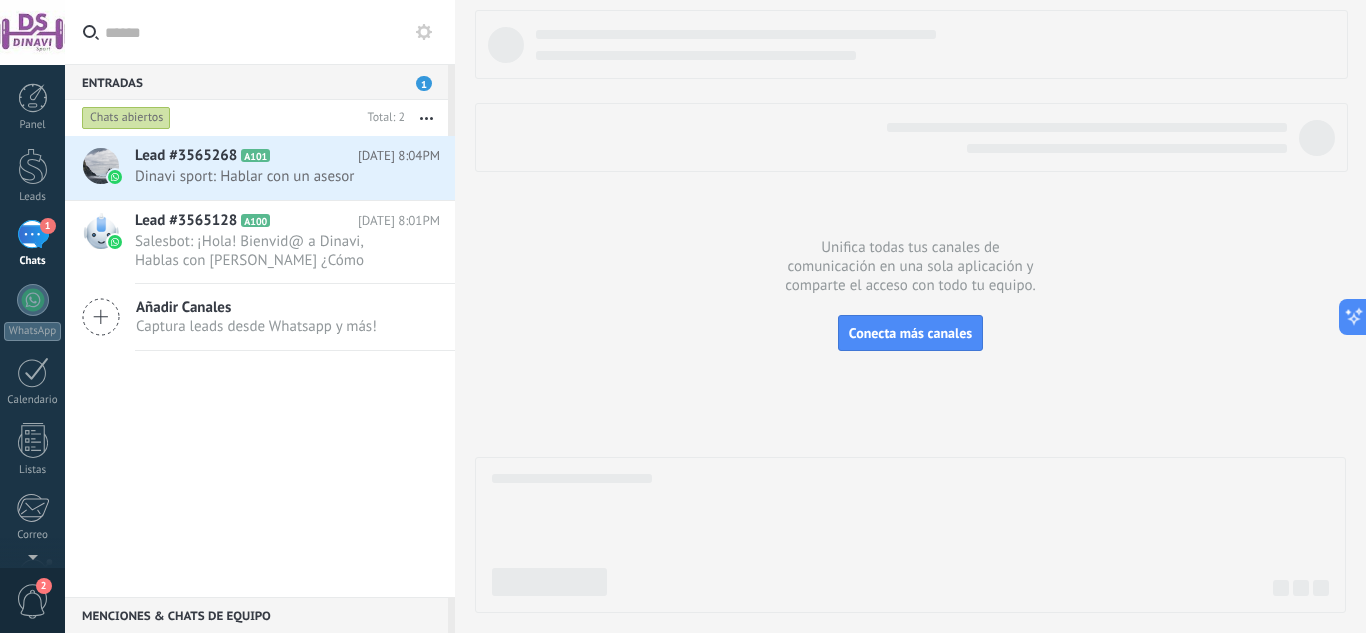 click 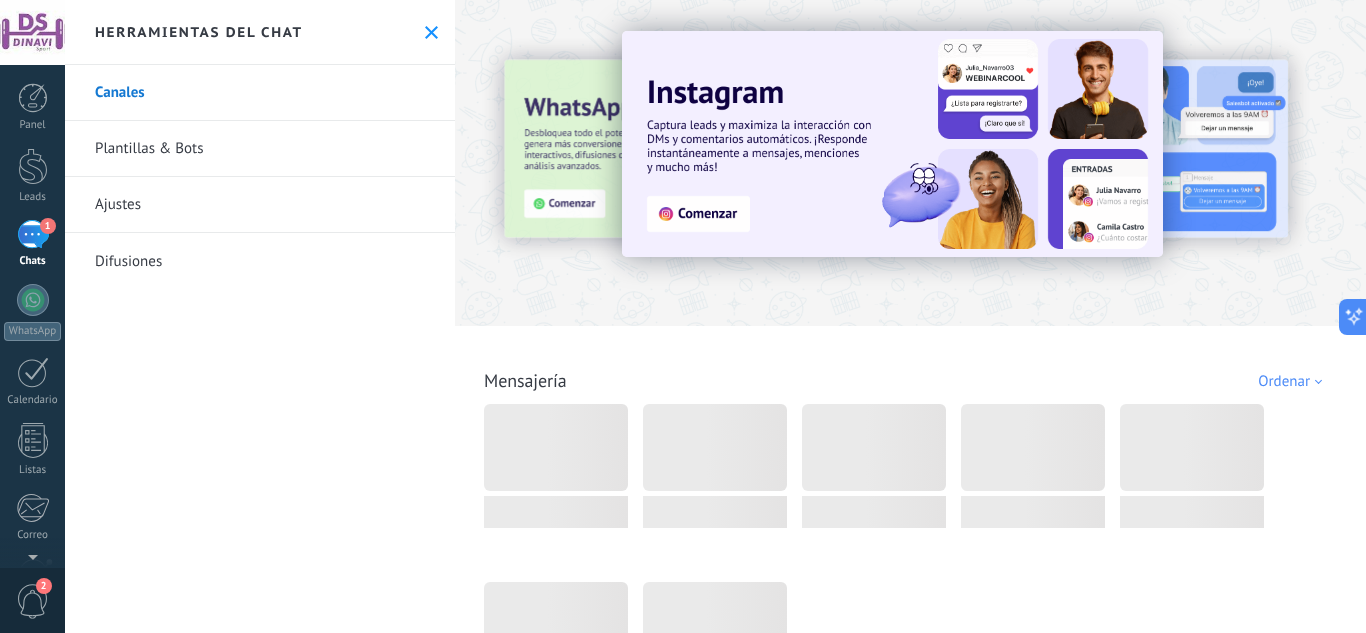 click on "Plantillas & Bots" at bounding box center [260, 149] 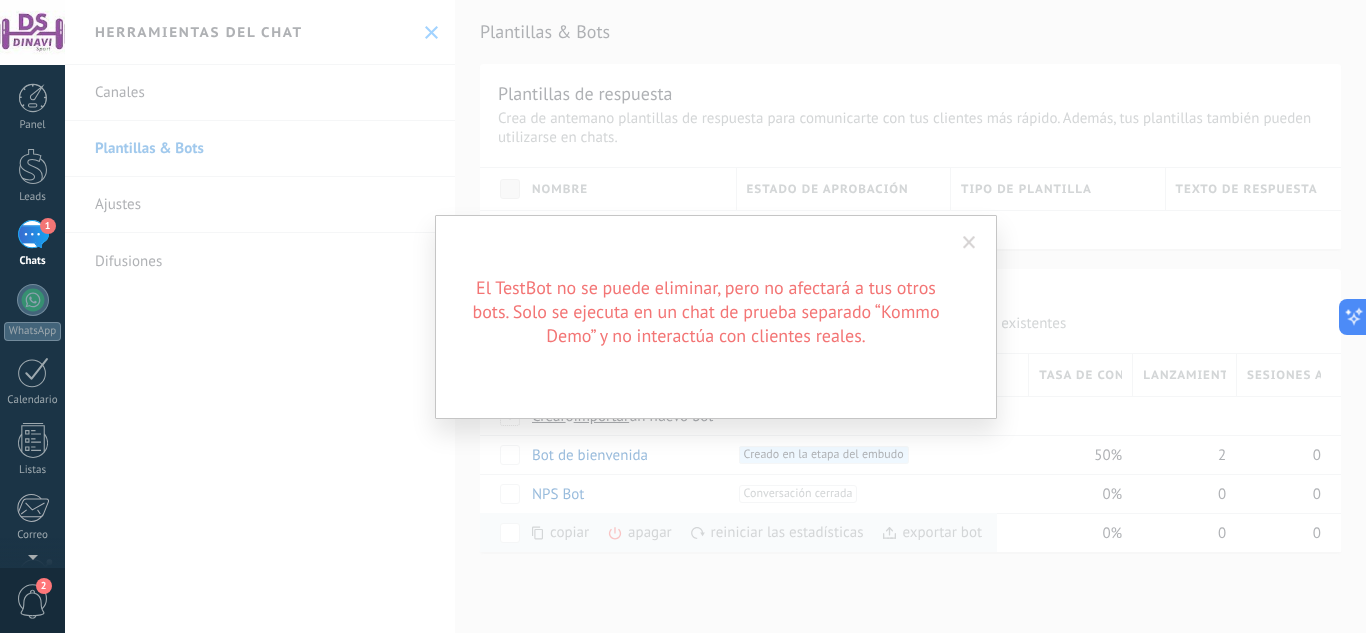 click on "El TestBot no se puede eliminar, pero no afectará a tus otros bots. Solo se ejecuta en un chat de prueba separado “Kommo Demo” y no interactúa con clientes reales." at bounding box center [715, 316] 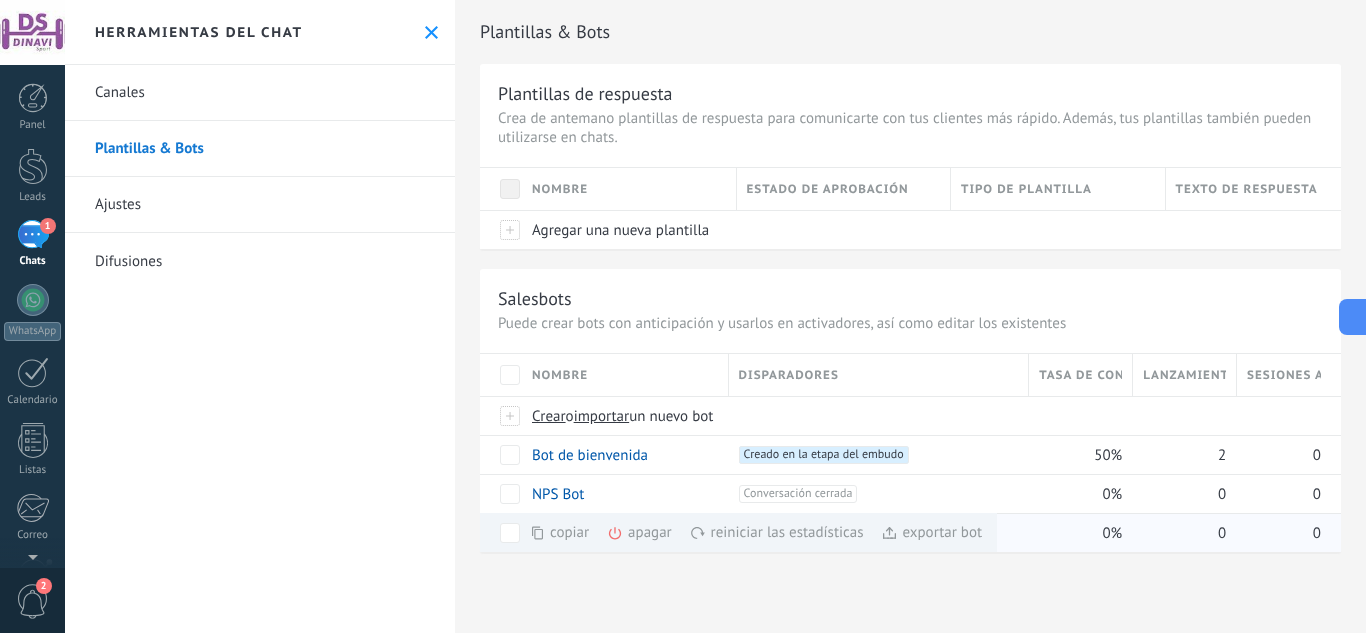 click on "apagar màs" at bounding box center [673, 532] 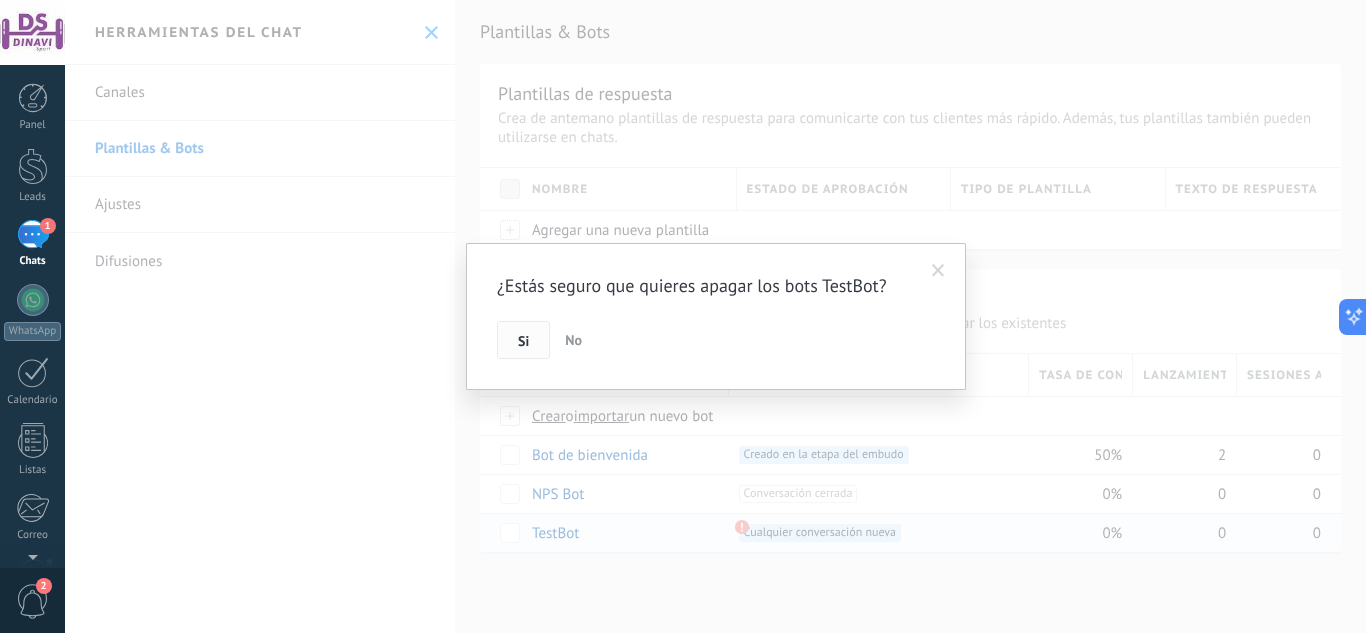 click on "Si" at bounding box center [523, 341] 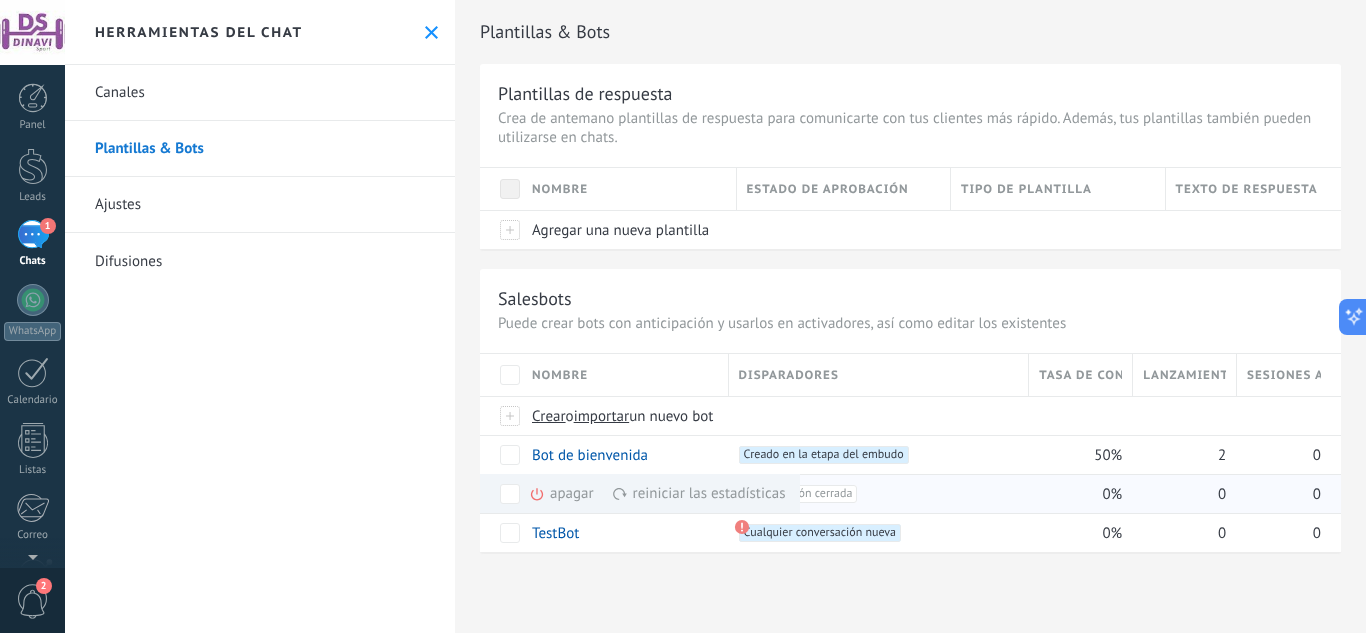 click on "apagar màs" at bounding box center [595, 493] 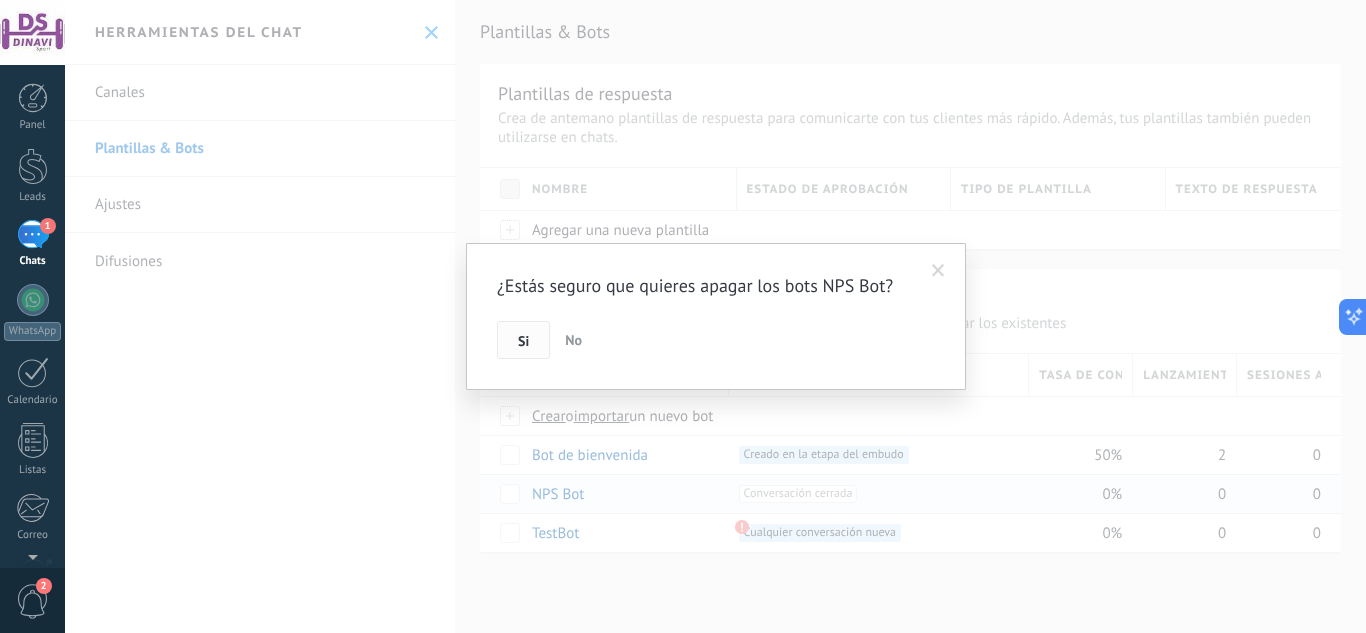 click on "Si" at bounding box center [523, 341] 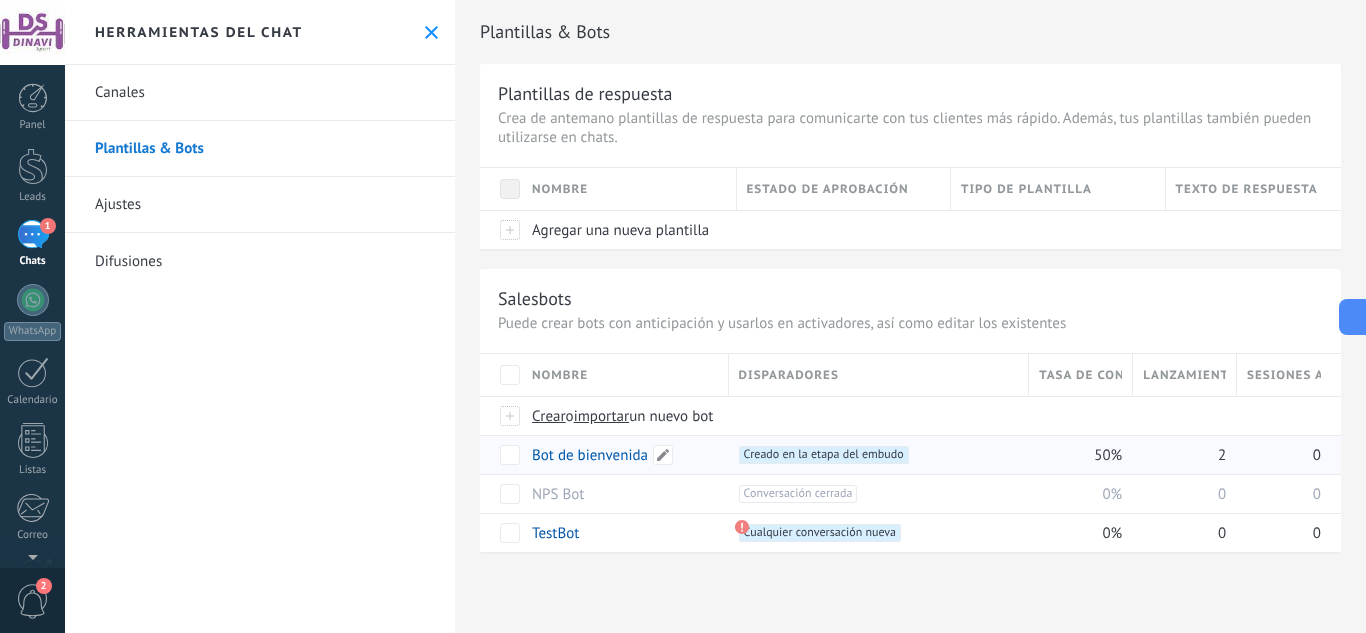 click on "Bot de bienvenida" at bounding box center (590, 455) 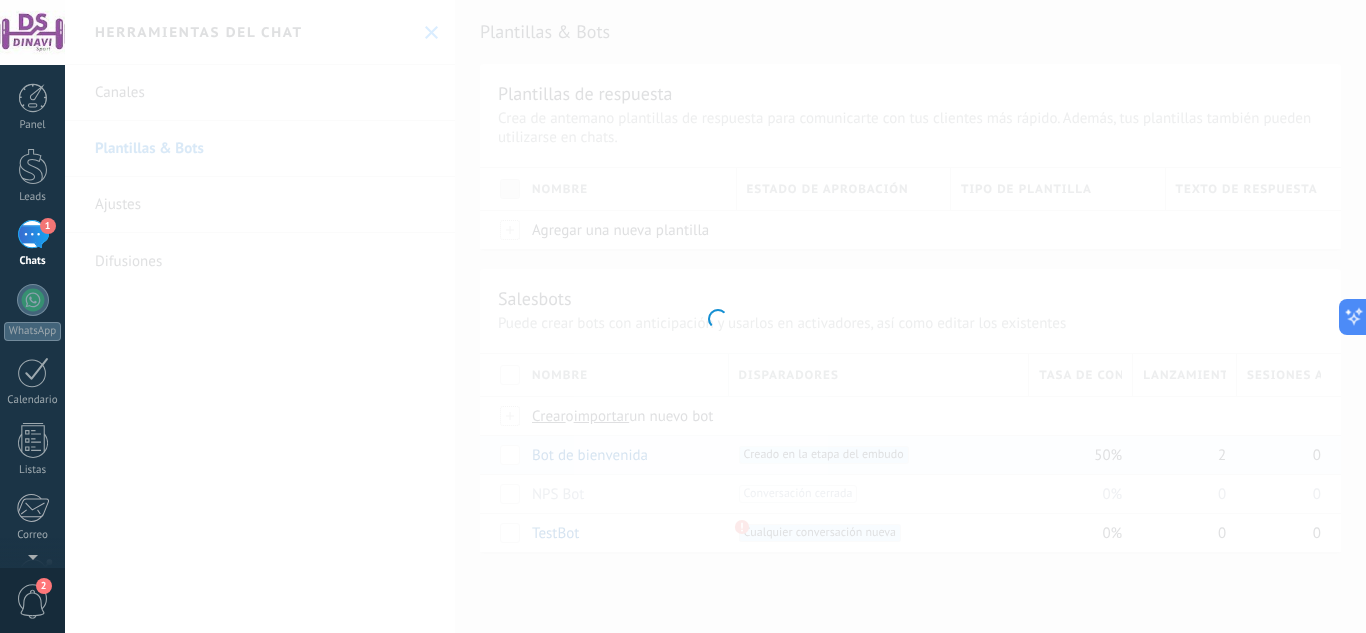 type on "**********" 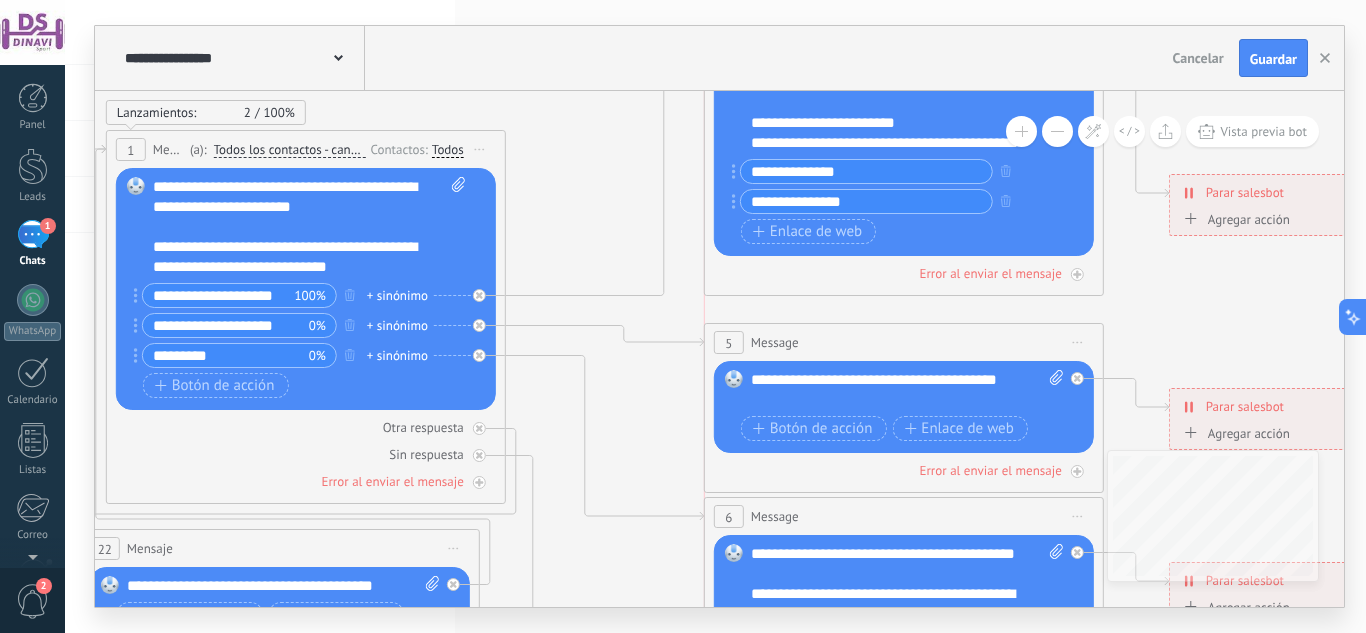 drag, startPoint x: 894, startPoint y: 126, endPoint x: 895, endPoint y: 1, distance: 125.004 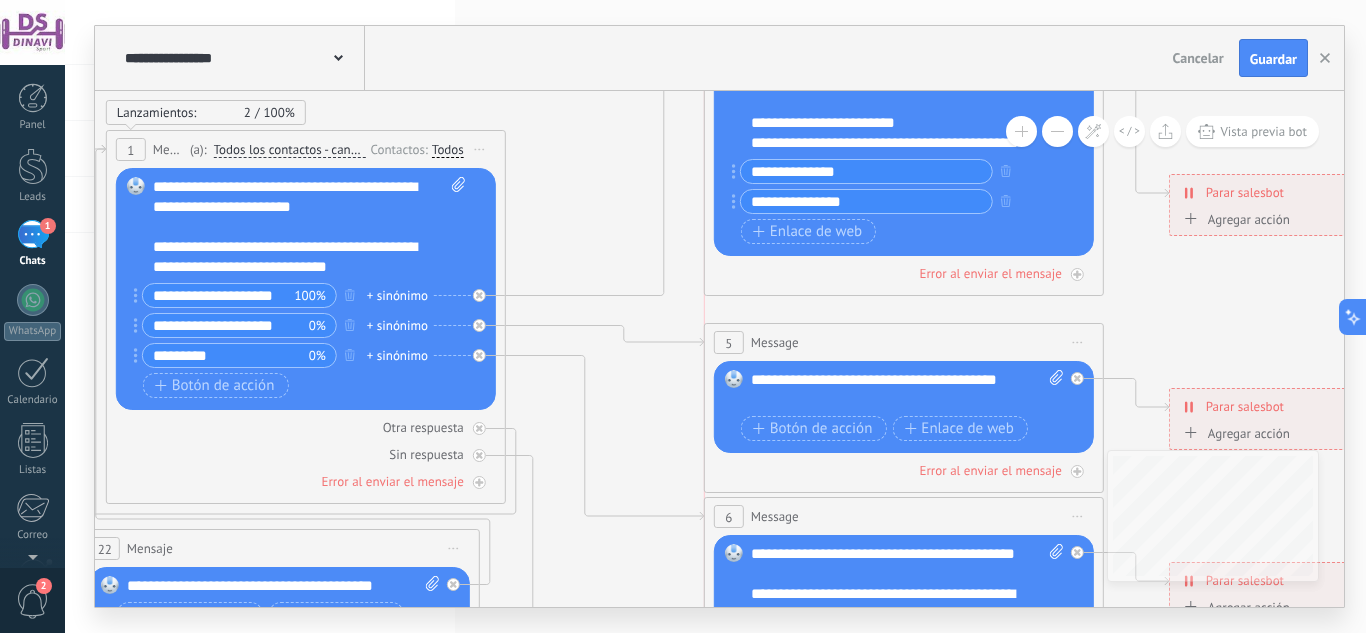 click on "**********" at bounding box center (715, 316) 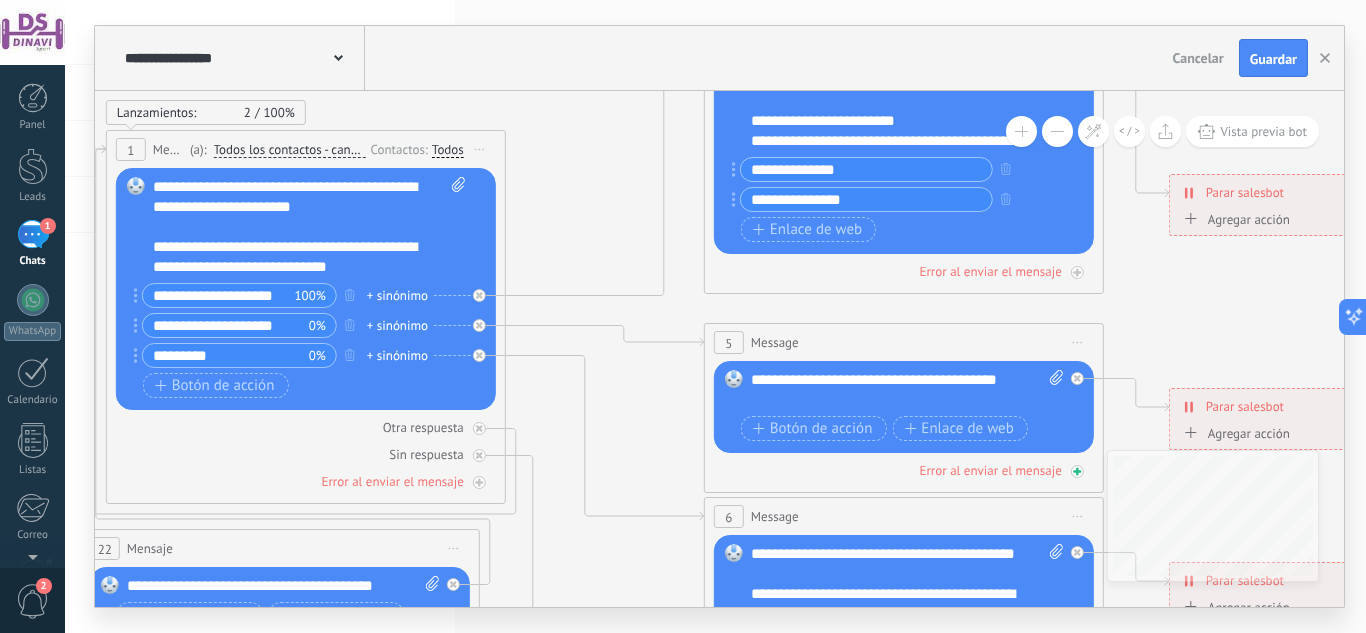 click on "Error al enviar el mensaje" at bounding box center (990, 470) 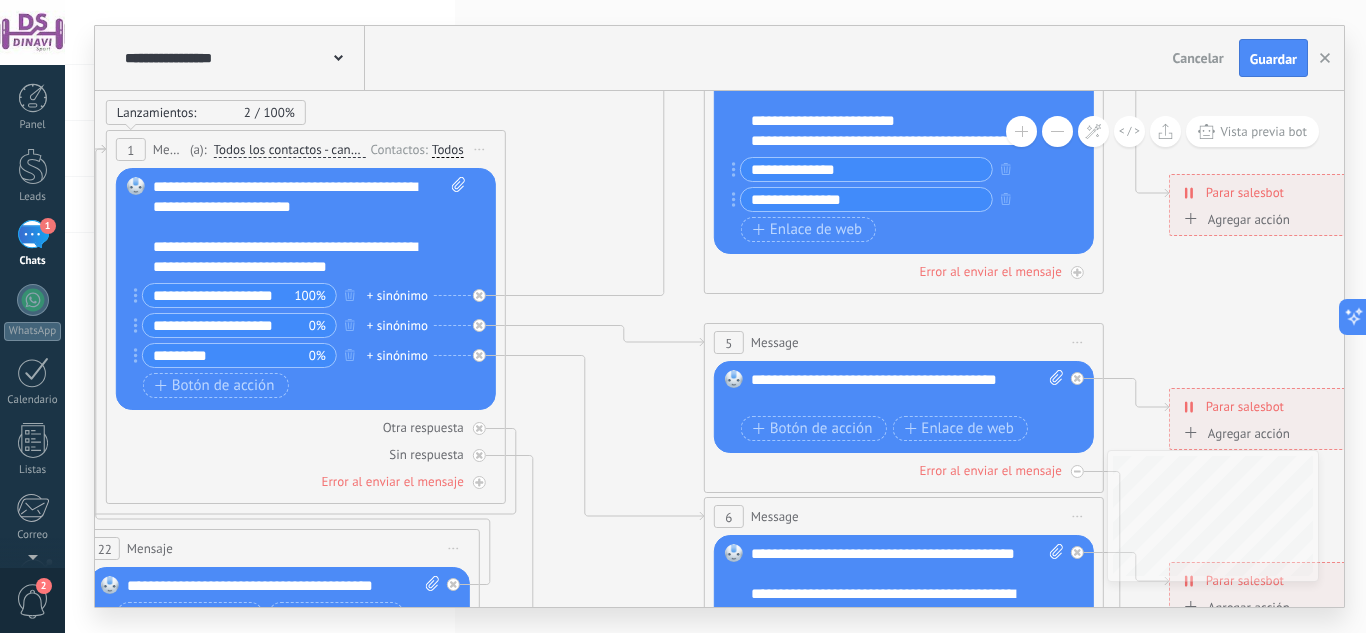 click on "Error al enviar el mensaje" at bounding box center (990, 470) 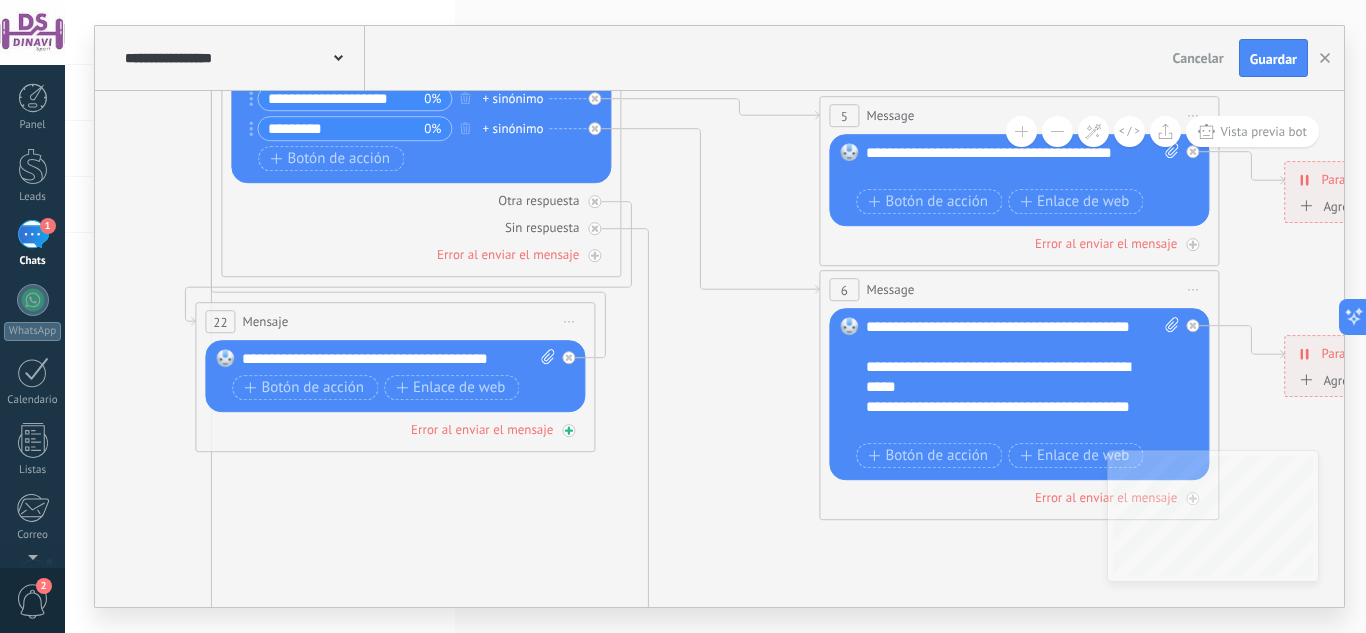 click on "Error al enviar el mensaje" at bounding box center [482, 429] 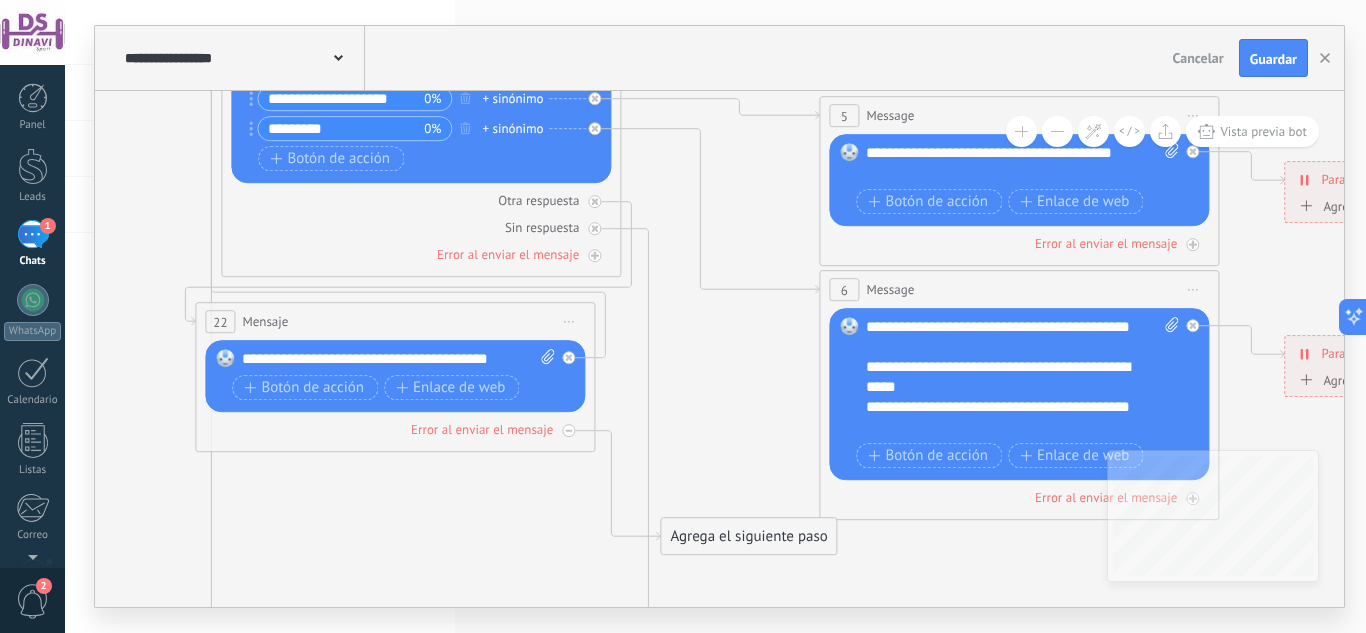 click on "Error al enviar el mensaje" at bounding box center [482, 429] 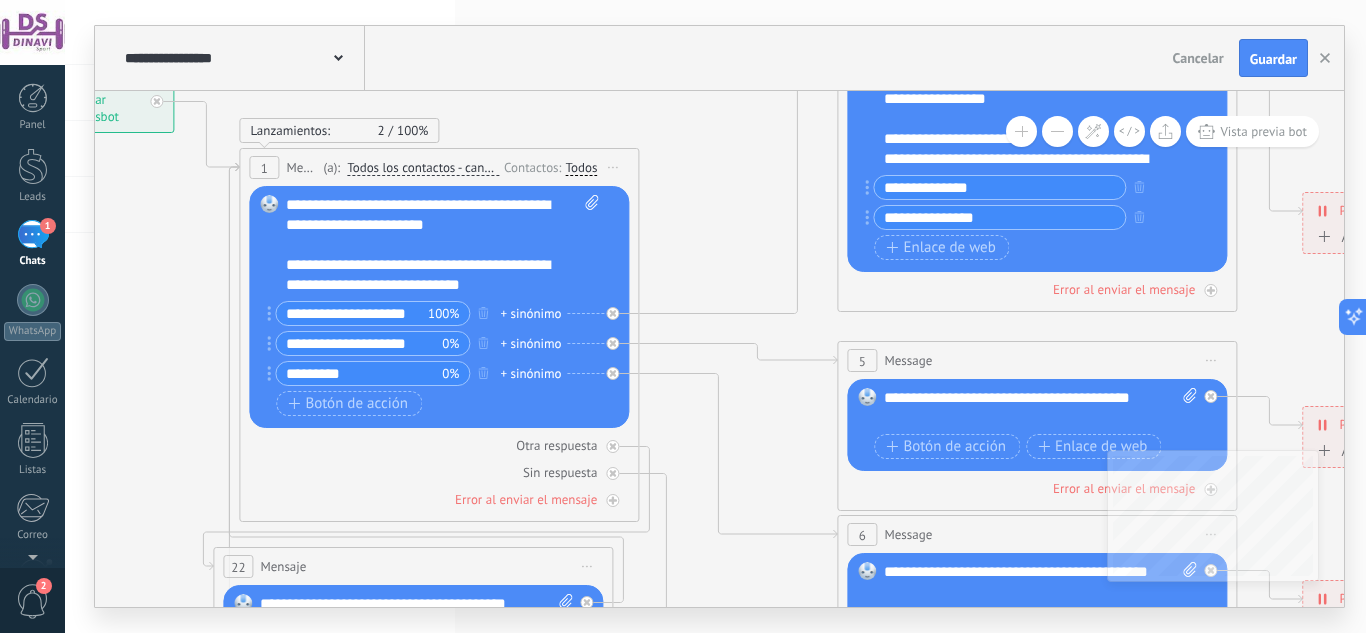 click 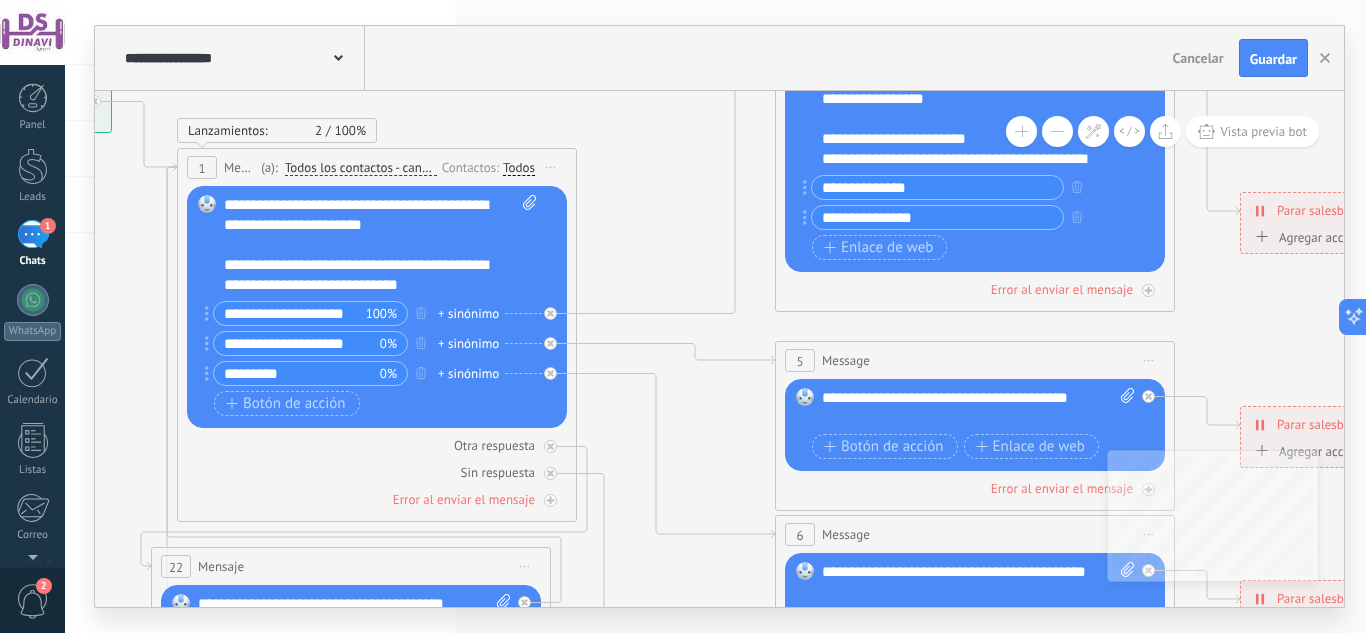 click 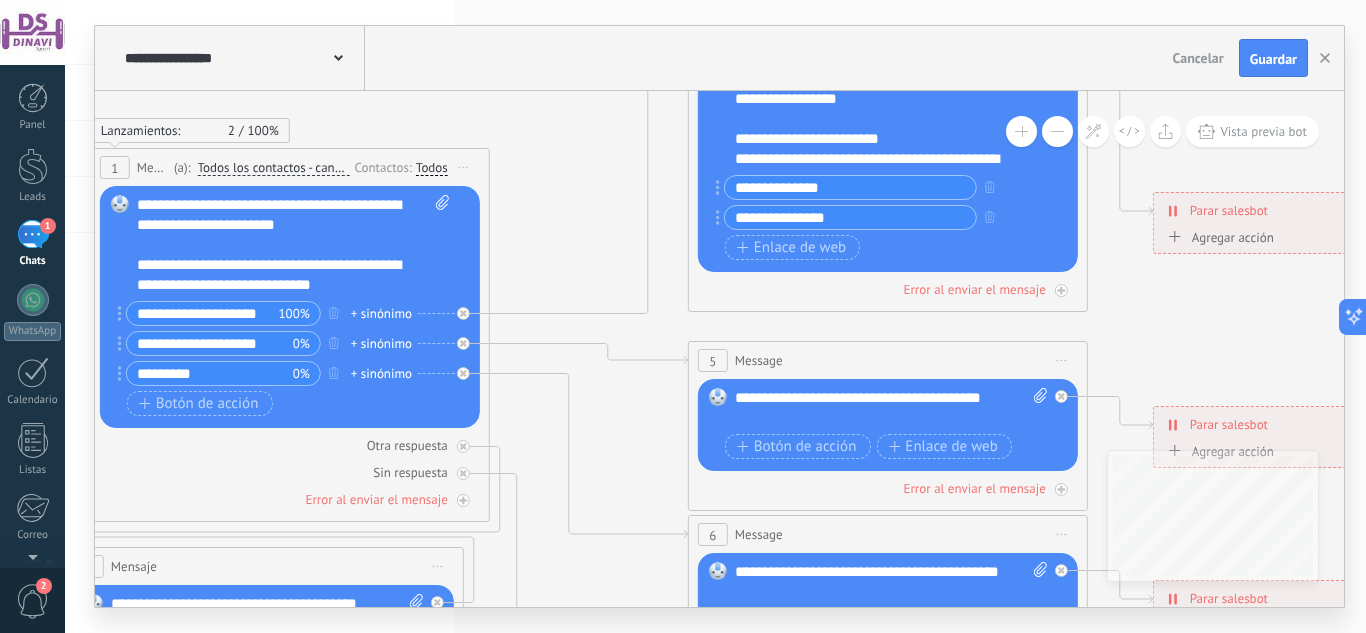 click on "1" at bounding box center (33, 234) 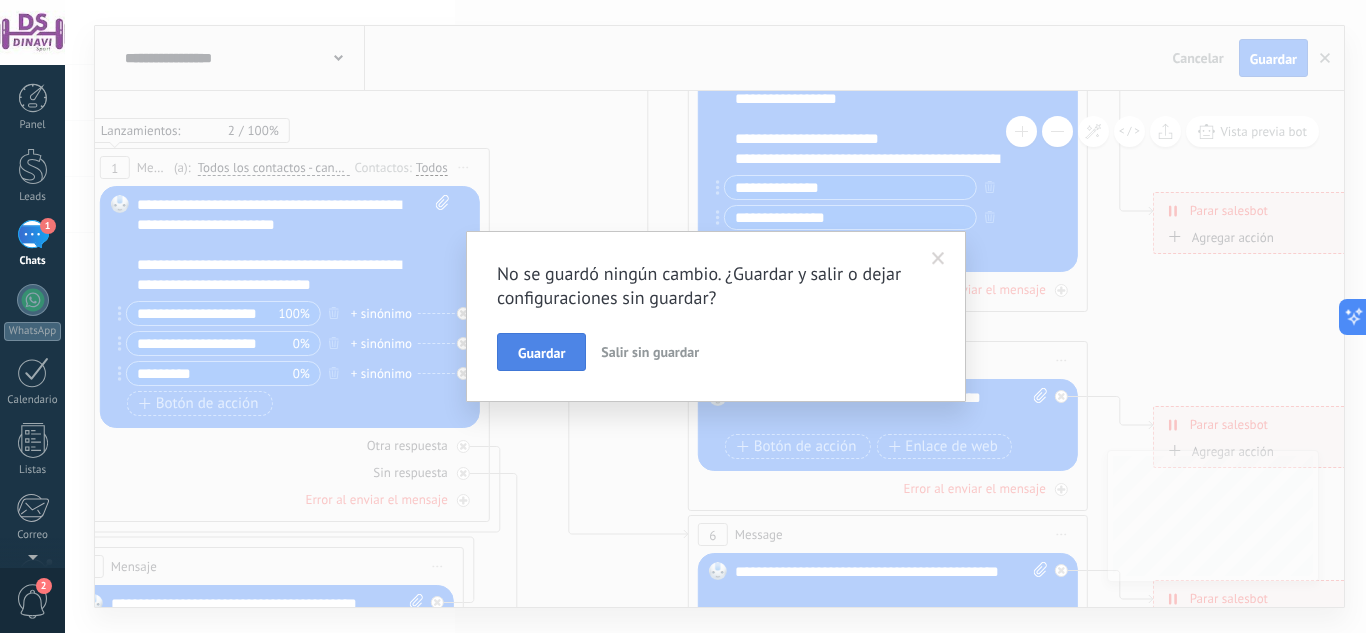 click on "Guardar" at bounding box center (541, 353) 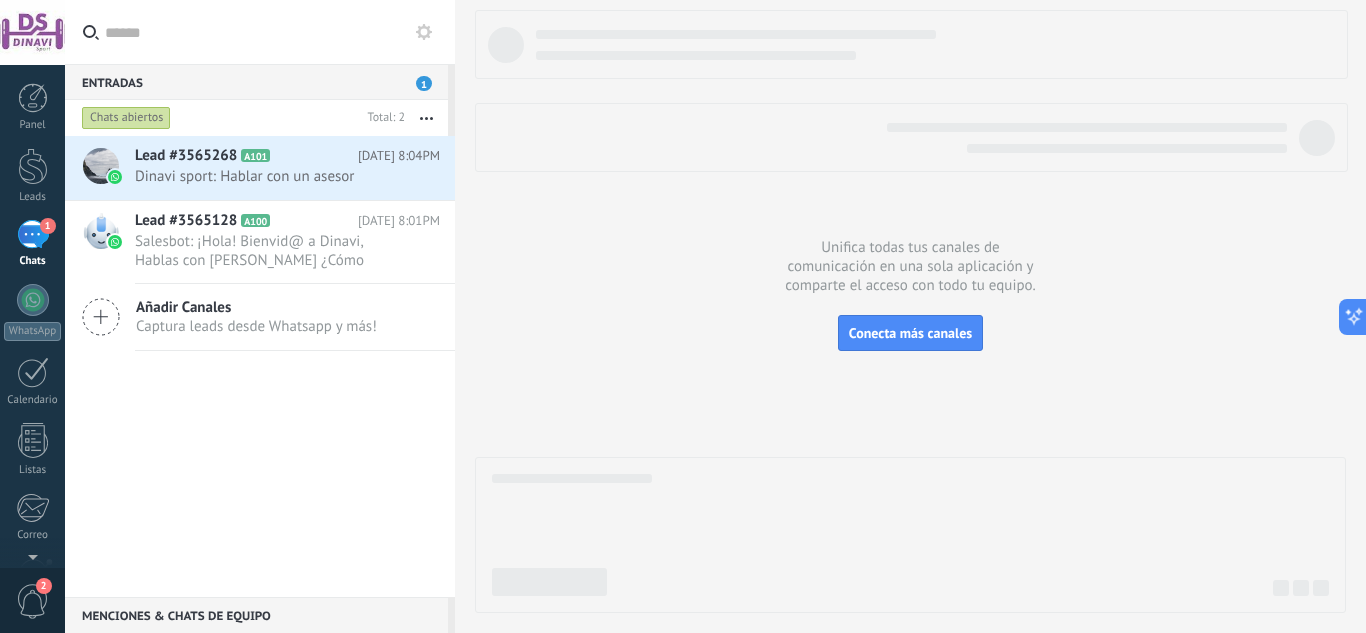 click at bounding box center (272, 32) 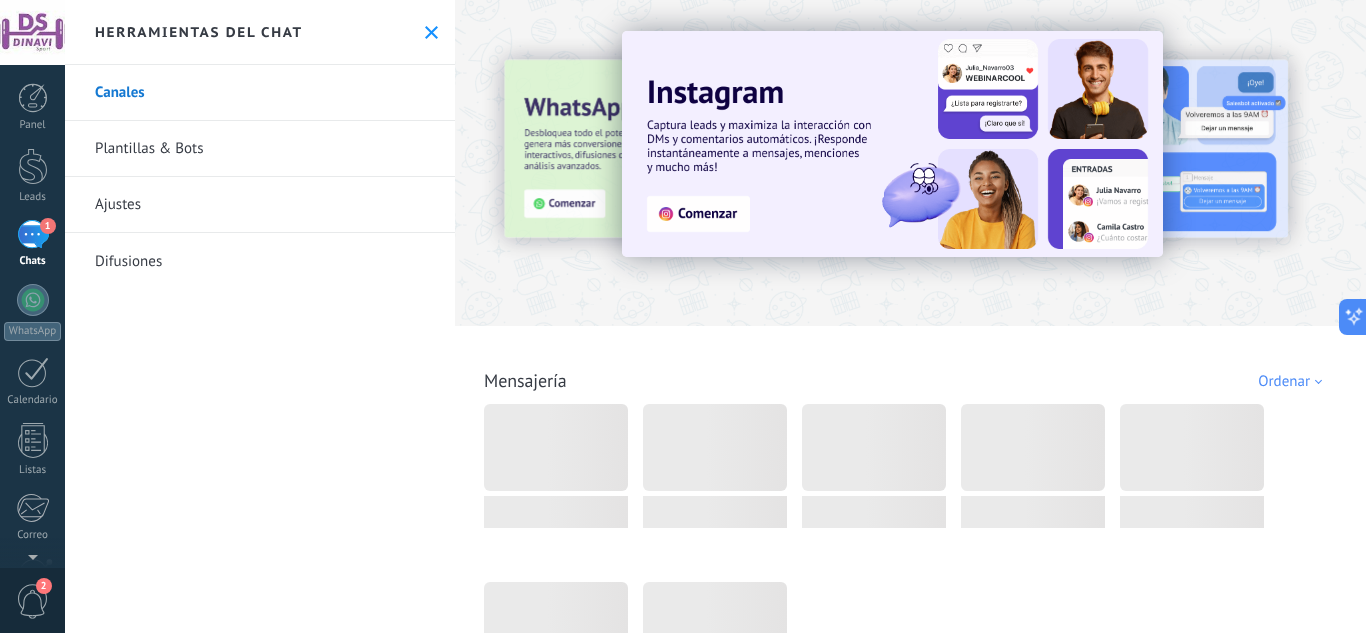 click on "Plantillas & Bots" at bounding box center [260, 149] 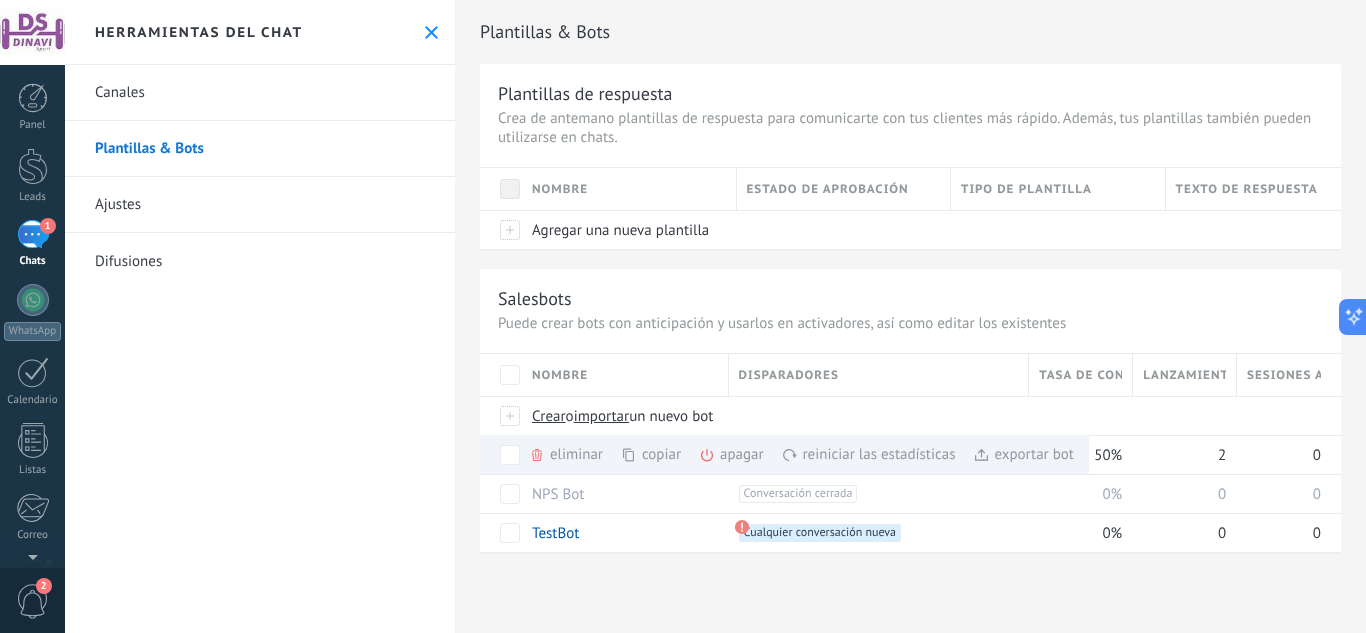 click on "Plantillas & Bots Plantillas de respuesta Crea de antemano plantillas de respuesta para comunicarte con tus clientes más rápido. Además, tus plantillas también pueden utilizarse en chats. Nombre Estado de aprobación Tipo de plantilla Texto de respuesta Agregar una nueva plantilla Salesbots Puede crear bots con anticipación y usarlos en activadores, así como editar los existentes Actualizar a Avanzado Nombre Disparadores Tasa de conversión Lanzamientos totales Sesiones activas        Crear  o  importar  un nuevo bot              eliminar màs copiar màs apagar màs reiniciar las estadísticas màs exportar bot màs Bot de bienvenida +1 Creado en la etapa del embudo +0 50% 2 0        NPS Bot +1 Conversación cerrada +0 0% 0 0        TestBot +1 Cualquier conversación nueva +0 0% 0 0 Mostrar más avanzado Rastrear clics en links WhatsApp Business Potenciar la IA Rusa Inglés Español Portugués Indonesio Turco Inglés Última actualización: Actualizar conjunto de datos 5 minutos 10 minutos 1 hora" at bounding box center [910, 297] 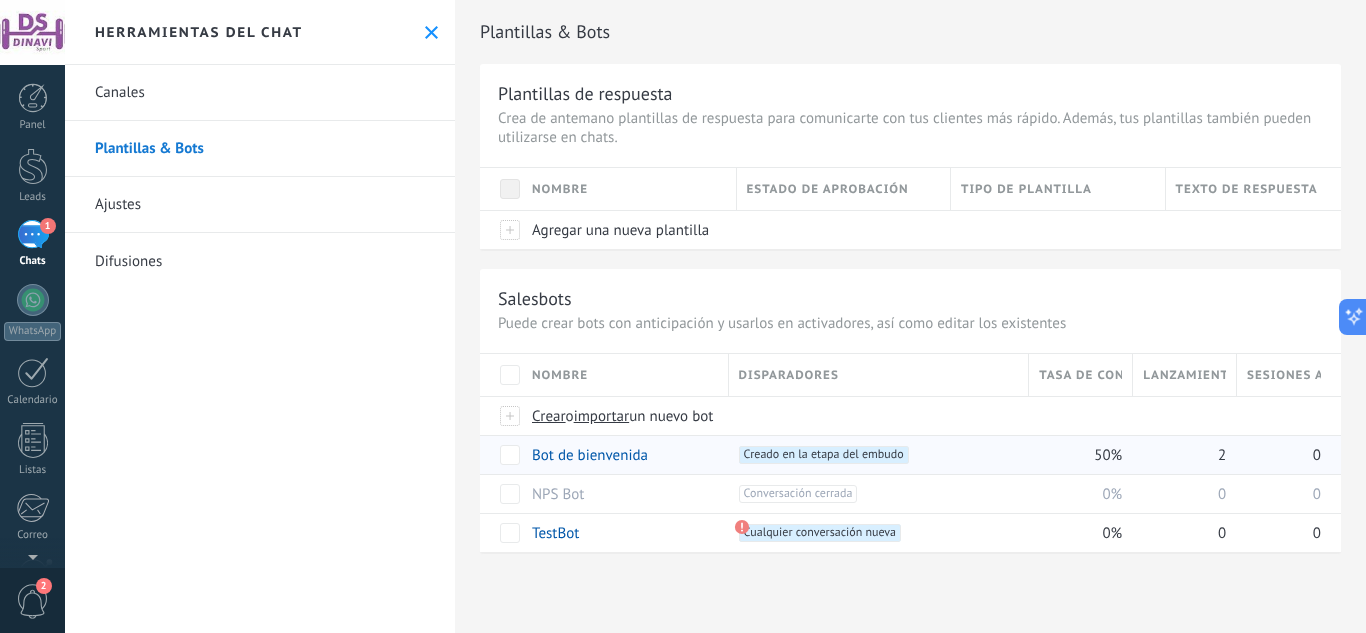 type on "**********" 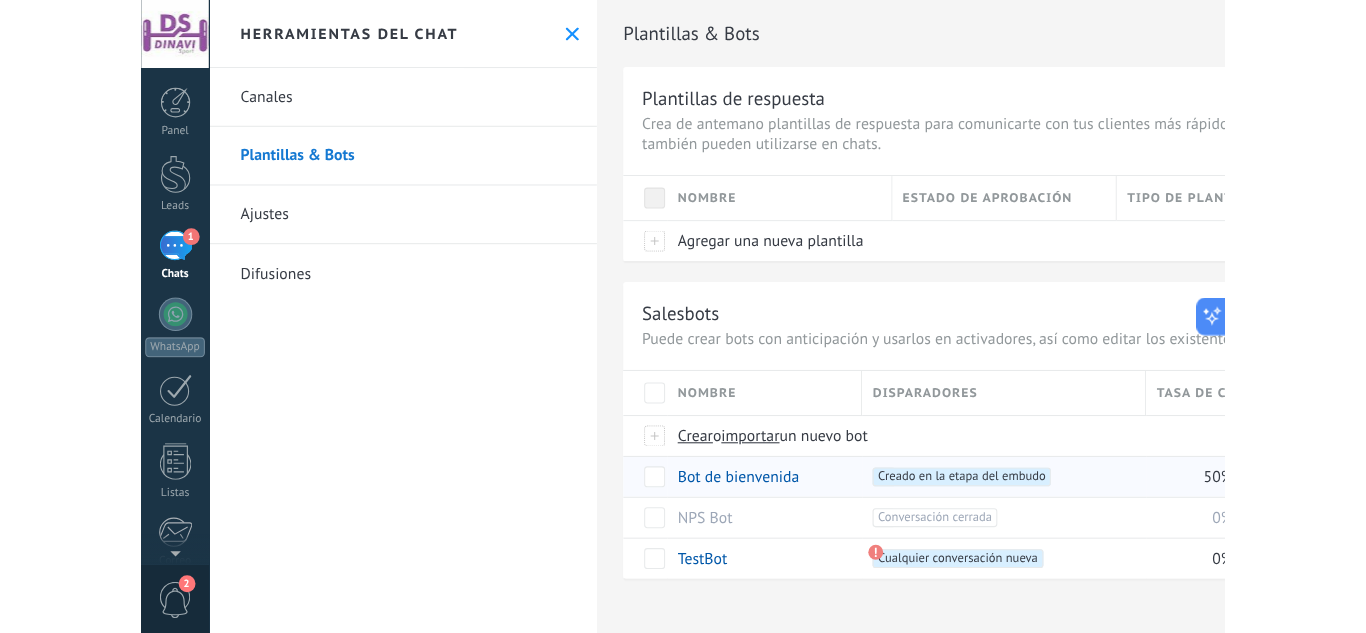 scroll, scrollTop: 30, scrollLeft: 0, axis: vertical 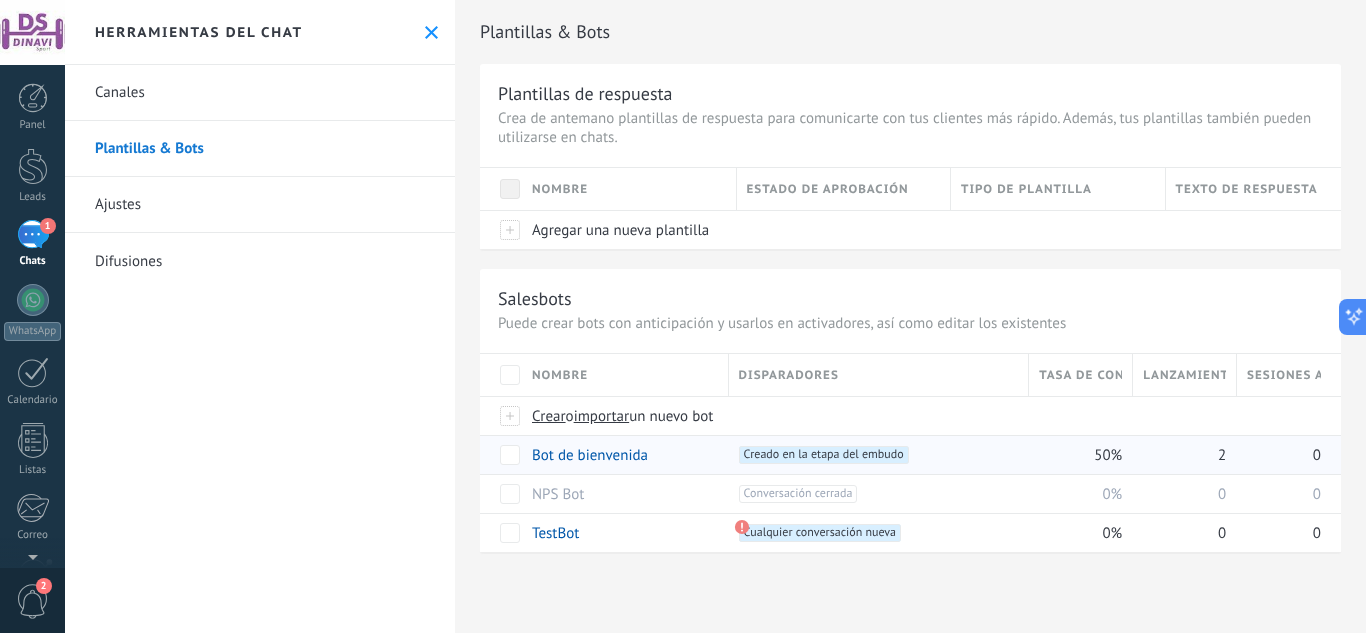 click on "Ajustes" at bounding box center (260, 205) 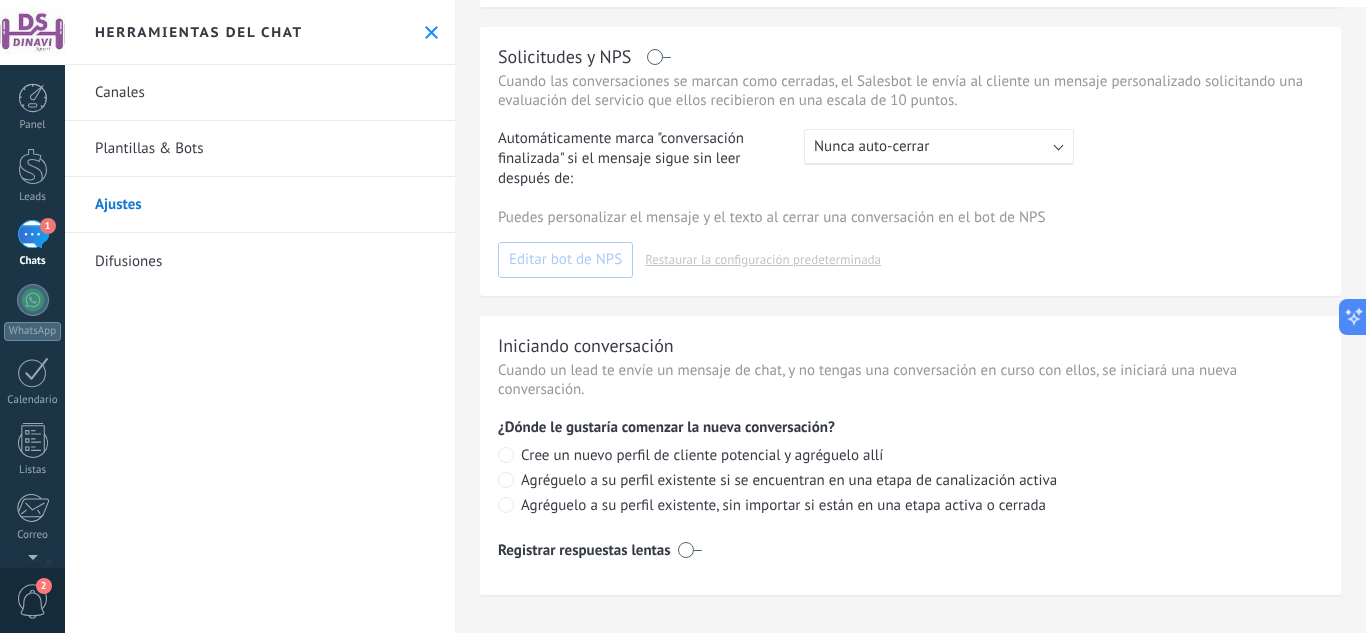 scroll, scrollTop: 579, scrollLeft: 0, axis: vertical 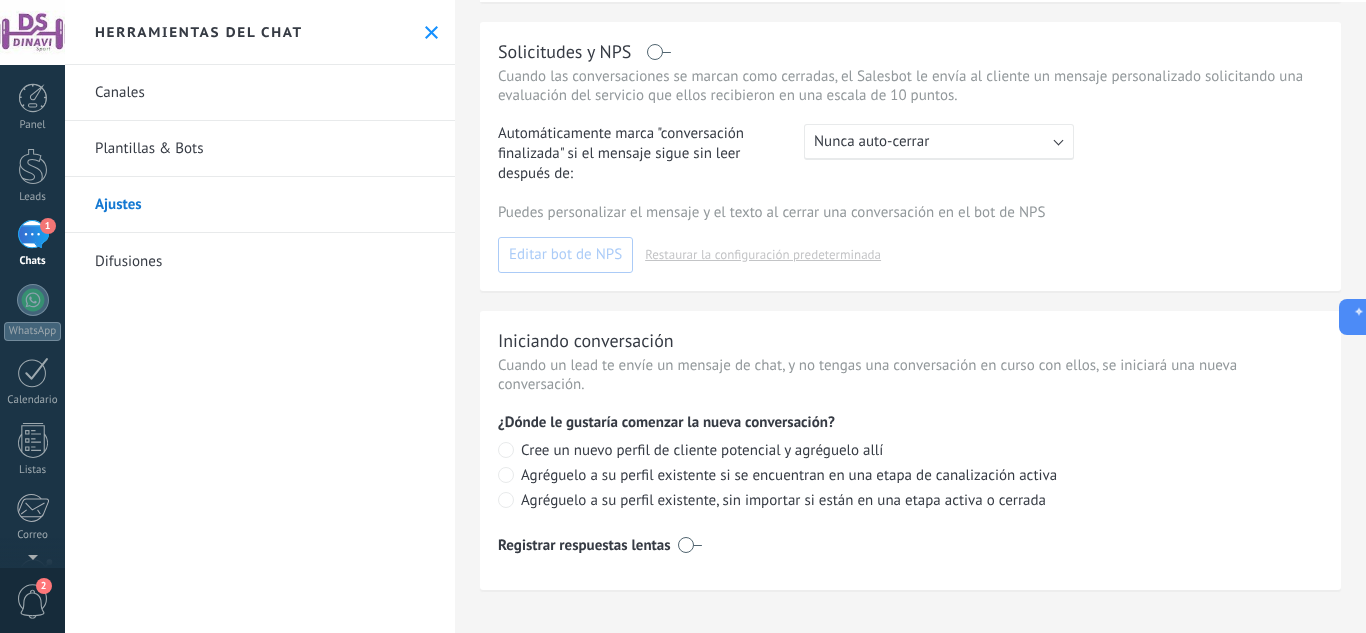 click on "Plantillas & Bots" at bounding box center [260, 149] 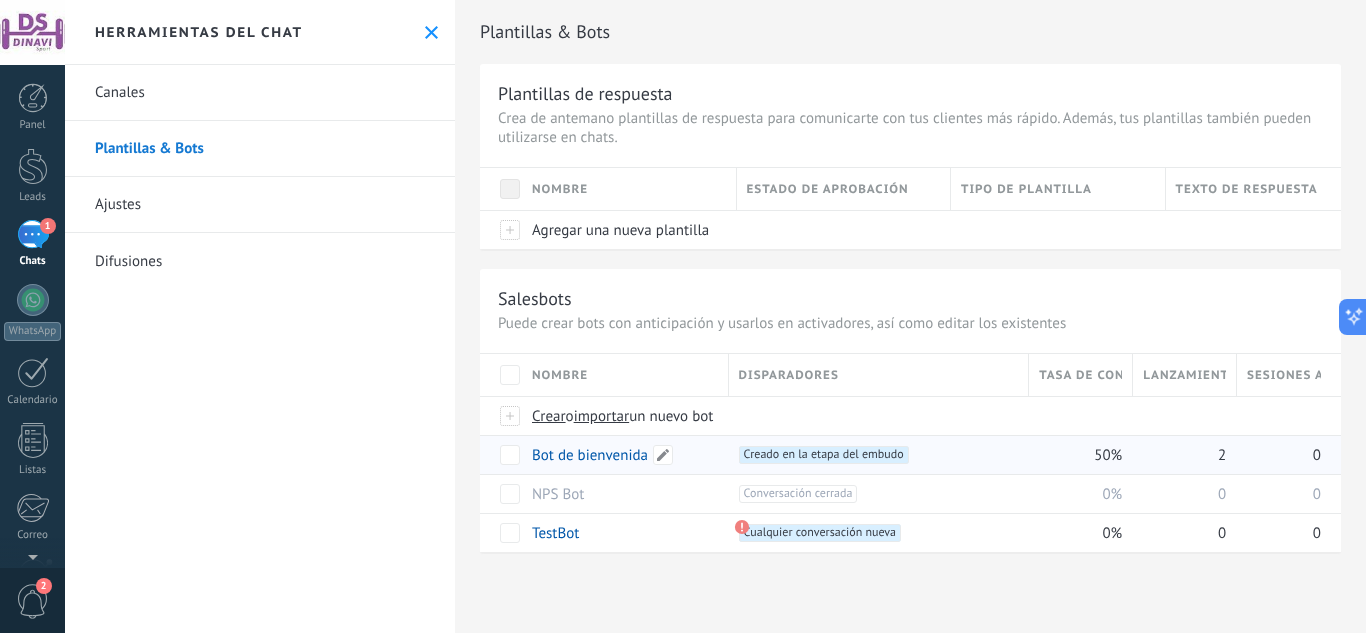 click on "Bot de bienvenida" at bounding box center (590, 455) 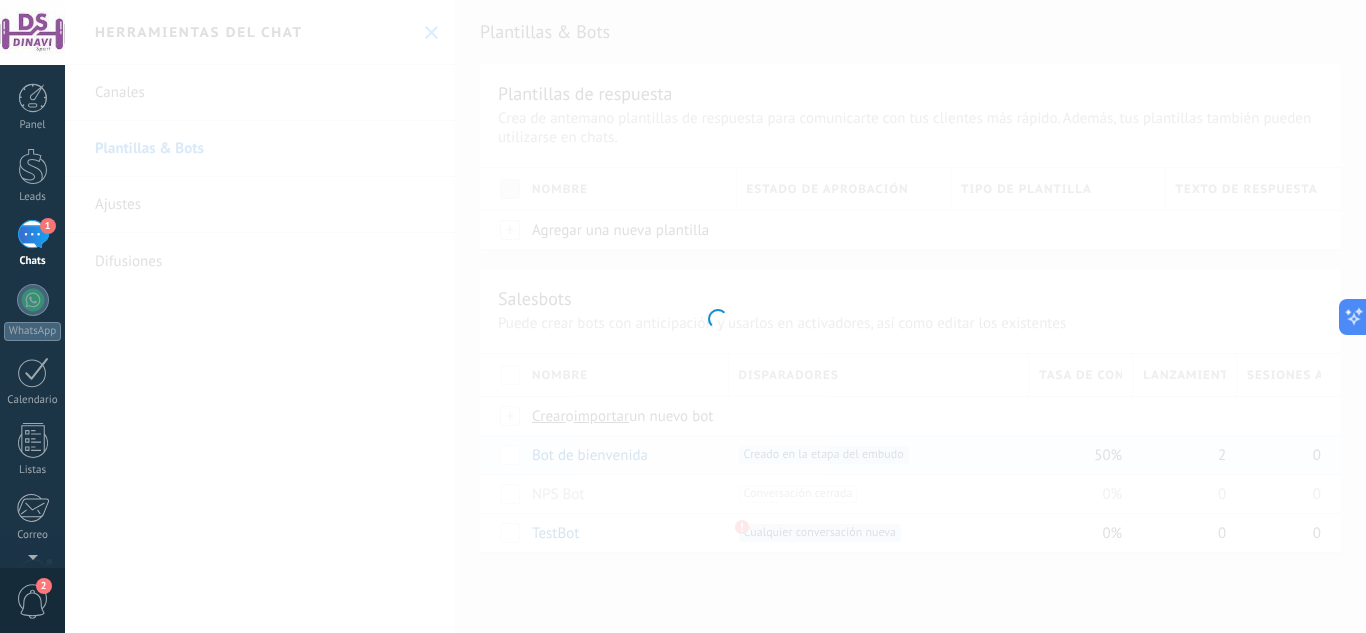 type on "**********" 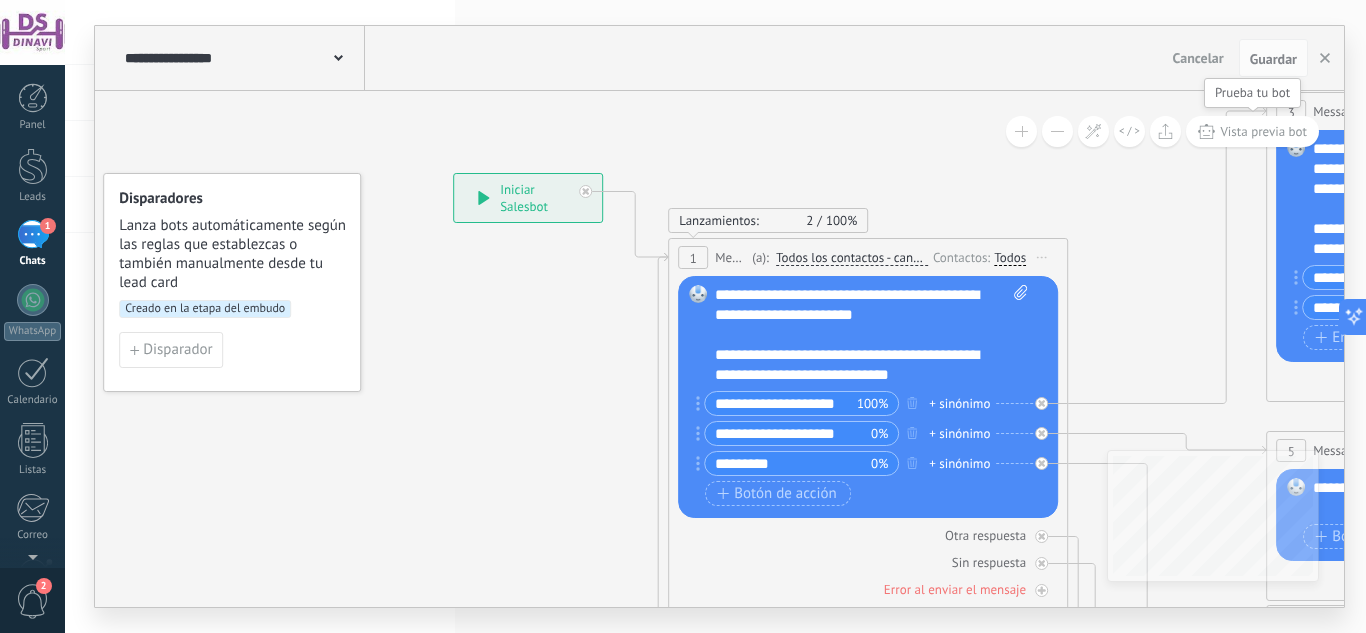 click on "Vista previa bot" at bounding box center (1263, 131) 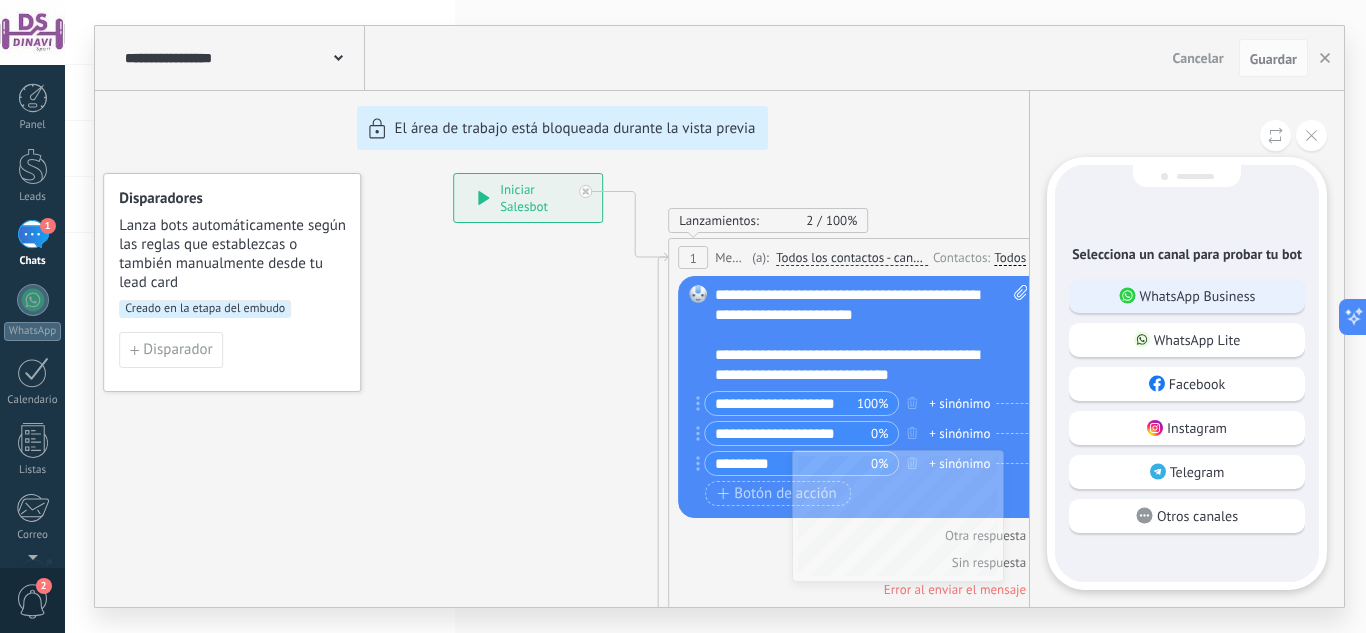 click on "WhatsApp Business" at bounding box center [1198, 296] 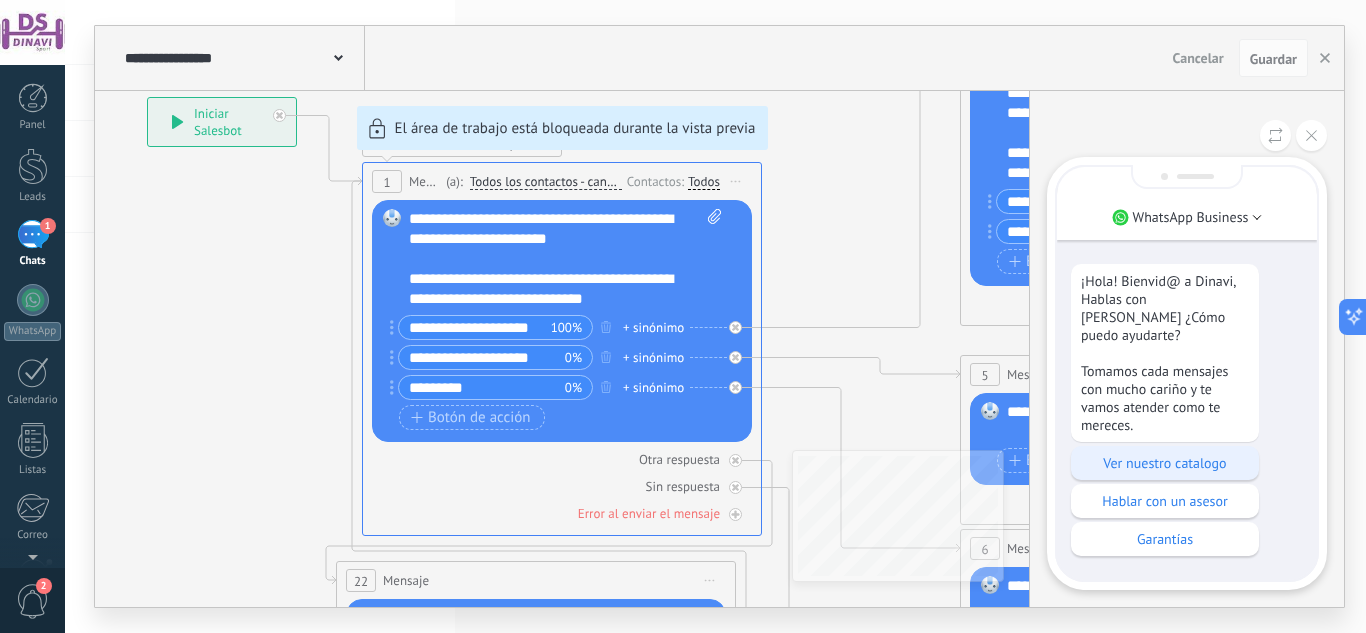 click on "Ver nuestro catalogo" at bounding box center [1165, 463] 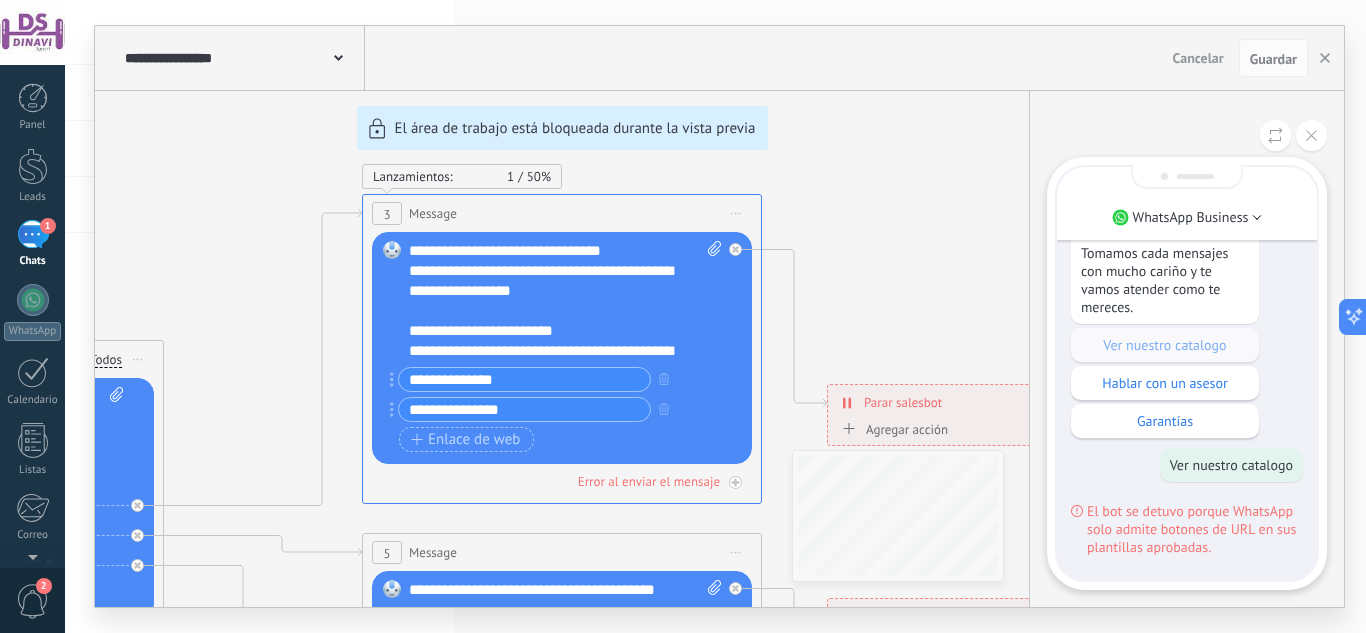 click on "**********" at bounding box center [719, 316] 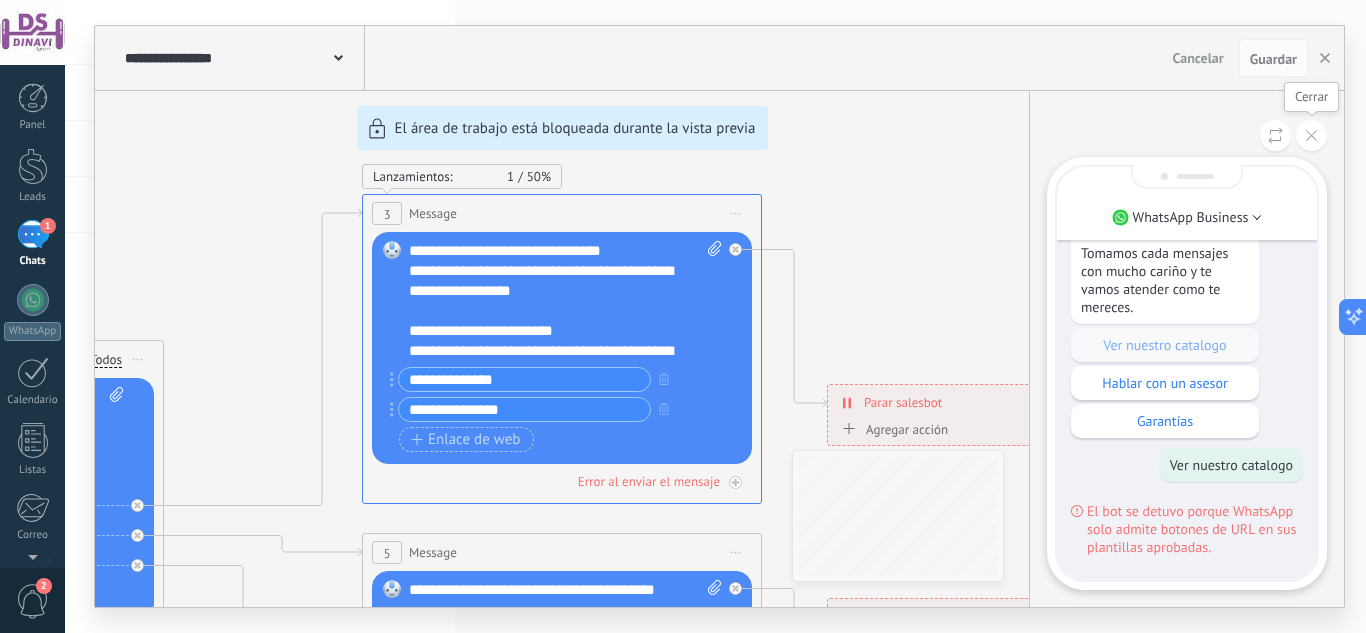 click 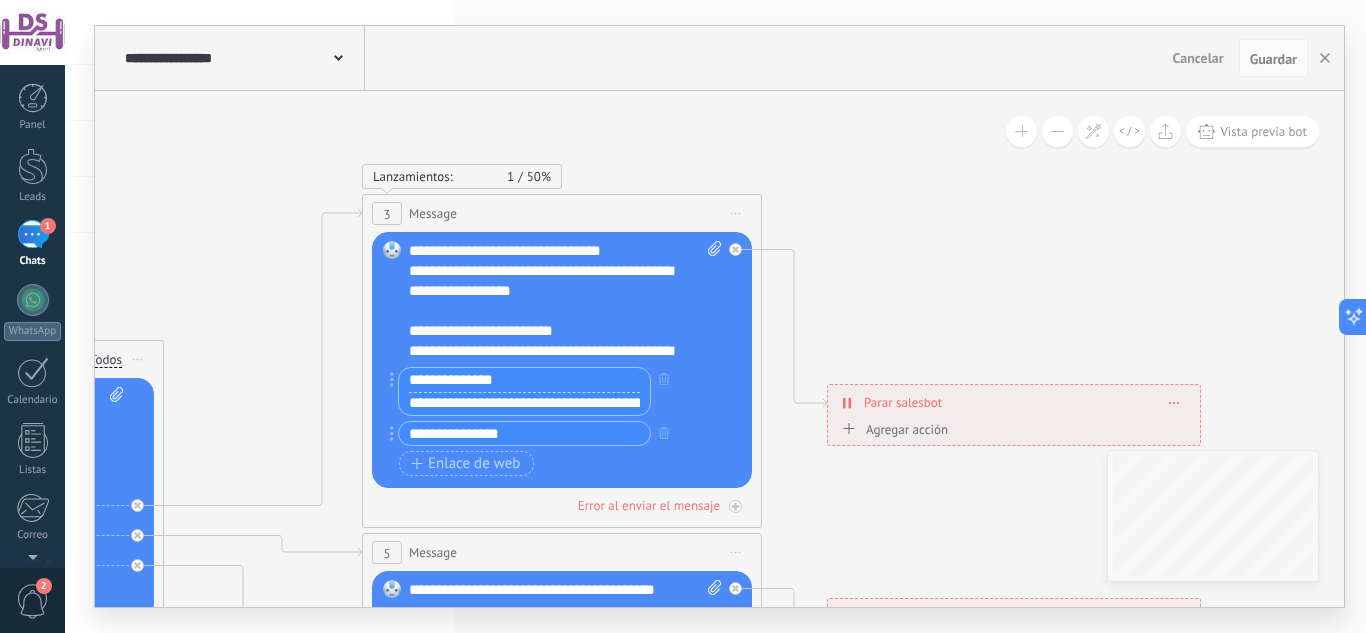 click on "**********" at bounding box center (524, 380) 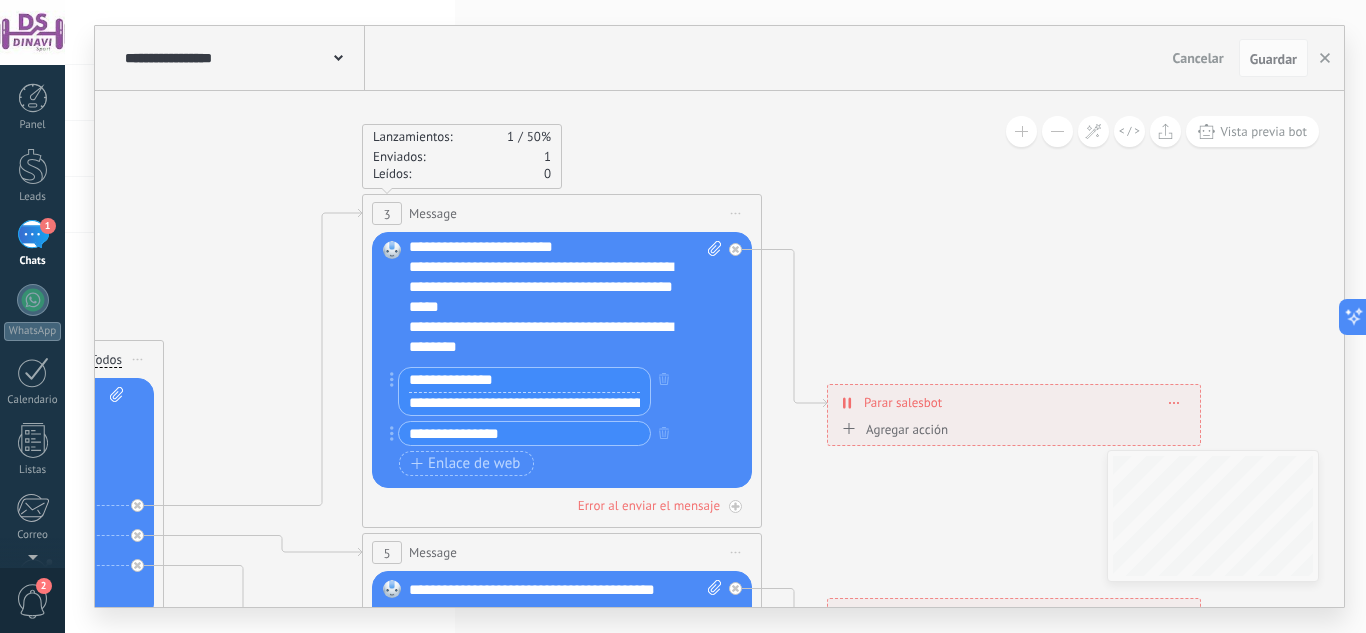scroll, scrollTop: 120, scrollLeft: 0, axis: vertical 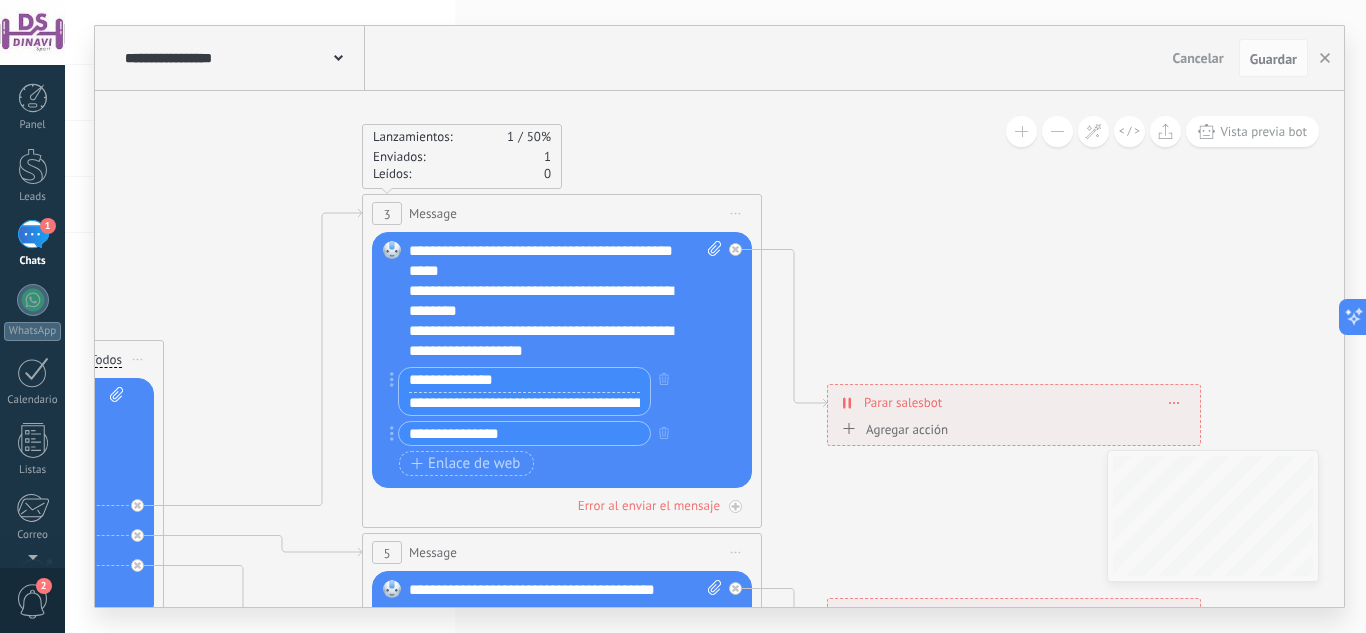 click on "**********" at bounding box center [565, 301] 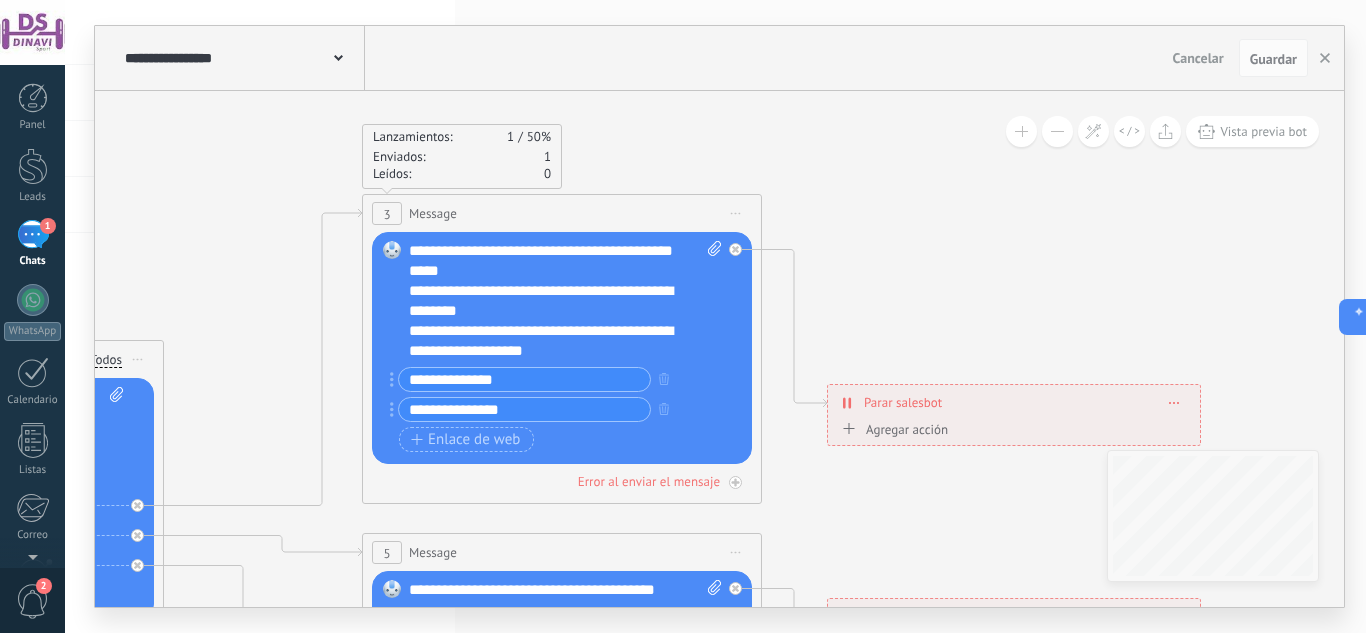 type 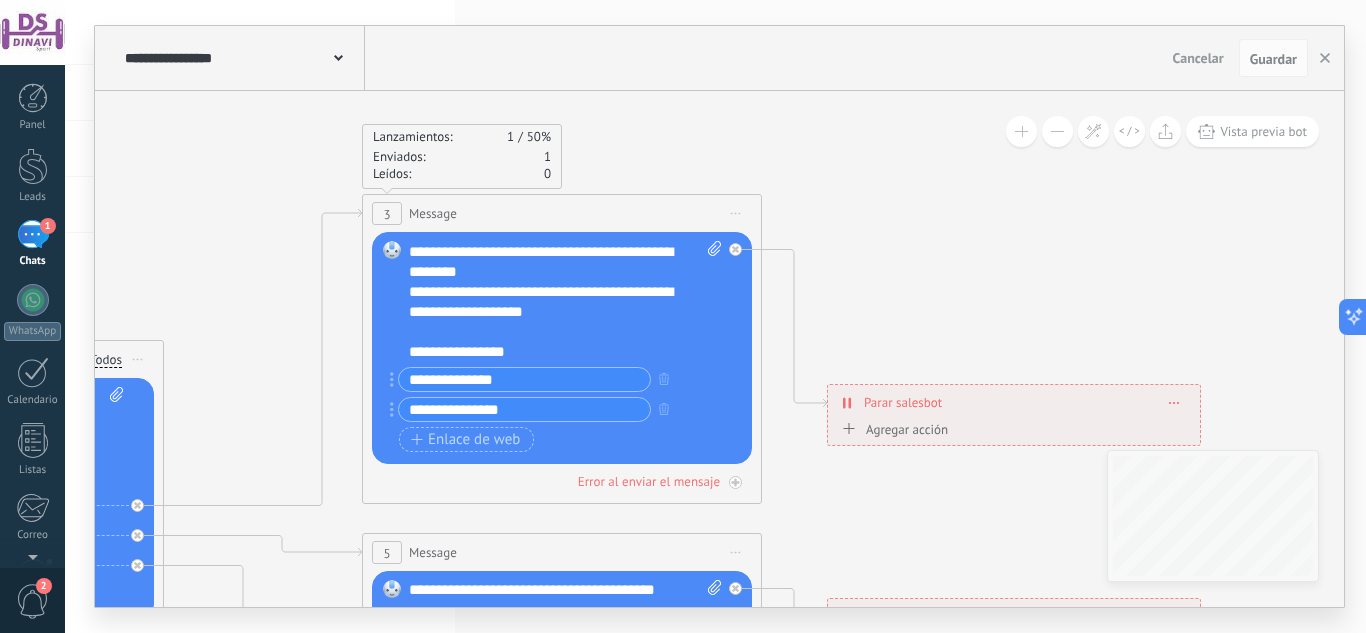 scroll, scrollTop: 179, scrollLeft: 0, axis: vertical 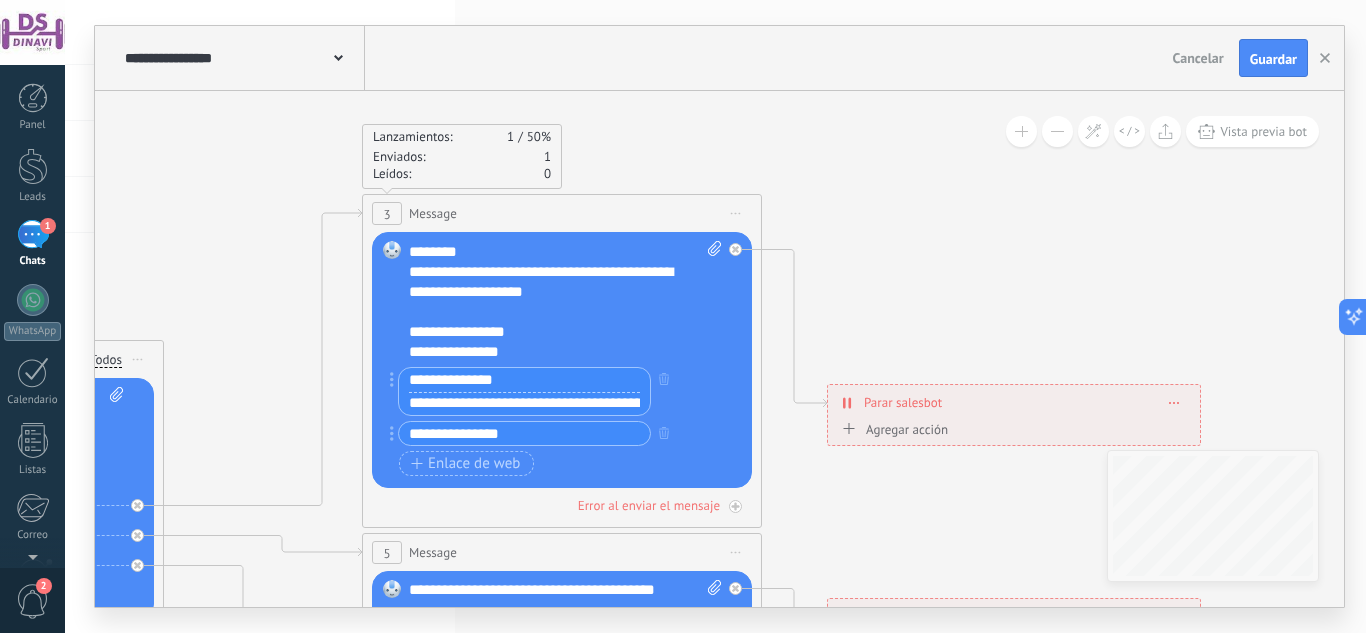 click on "**********" at bounding box center [524, 380] 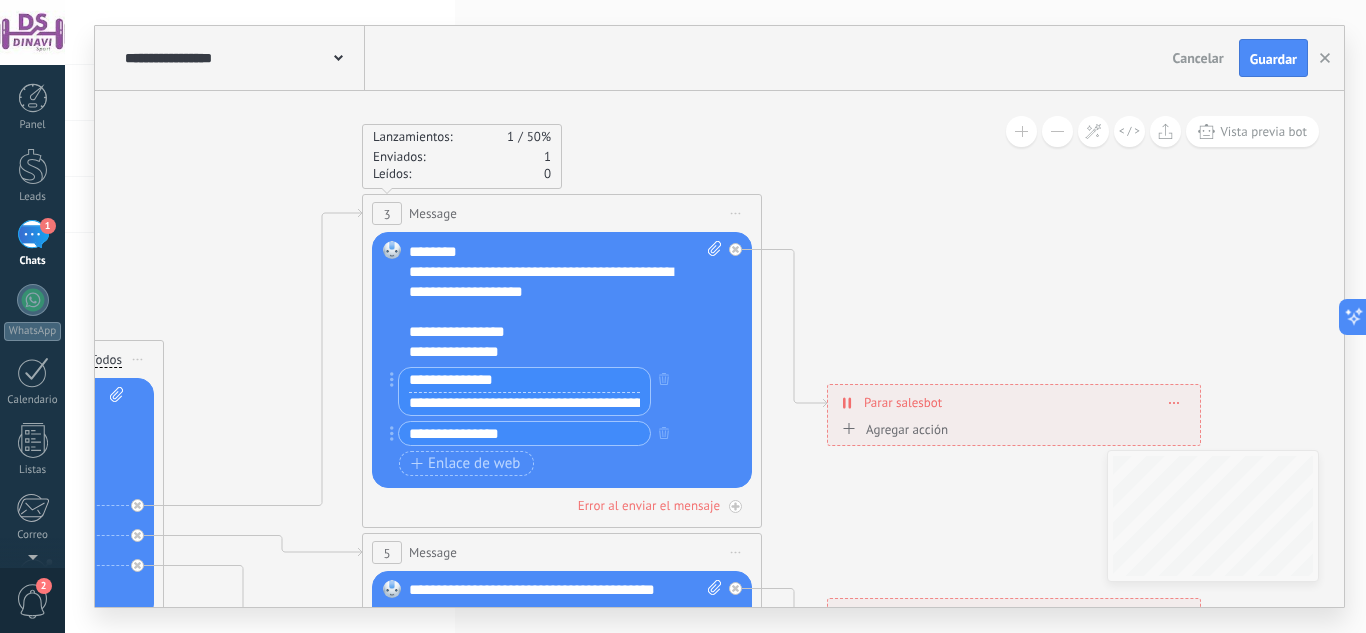 click on "**********" at bounding box center (524, 404) 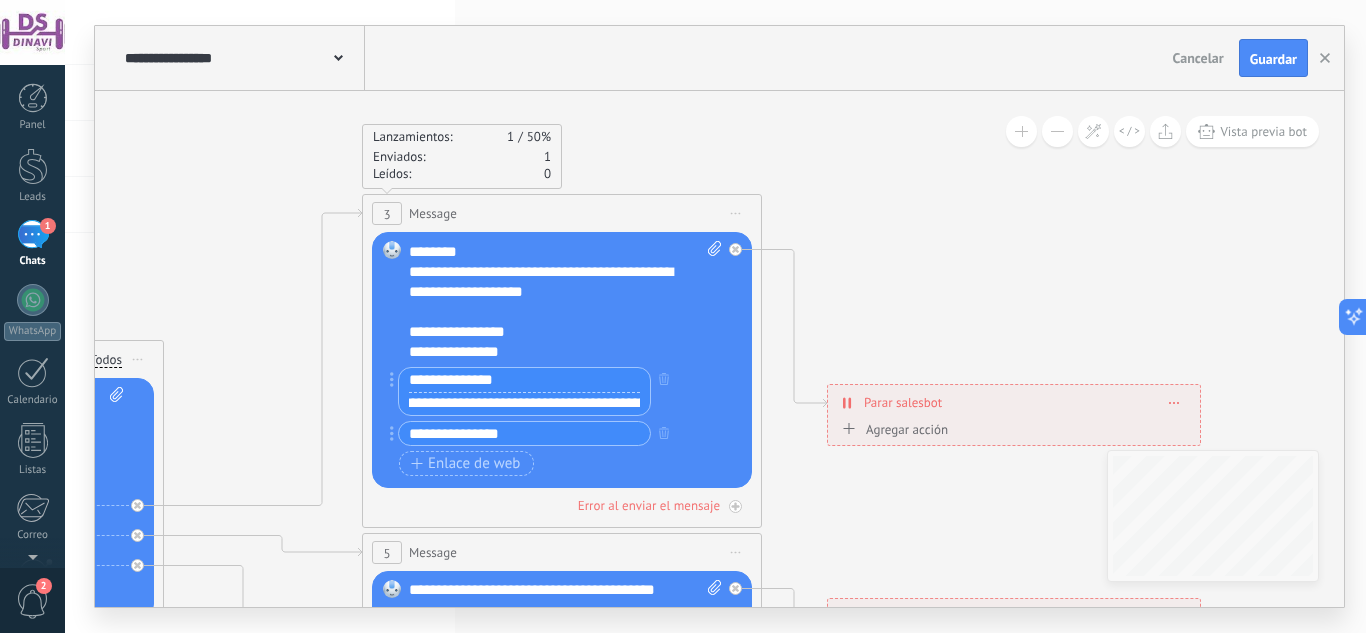 scroll, scrollTop: 0, scrollLeft: 288, axis: horizontal 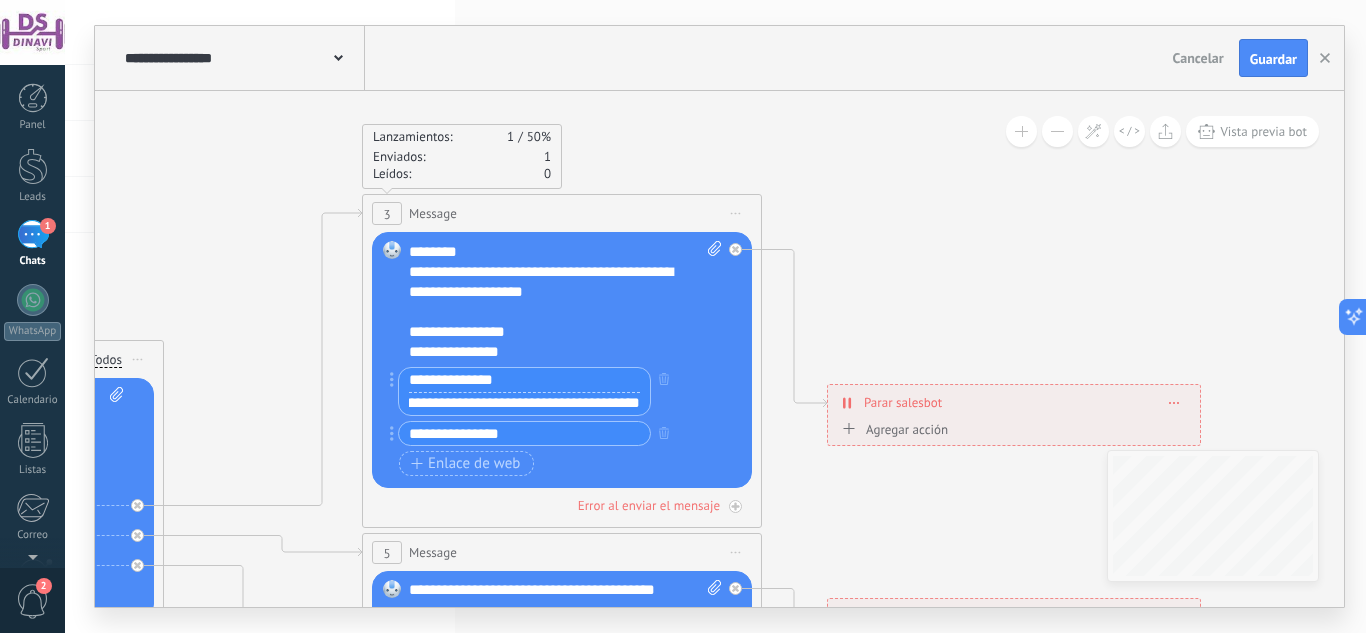 drag, startPoint x: 407, startPoint y: 405, endPoint x: 662, endPoint y: 400, distance: 255.04901 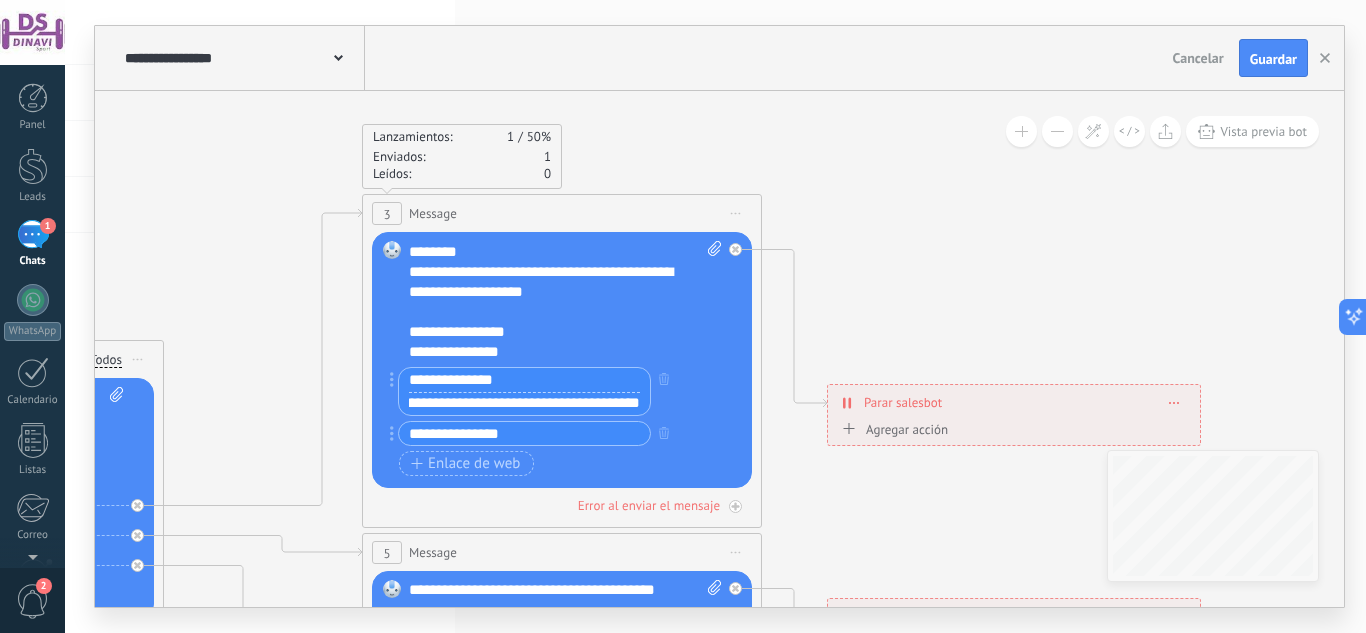 click on "**********" at bounding box center (551, 391) 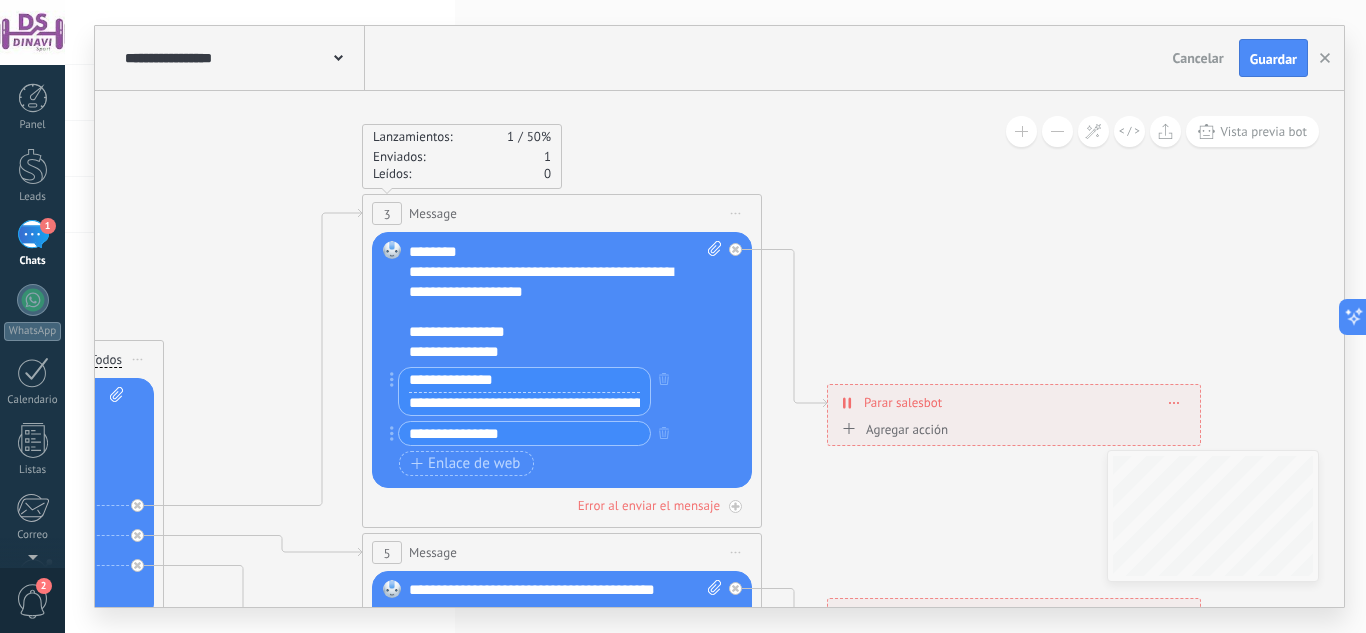 click on "**********" at bounding box center (565, 301) 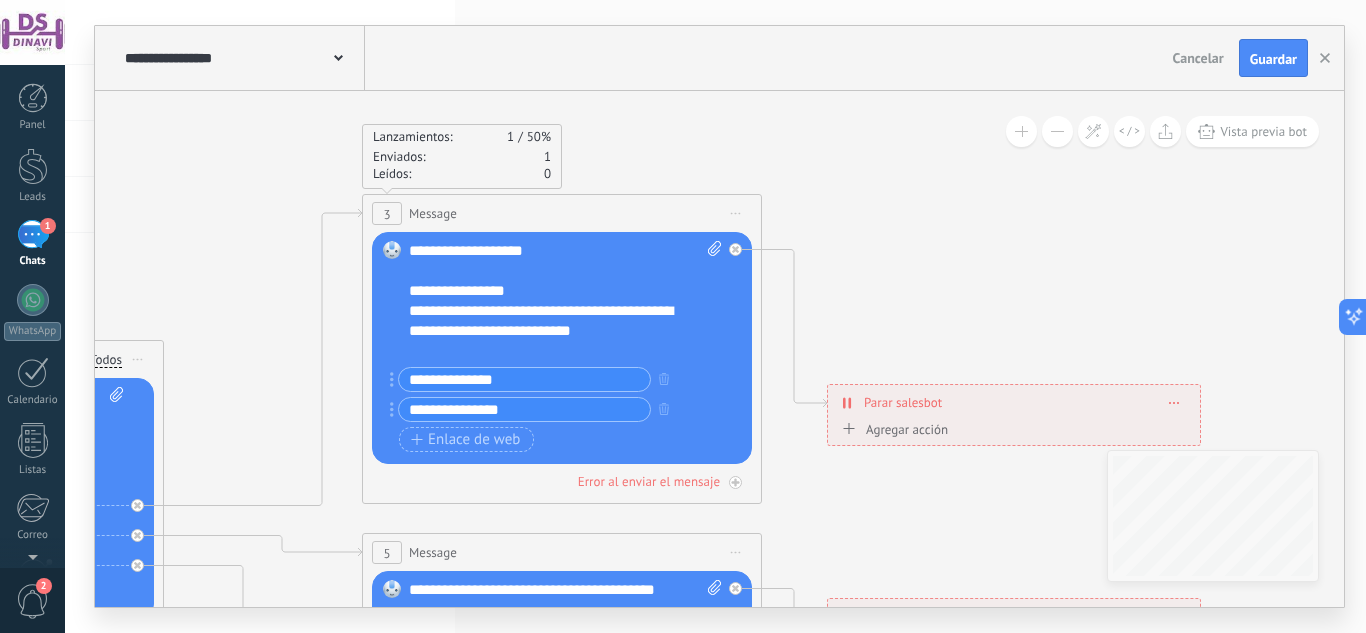 scroll, scrollTop: 240, scrollLeft: 0, axis: vertical 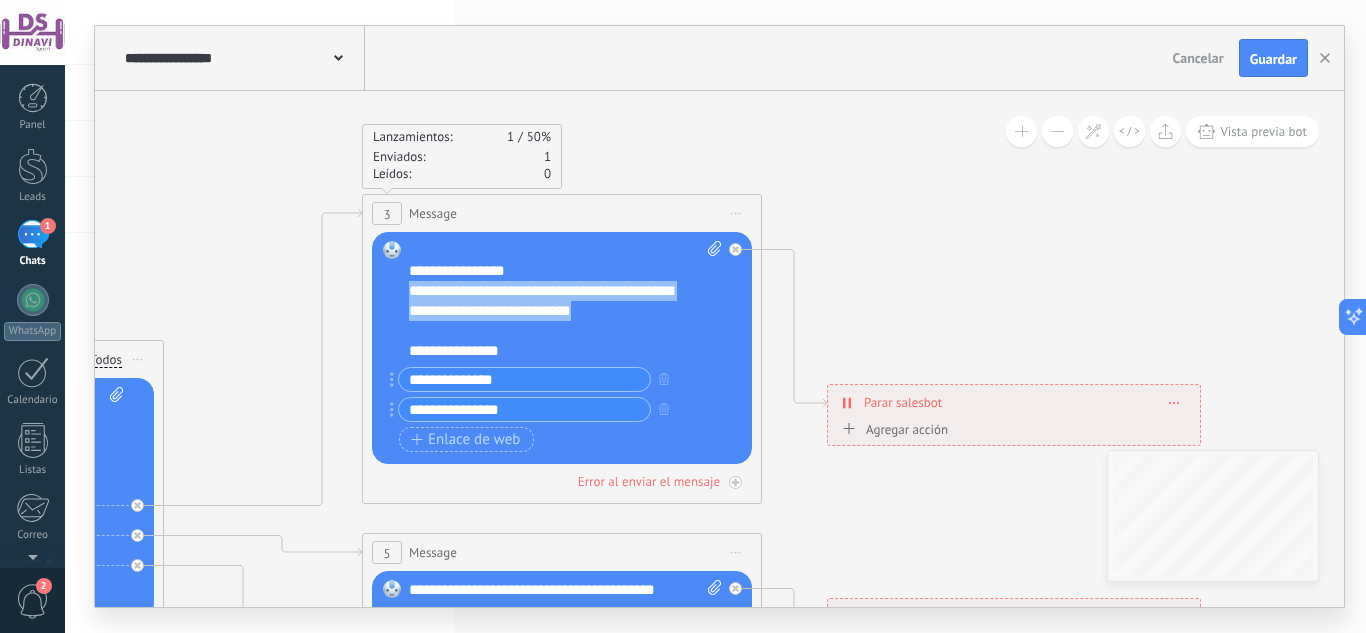 drag, startPoint x: 410, startPoint y: 292, endPoint x: 679, endPoint y: 314, distance: 269.89813 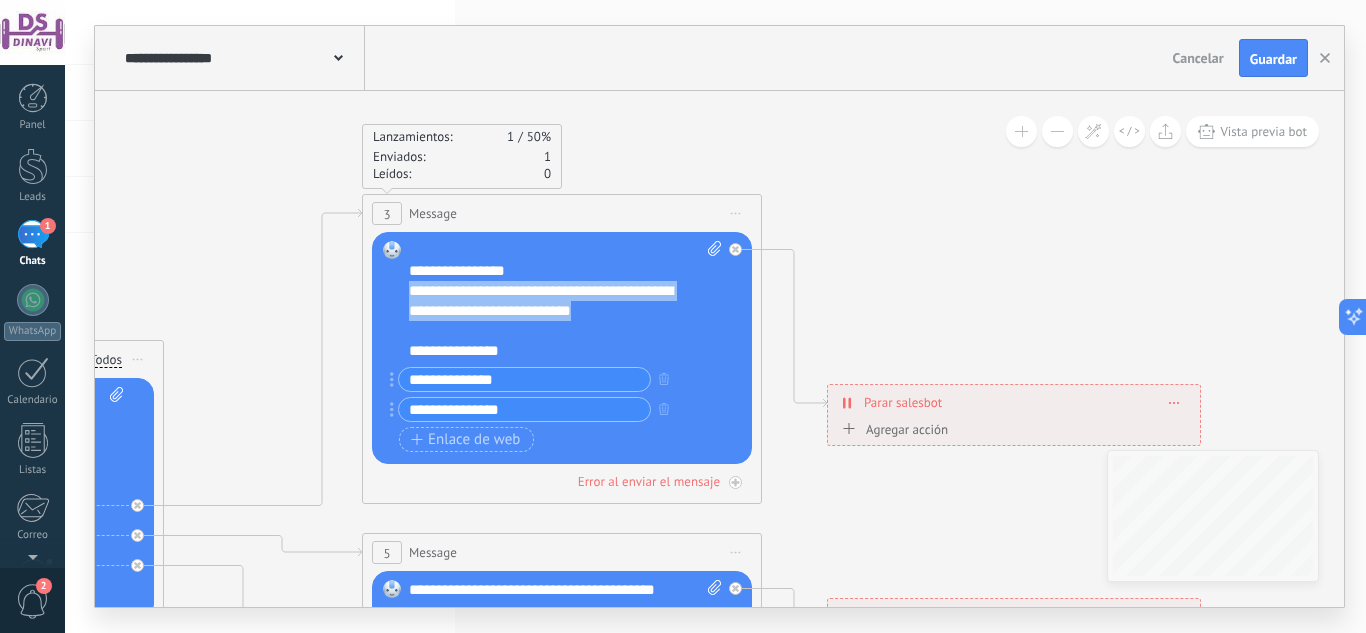 click on "**********" at bounding box center [547, 301] 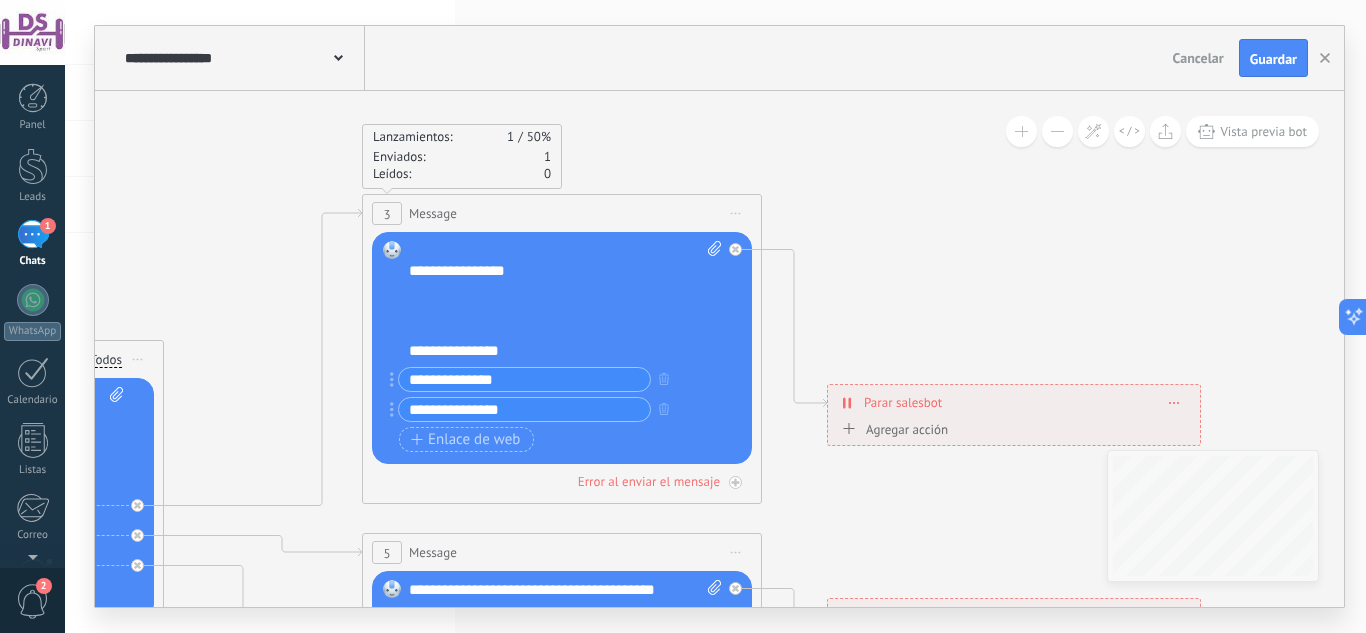 scroll, scrollTop: 220, scrollLeft: 0, axis: vertical 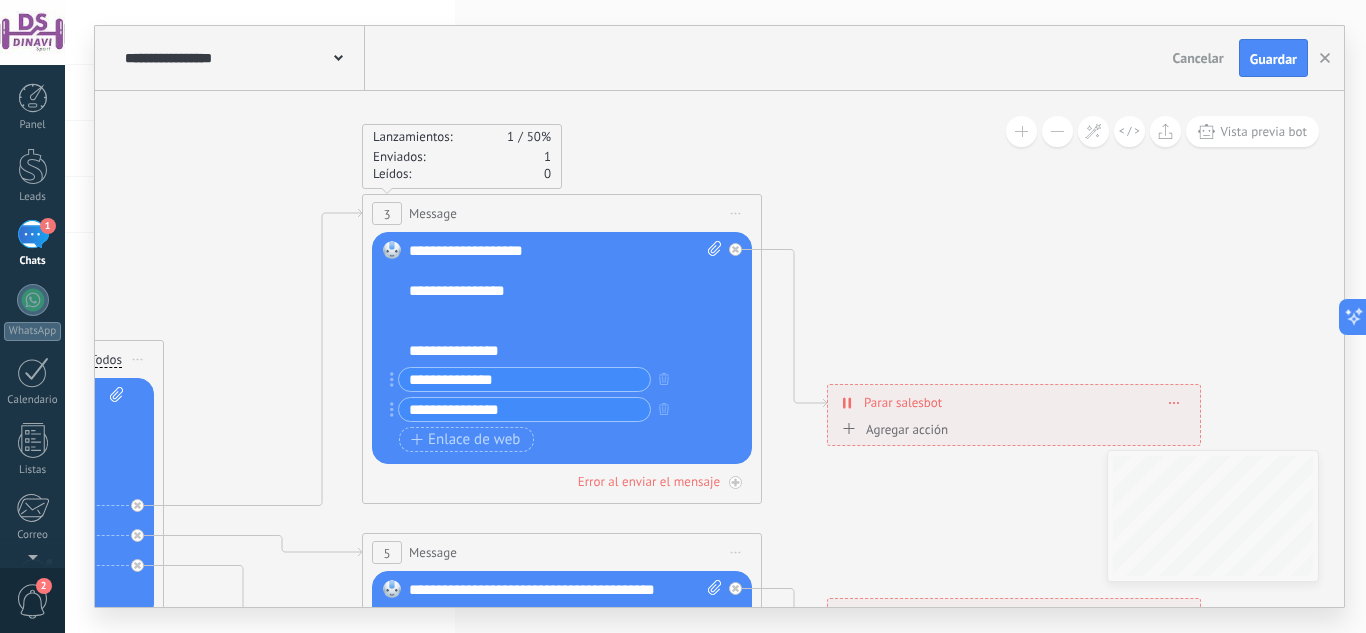 click on "**********" at bounding box center [547, 341] 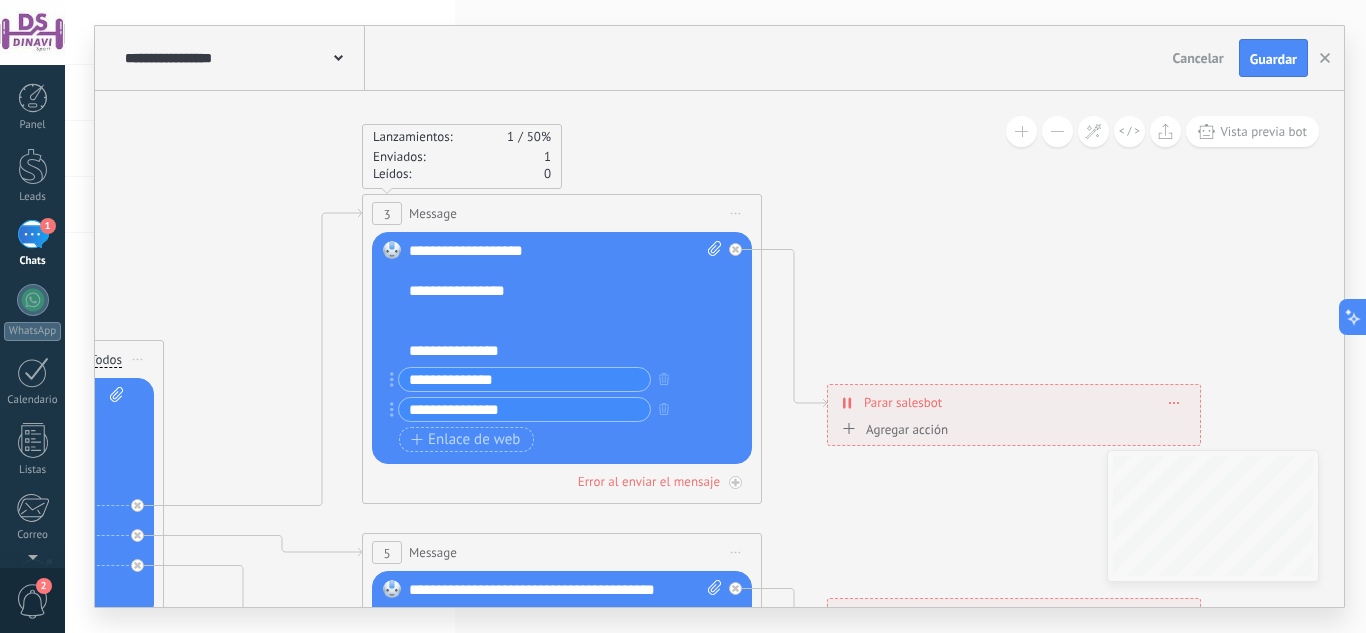 scroll, scrollTop: 240, scrollLeft: 0, axis: vertical 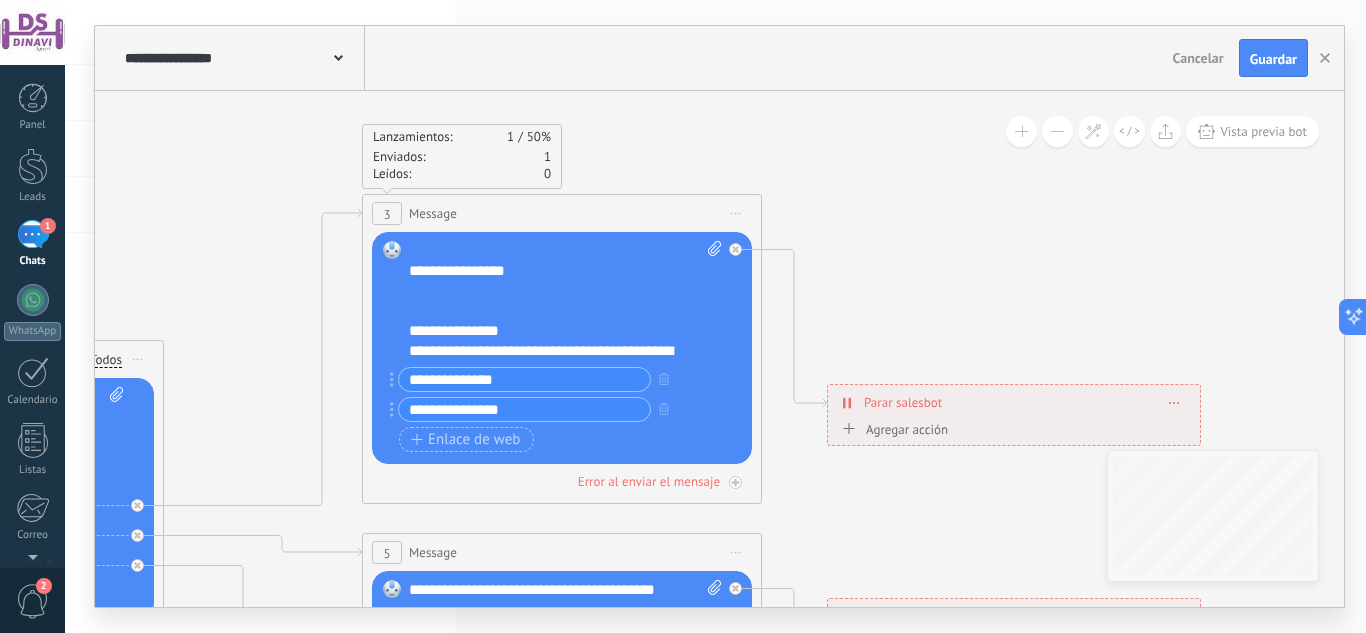 click at bounding box center [547, 291] 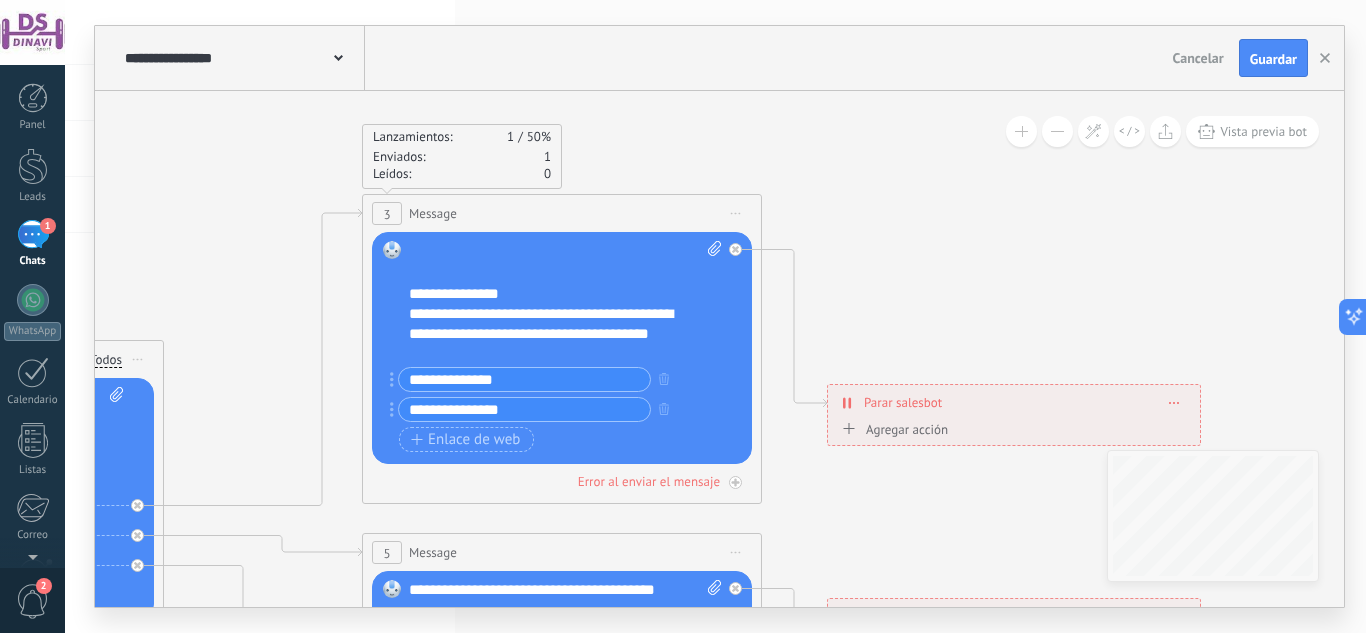 scroll, scrollTop: 320, scrollLeft: 0, axis: vertical 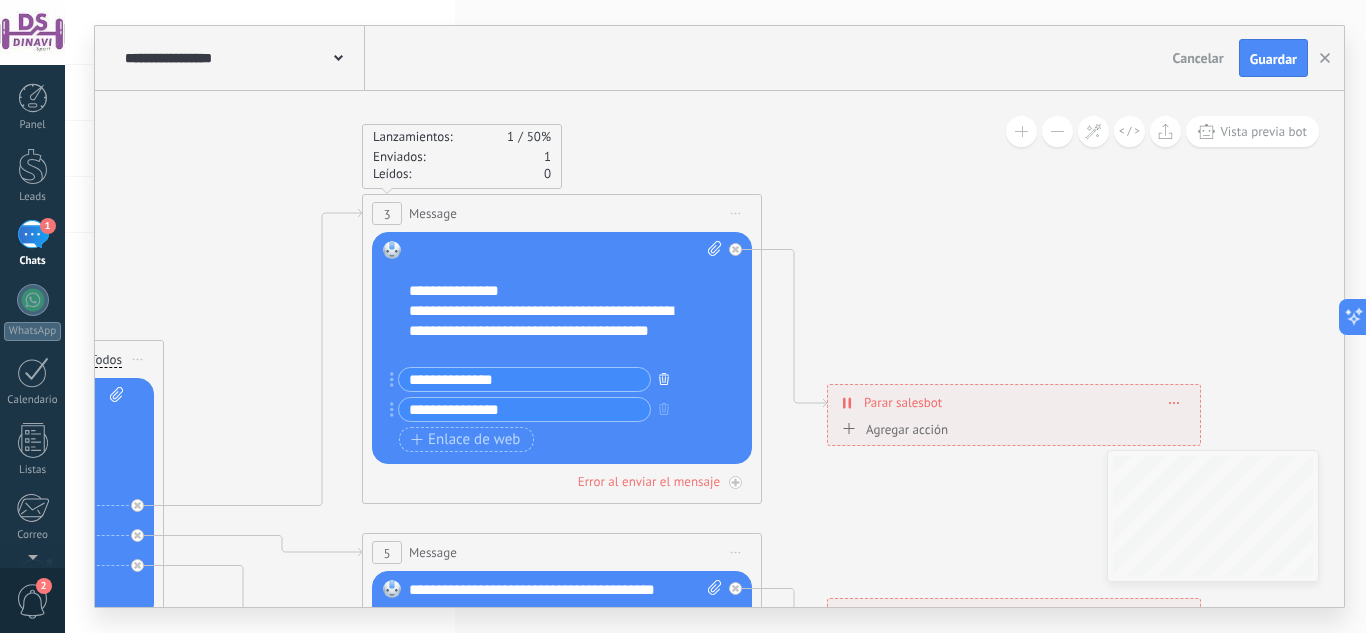 click at bounding box center [664, 378] 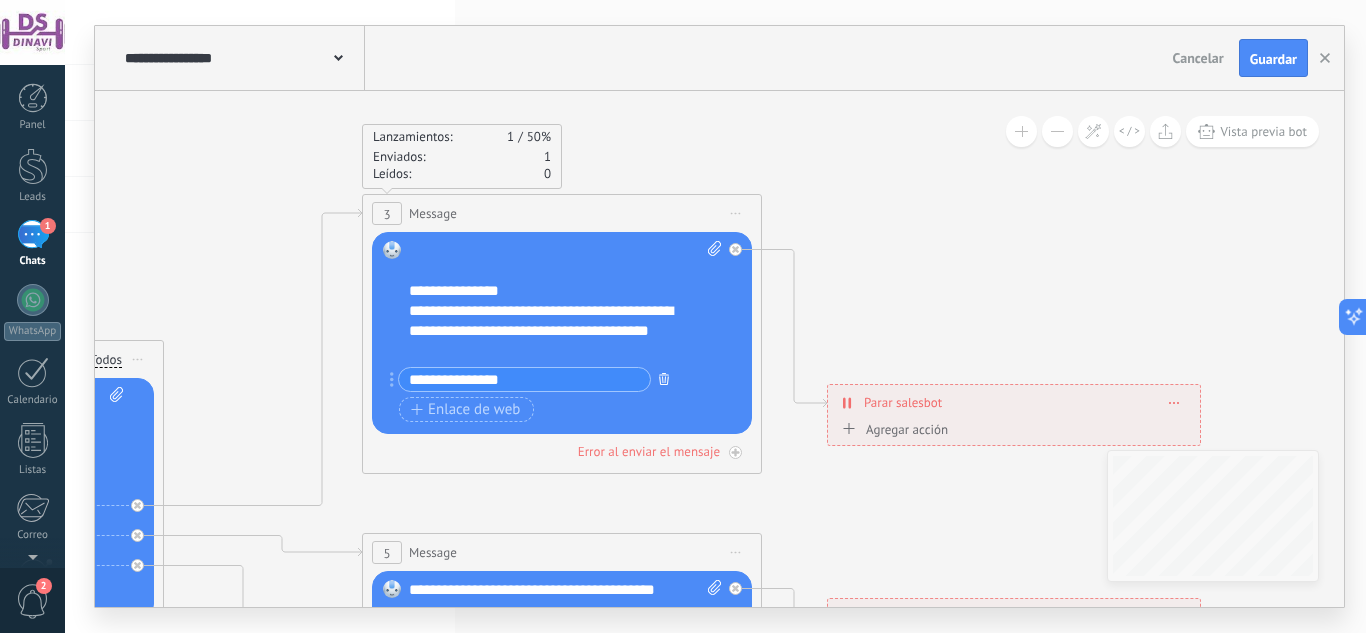 click at bounding box center [664, 378] 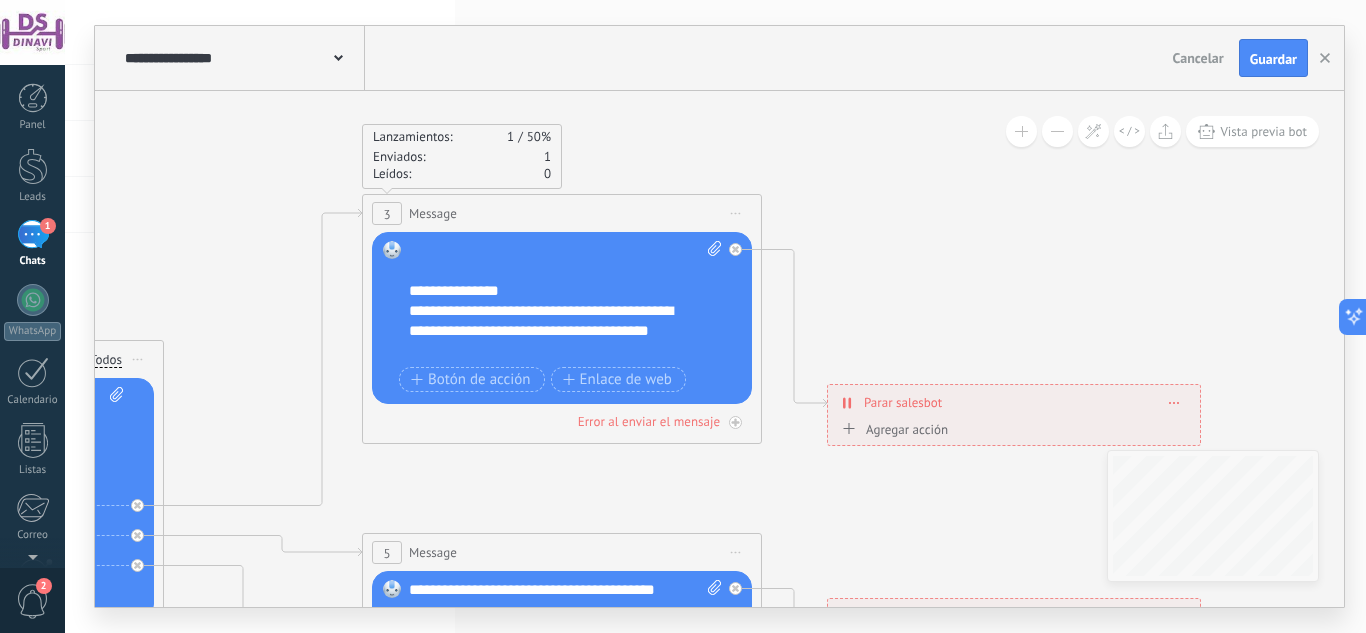 click 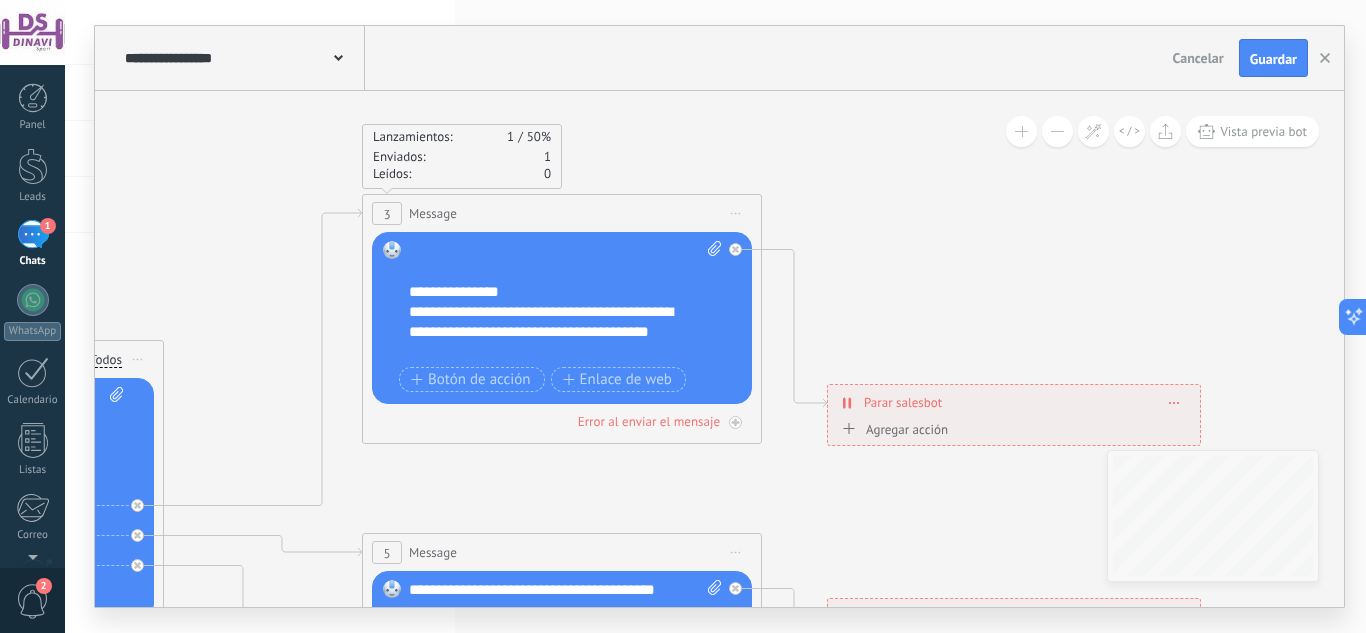 scroll, scrollTop: 320, scrollLeft: 0, axis: vertical 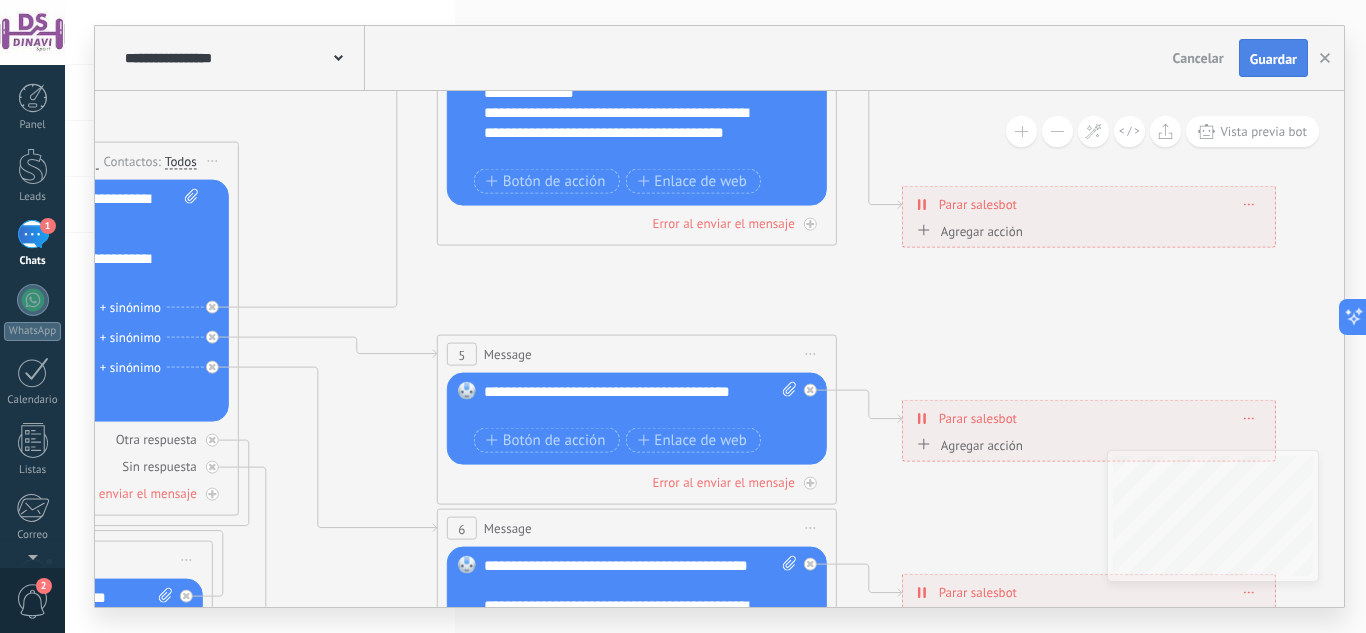 click on "Guardar" at bounding box center [1273, 59] 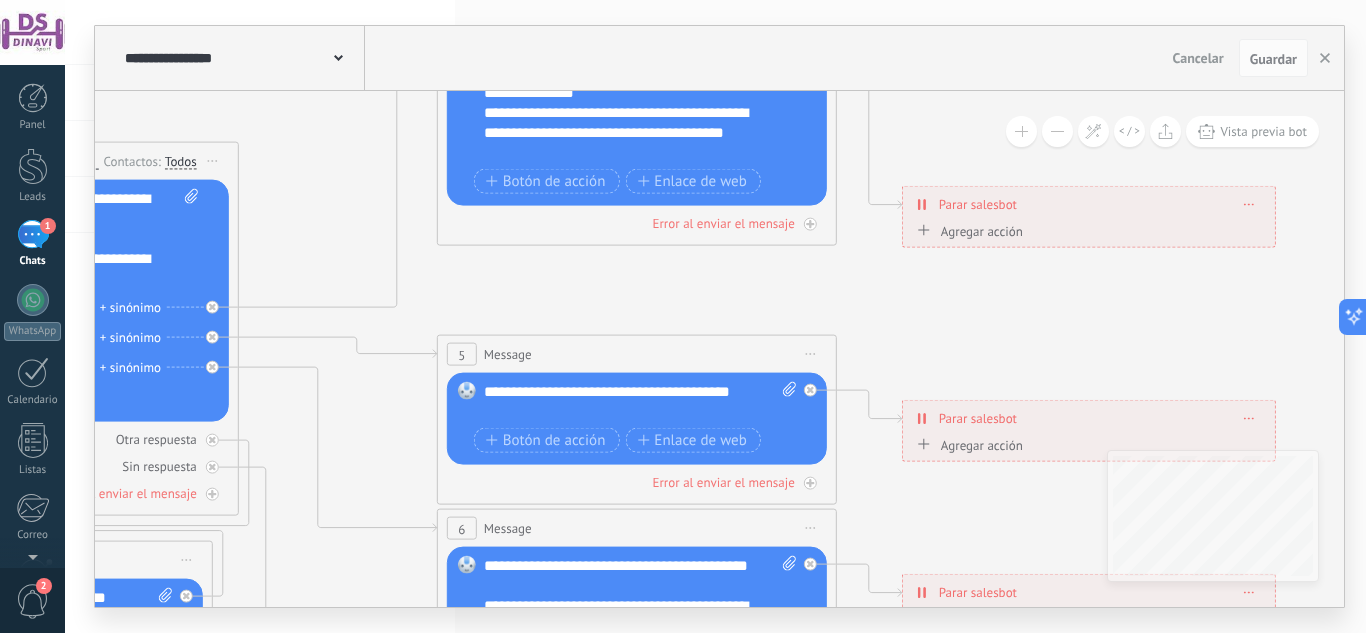 click on "1" at bounding box center [33, 234] 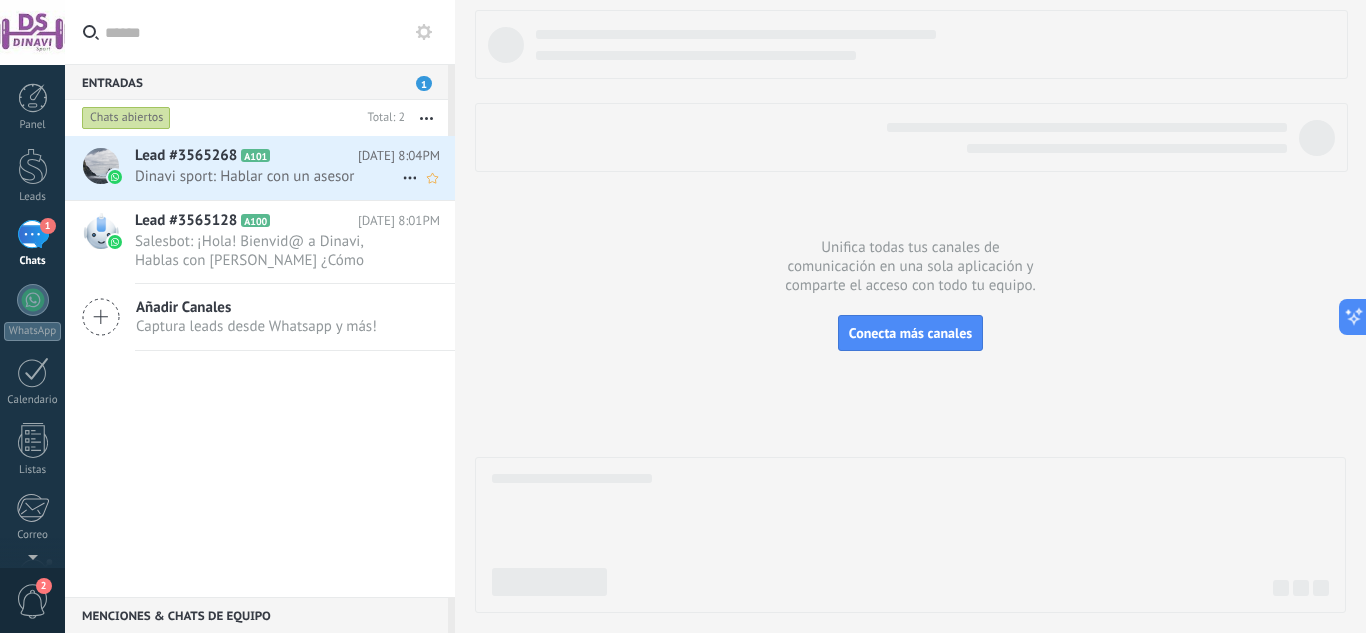 click 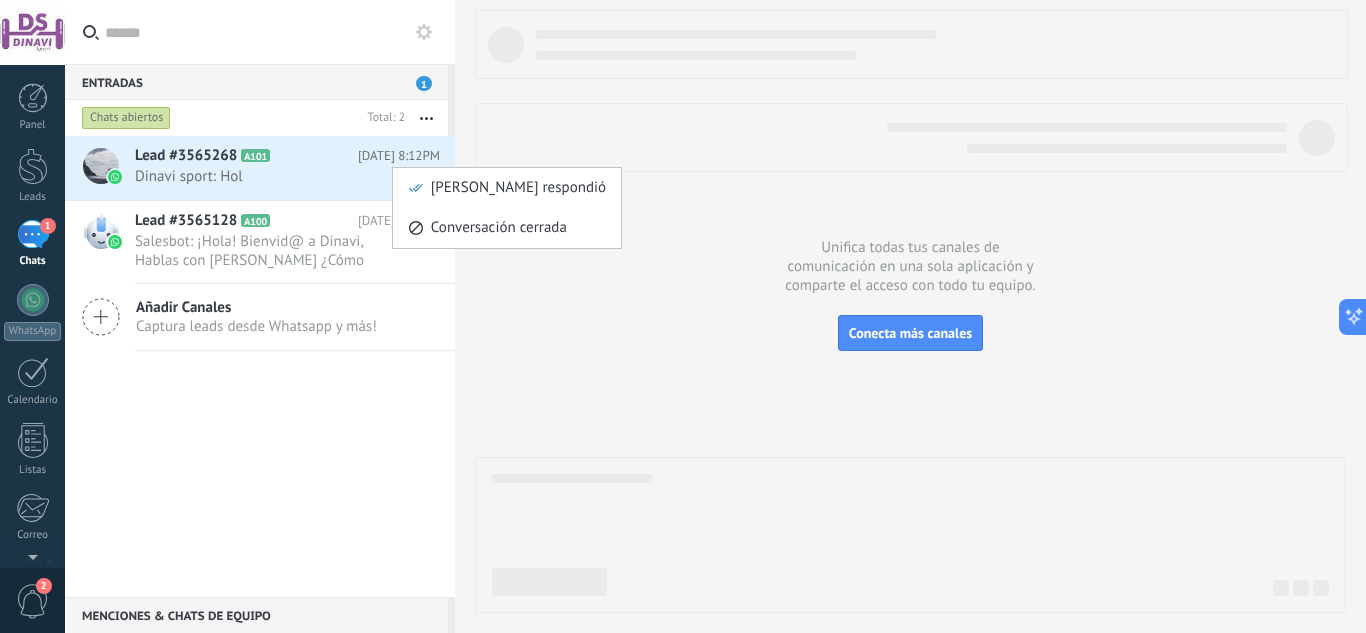 click at bounding box center (683, 316) 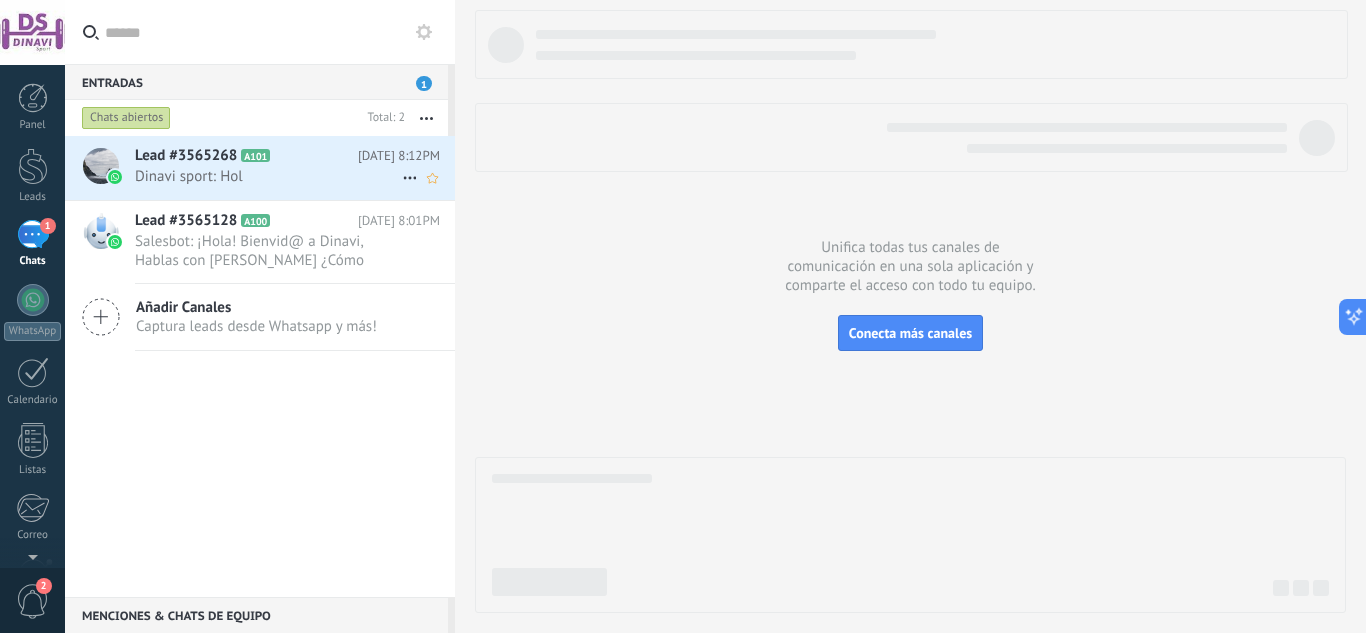 click on "Dinavi sport: Hol" at bounding box center [268, 176] 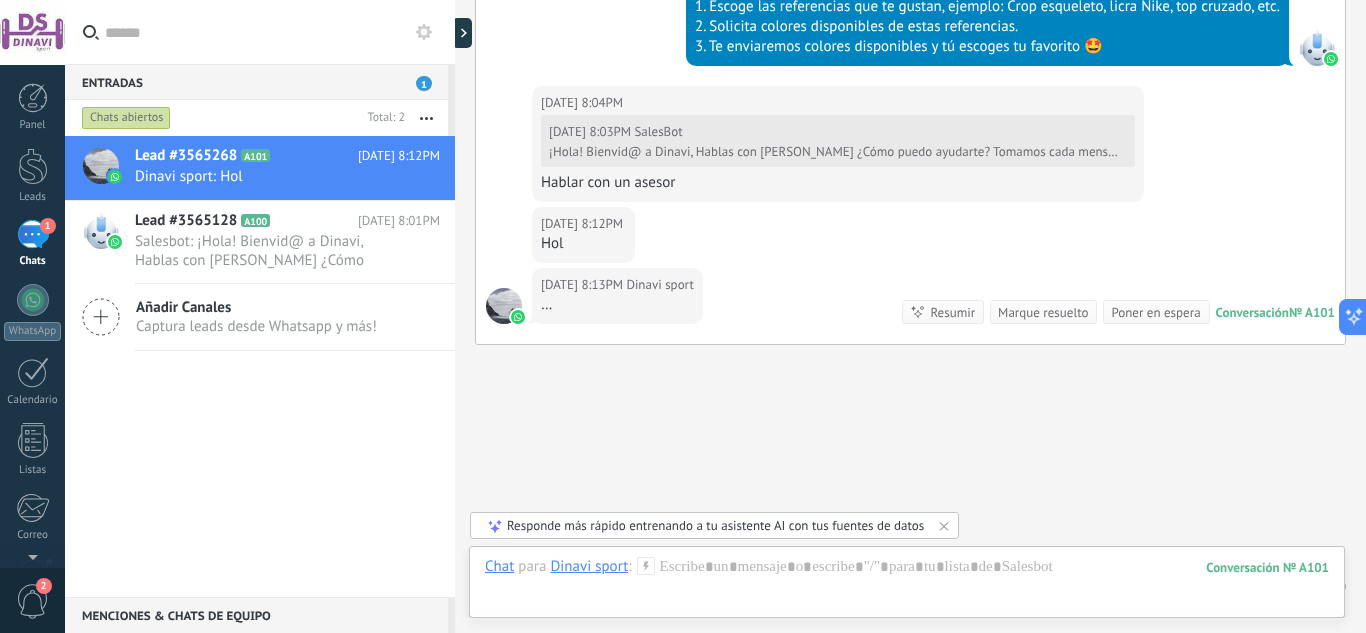 scroll, scrollTop: 787, scrollLeft: 0, axis: vertical 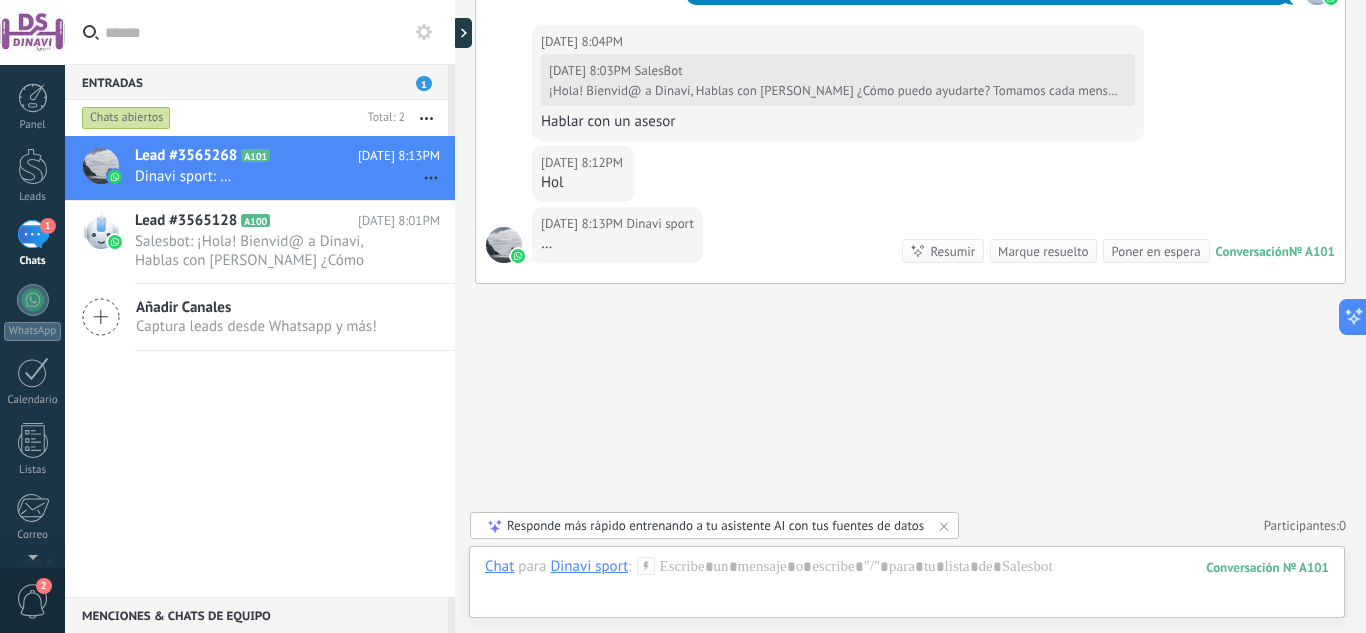 click 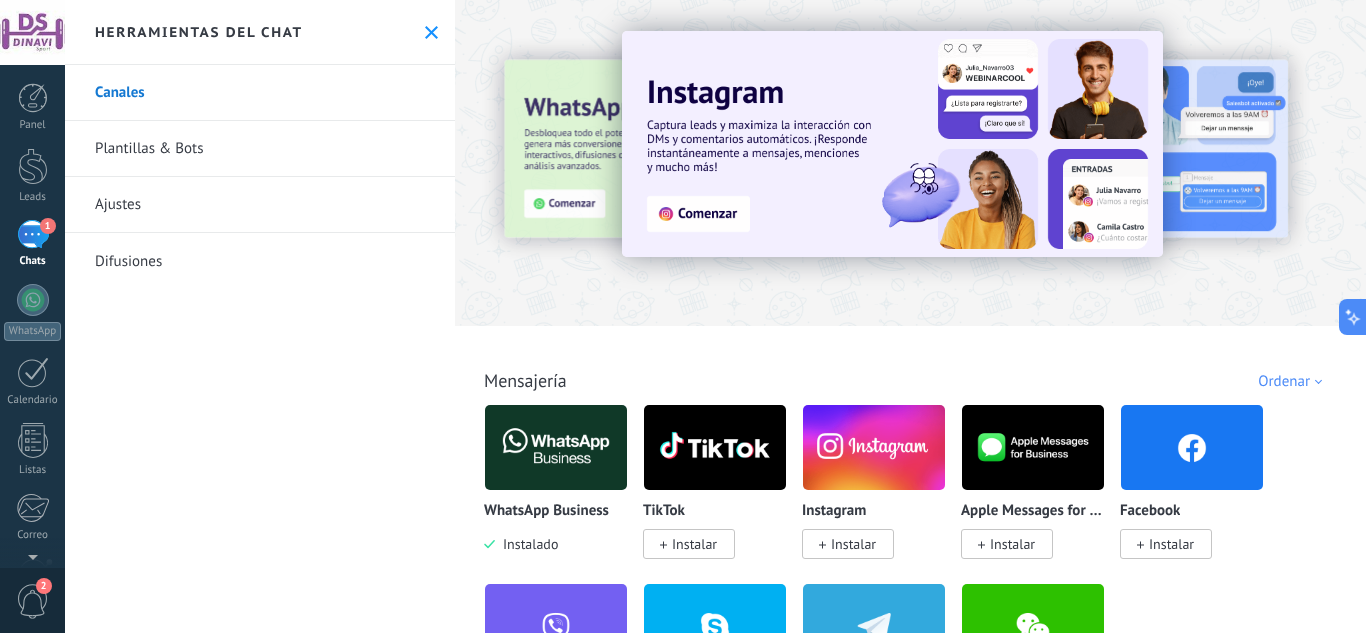 click on "Plantillas & Bots" at bounding box center (260, 149) 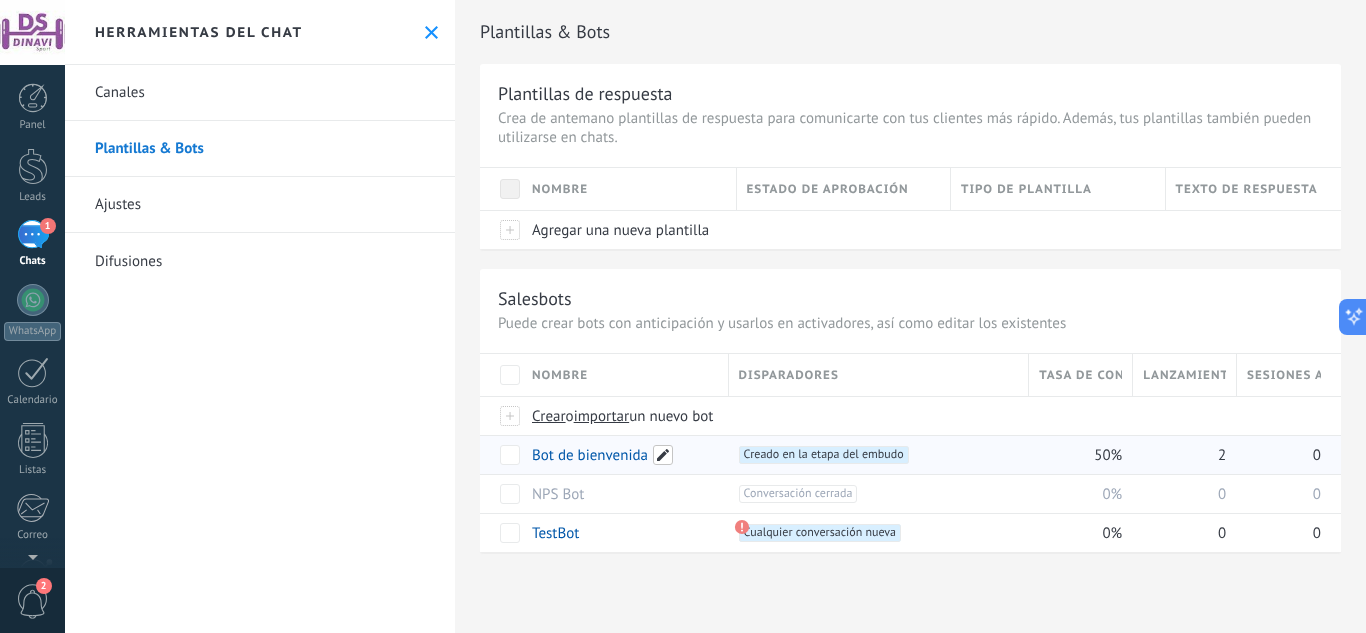 click on "Bot de bienvenida" at bounding box center (625, 454) 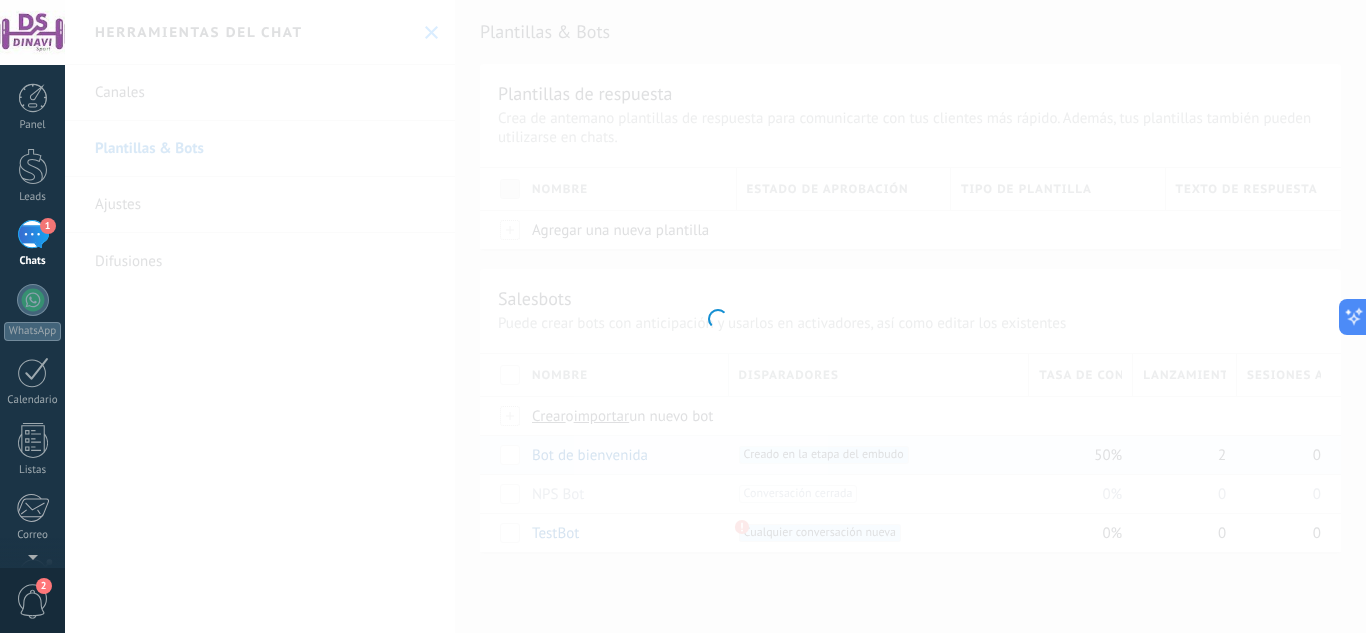 type on "**********" 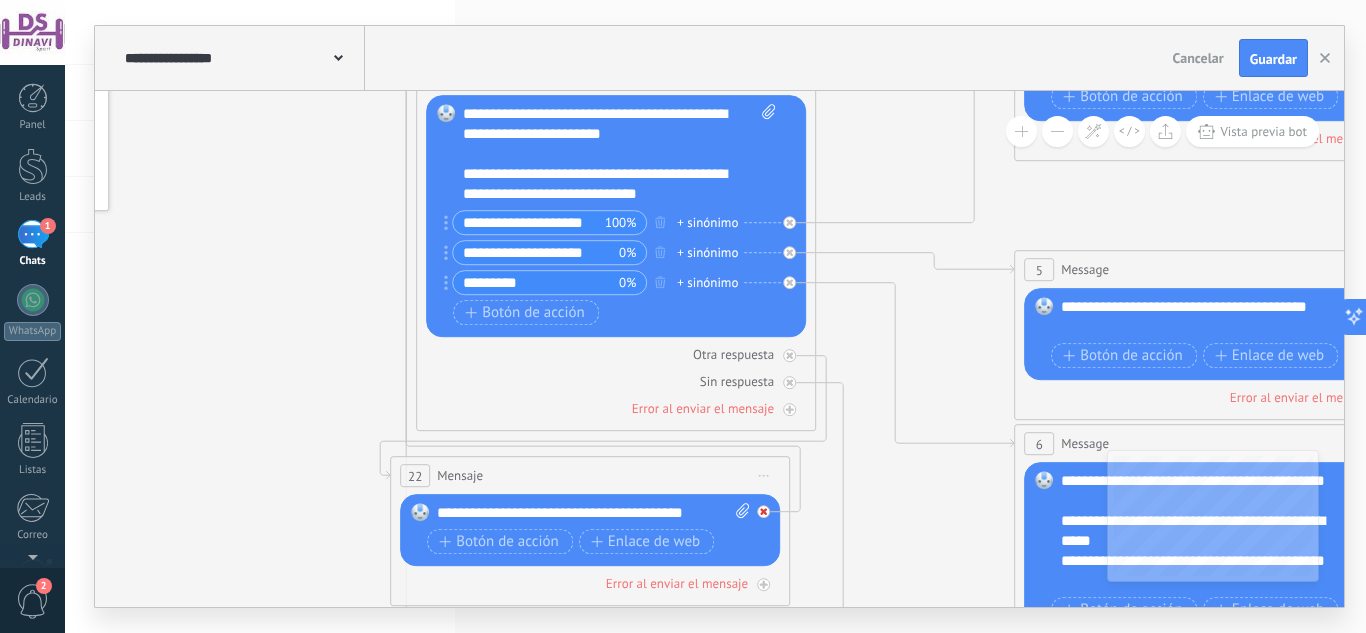 click 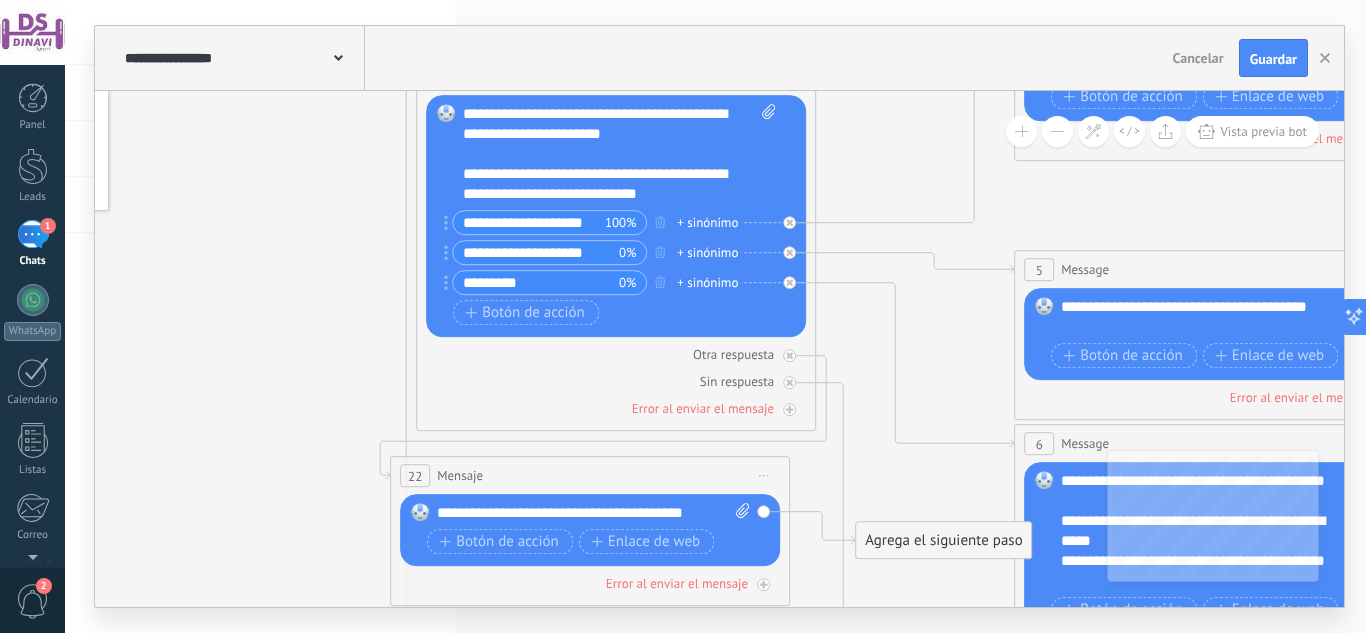click on "Agrega el siguiente paso" at bounding box center [943, 540] 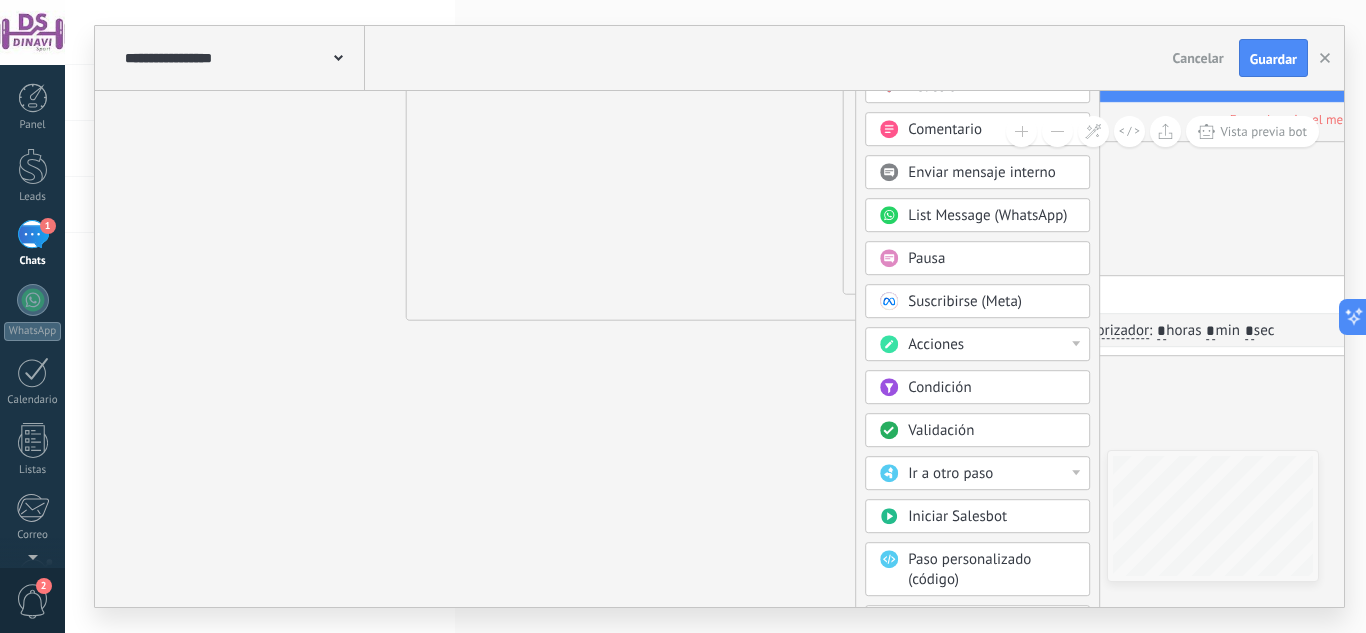 click on "Iniciar Salesbot" at bounding box center (957, 516) 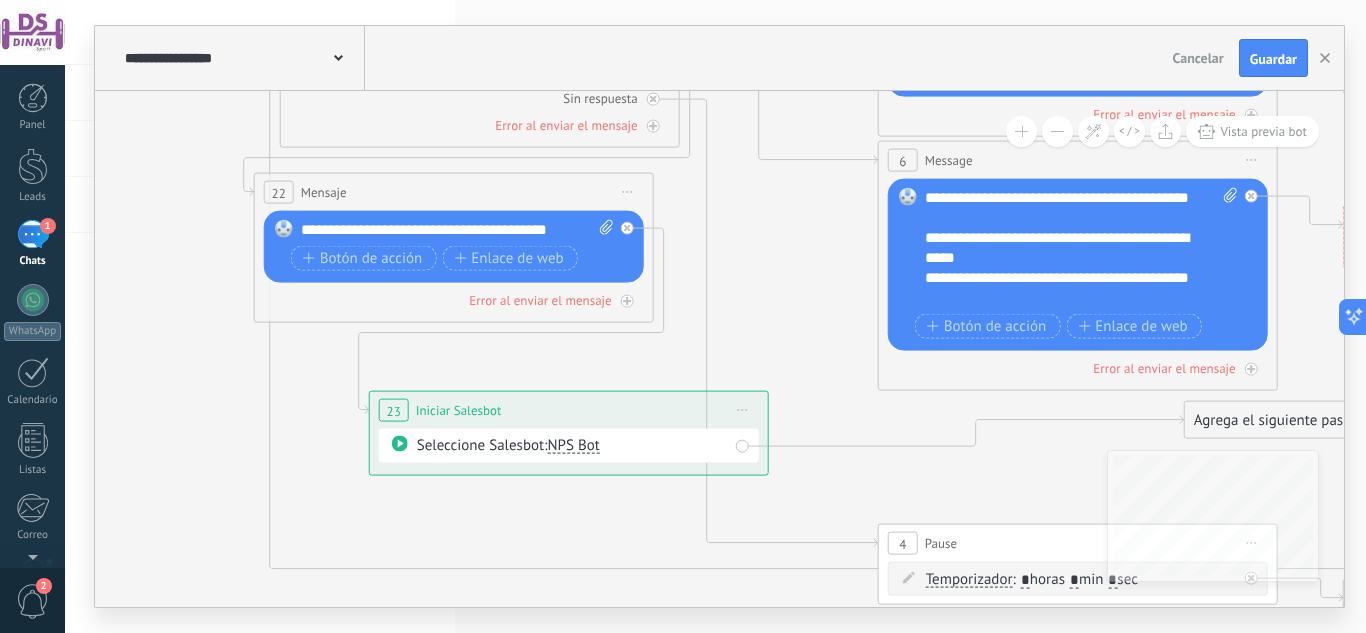 drag, startPoint x: 833, startPoint y: 261, endPoint x: 469, endPoint y: 407, distance: 392.18872 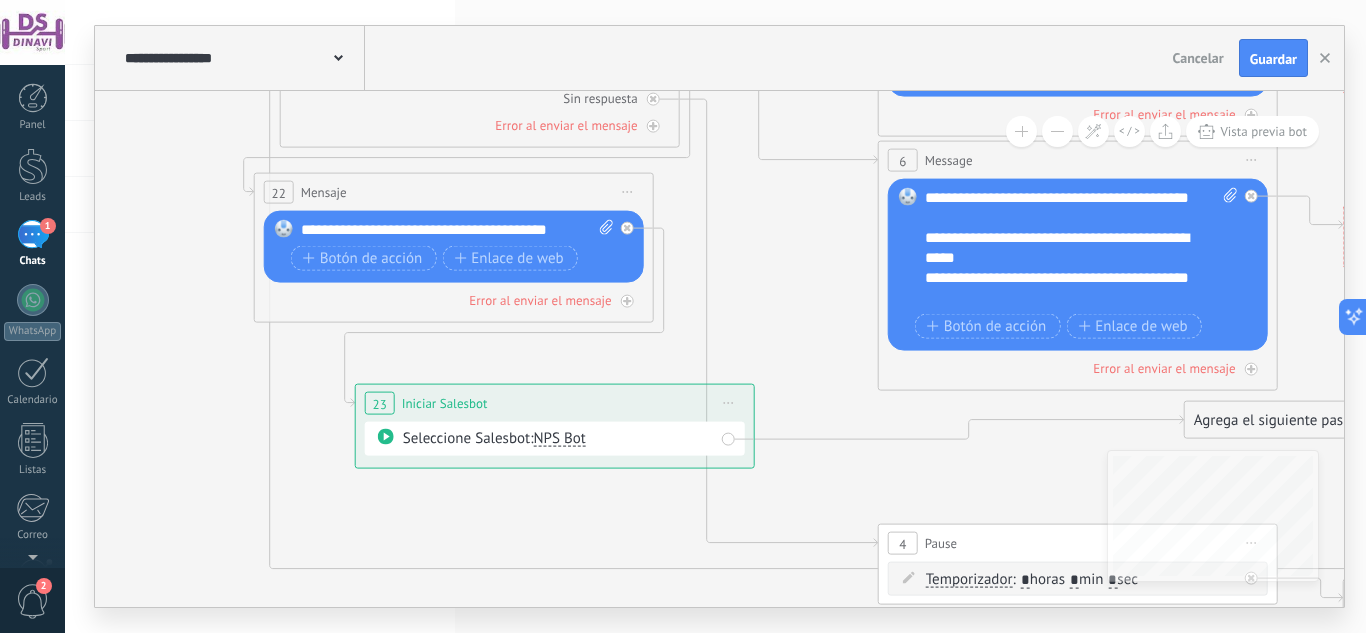 click on "Seleccione Salesbot:  NPS Bot" at bounding box center [558, 439] 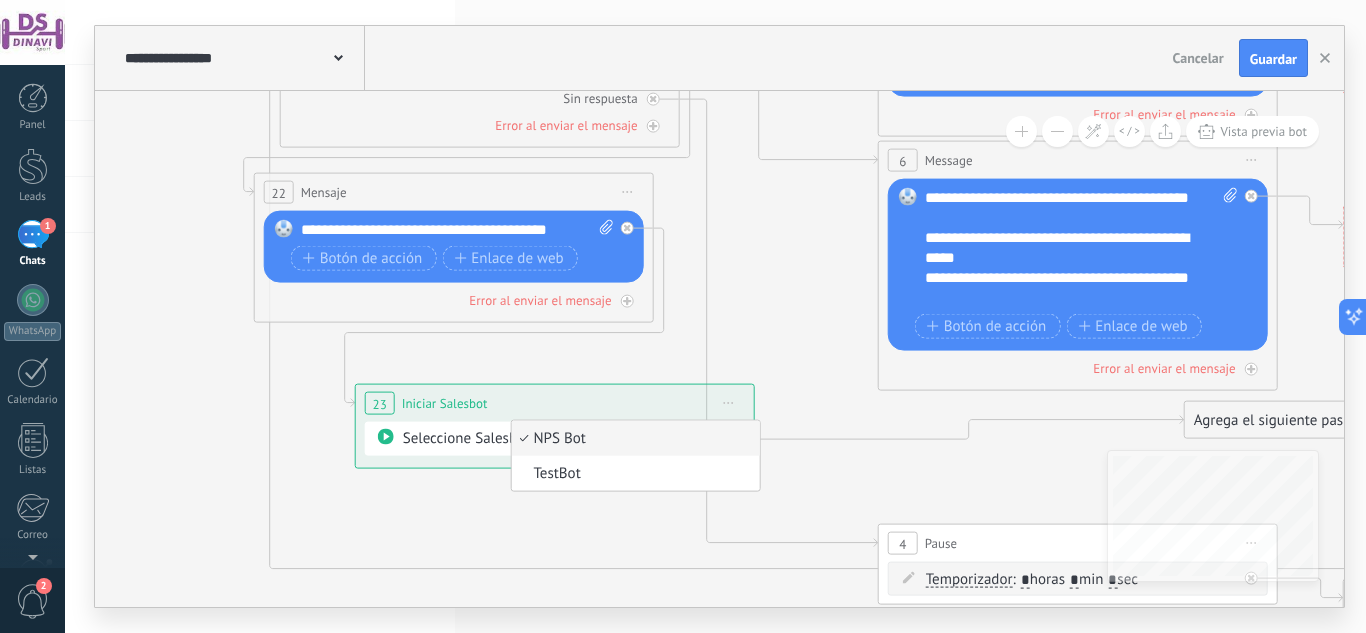 click on "NPS Bot" at bounding box center [632, 439] 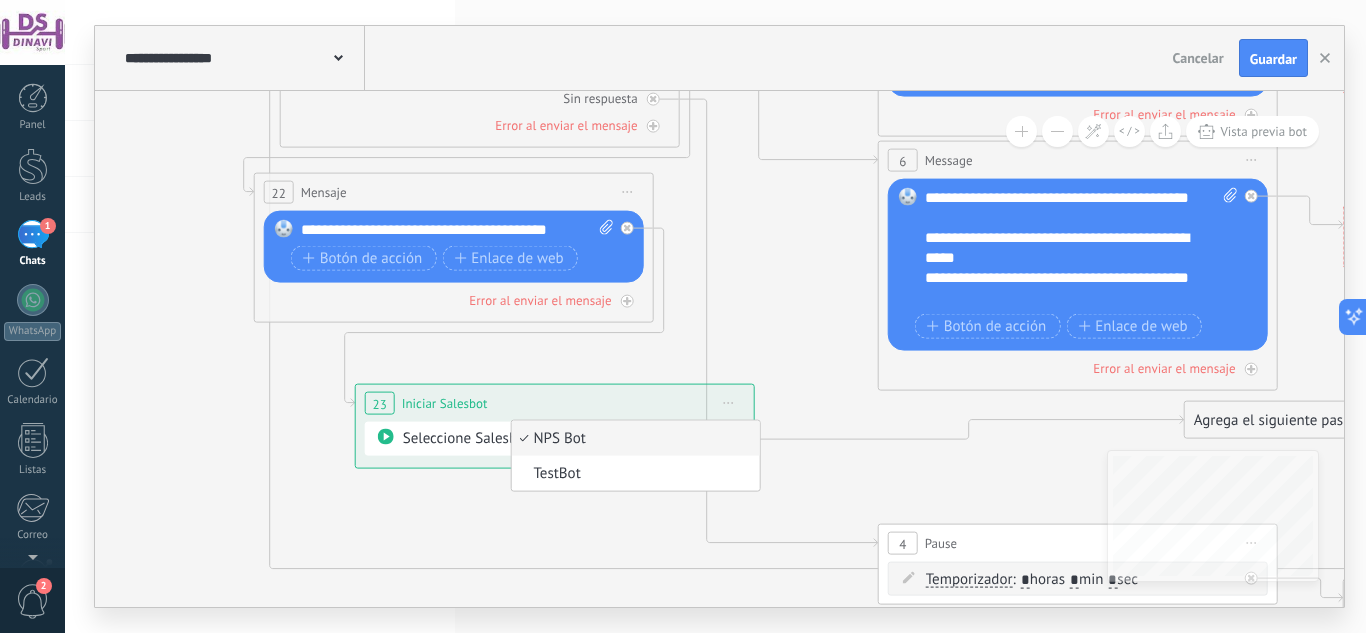 click on "**********" at bounding box center (555, 403) 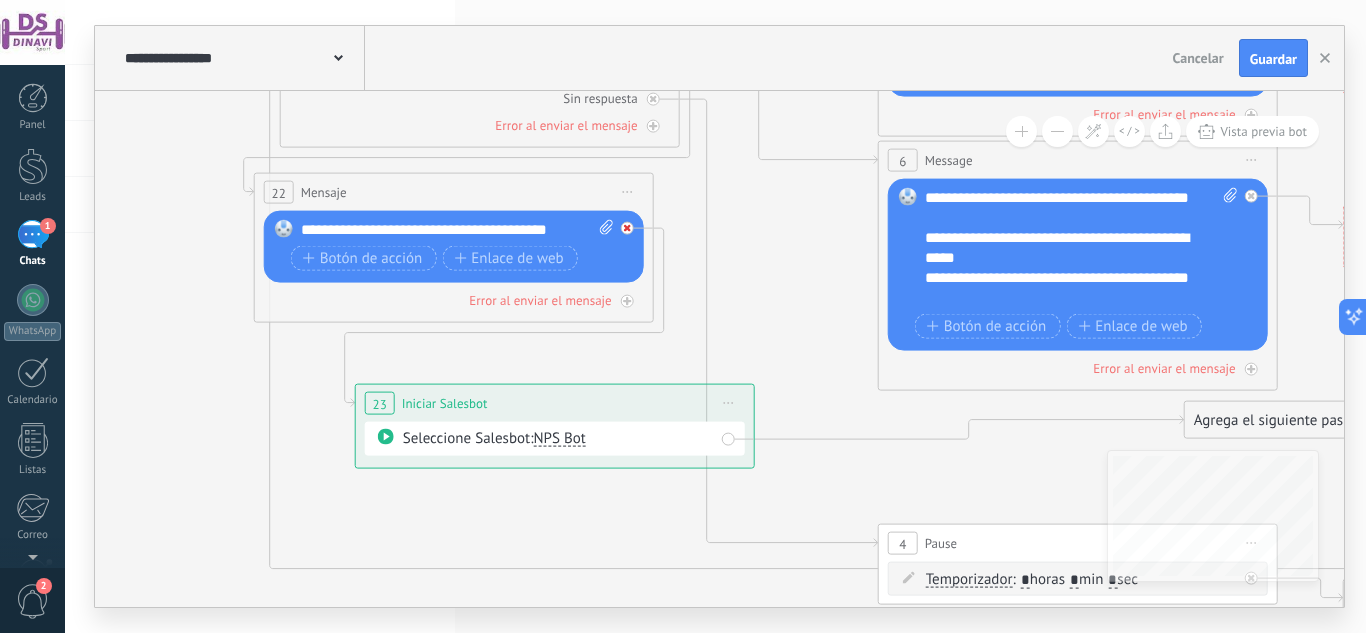 click at bounding box center (627, 228) 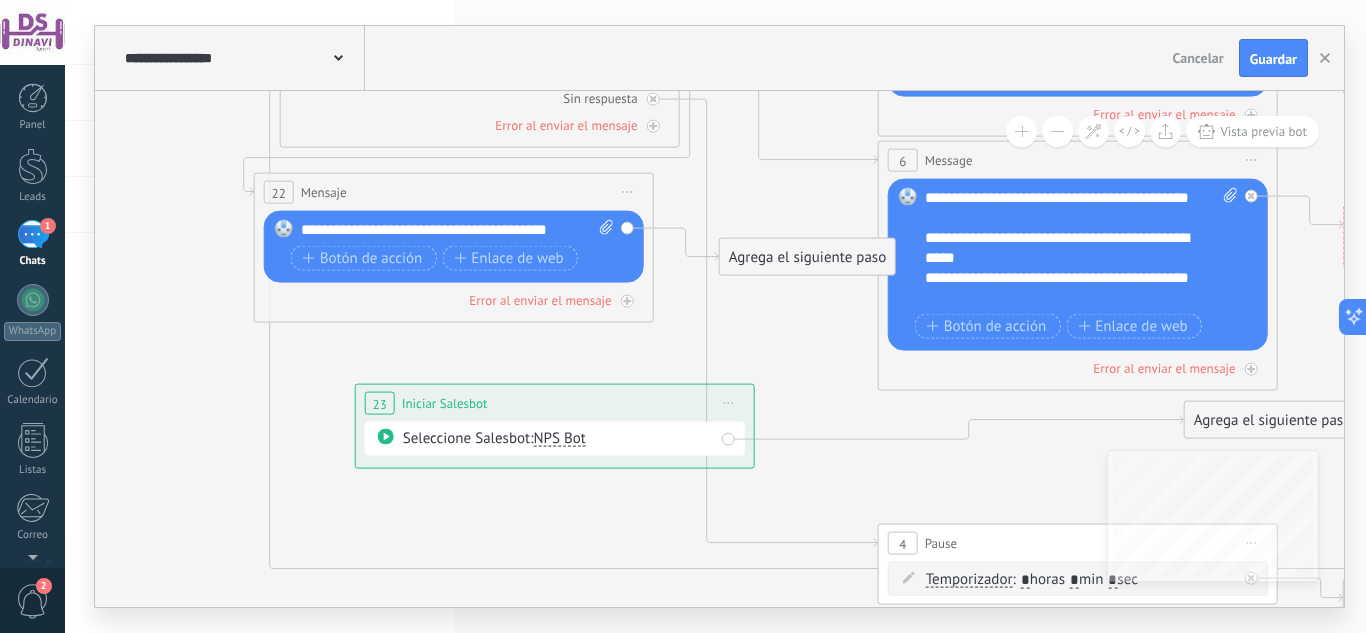 click on "Iniciar vista previa aquí
Cambiar nombre
Duplicar
[GEOGRAPHIC_DATA]" at bounding box center [729, 403] 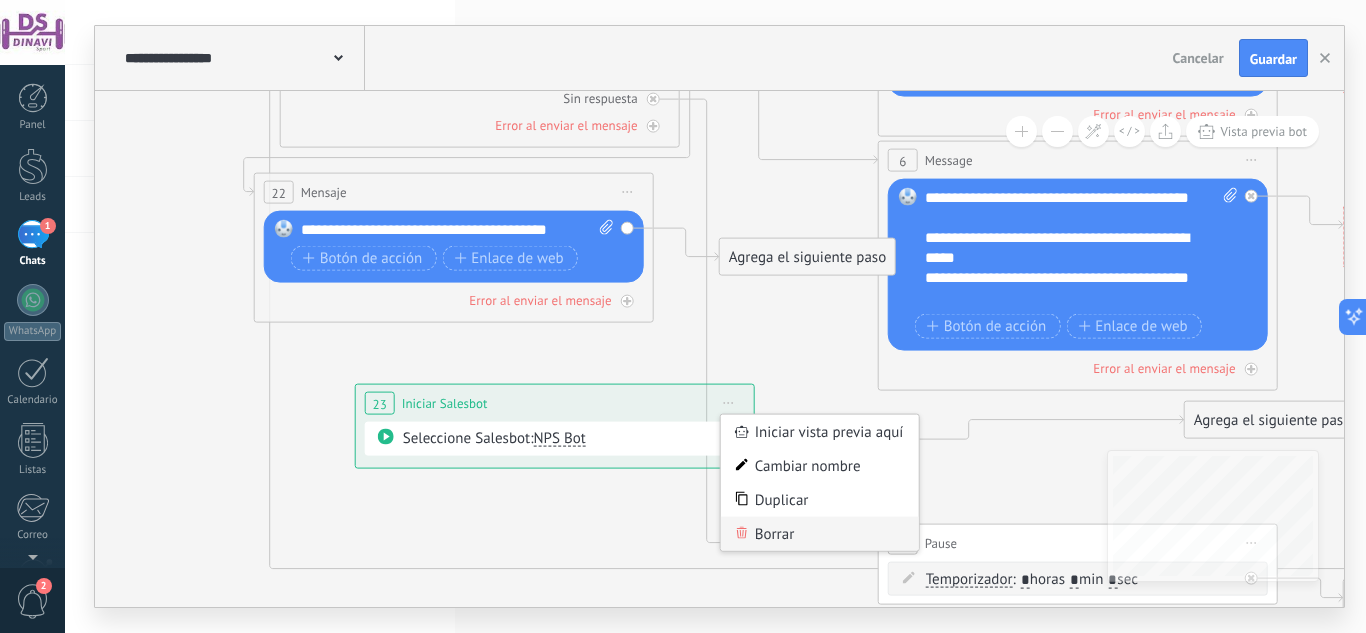 click on "Borrar" at bounding box center (820, 534) 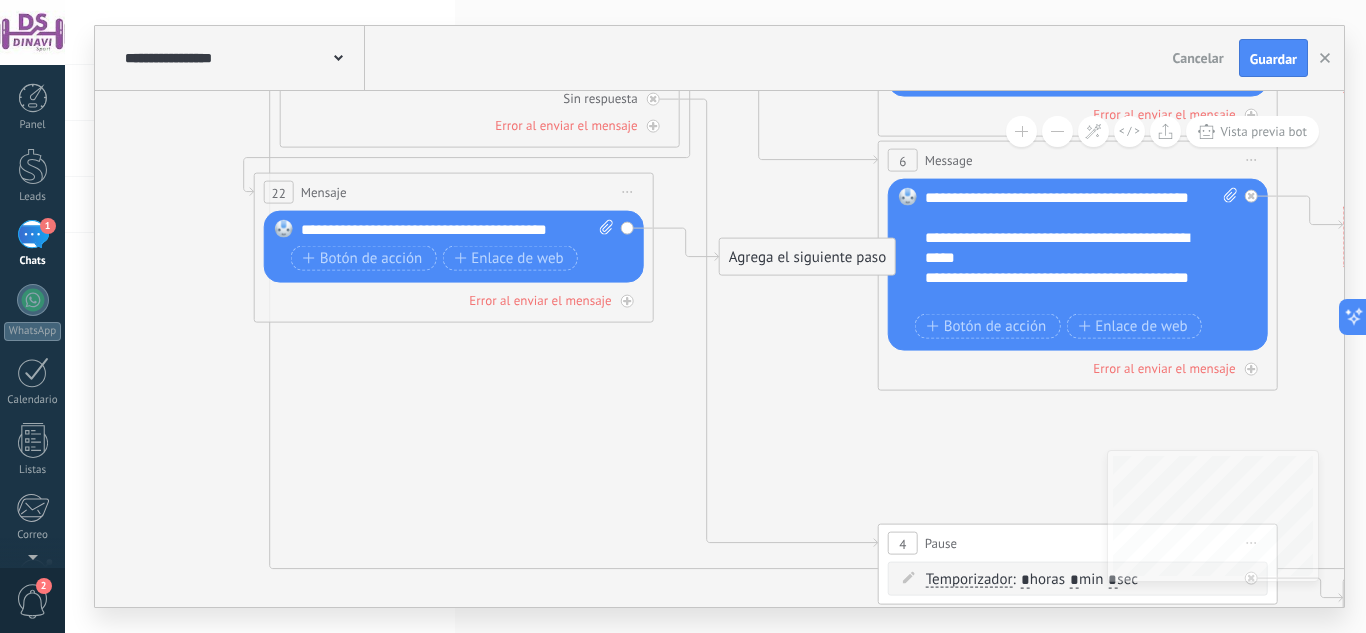 click on "Agrega el siguiente paso" at bounding box center (807, 257) 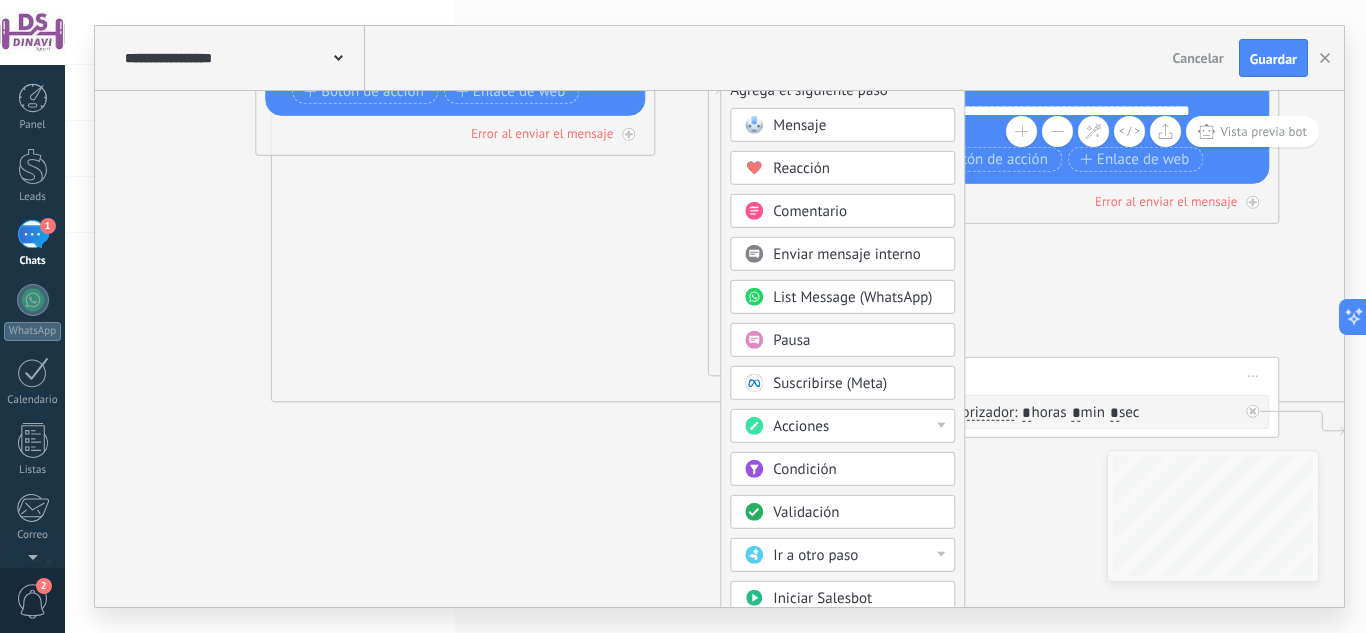 click on "Acciones" at bounding box center (857, 427) 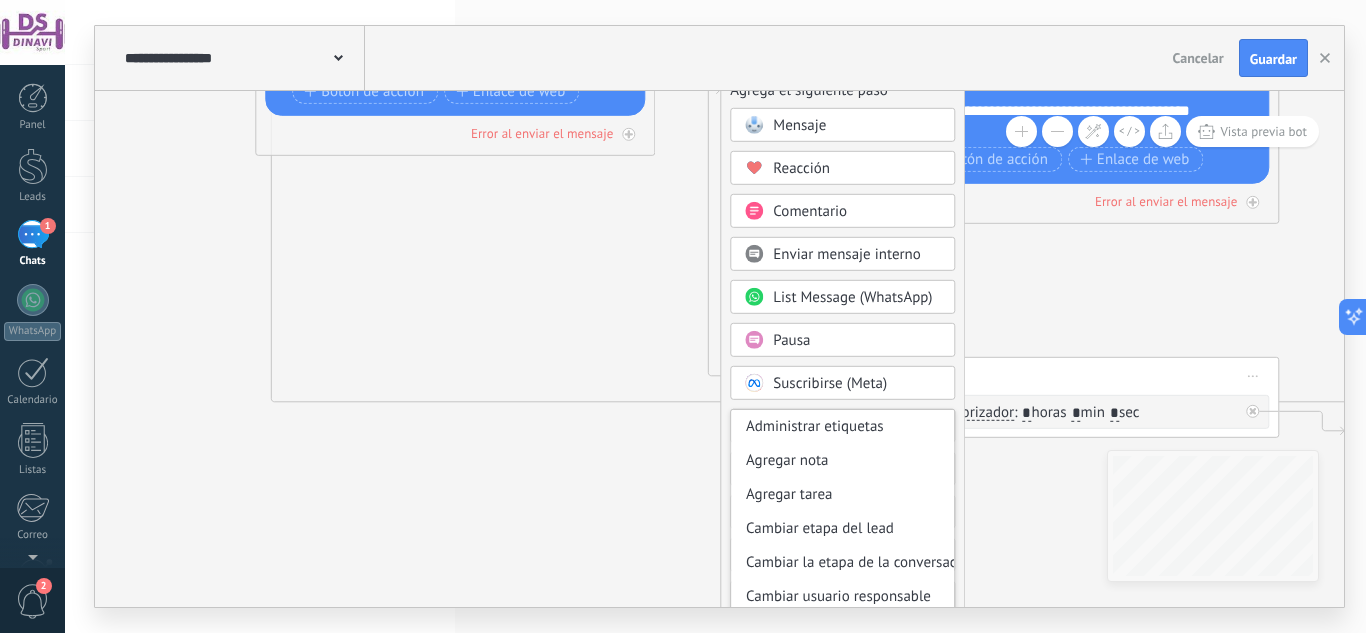 click on "Mensaje
Mensaje
Mensaje
Reacción
Comentario
Enviar mensaje interno" at bounding box center [842, 456] 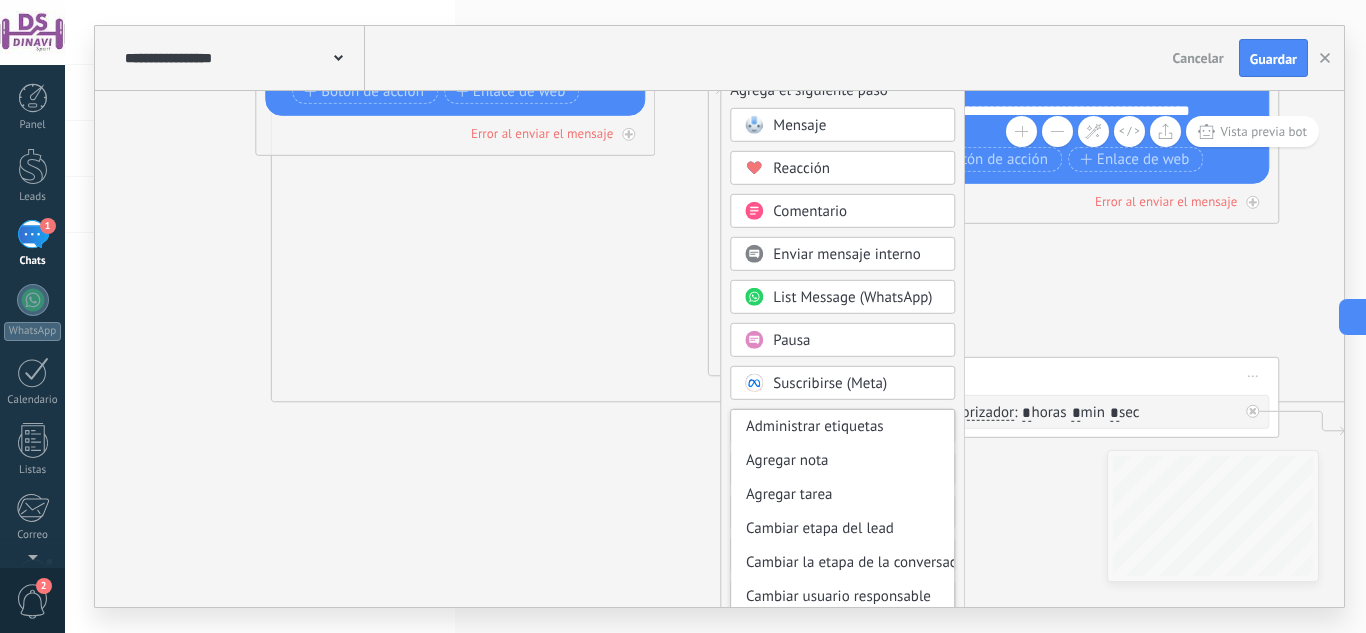 click on "Agrega el siguiente paso
Mensaje
Mensaje
Mensaje
Reacción
Comentario
Enviar mensaje interno" at bounding box center [842, 438] 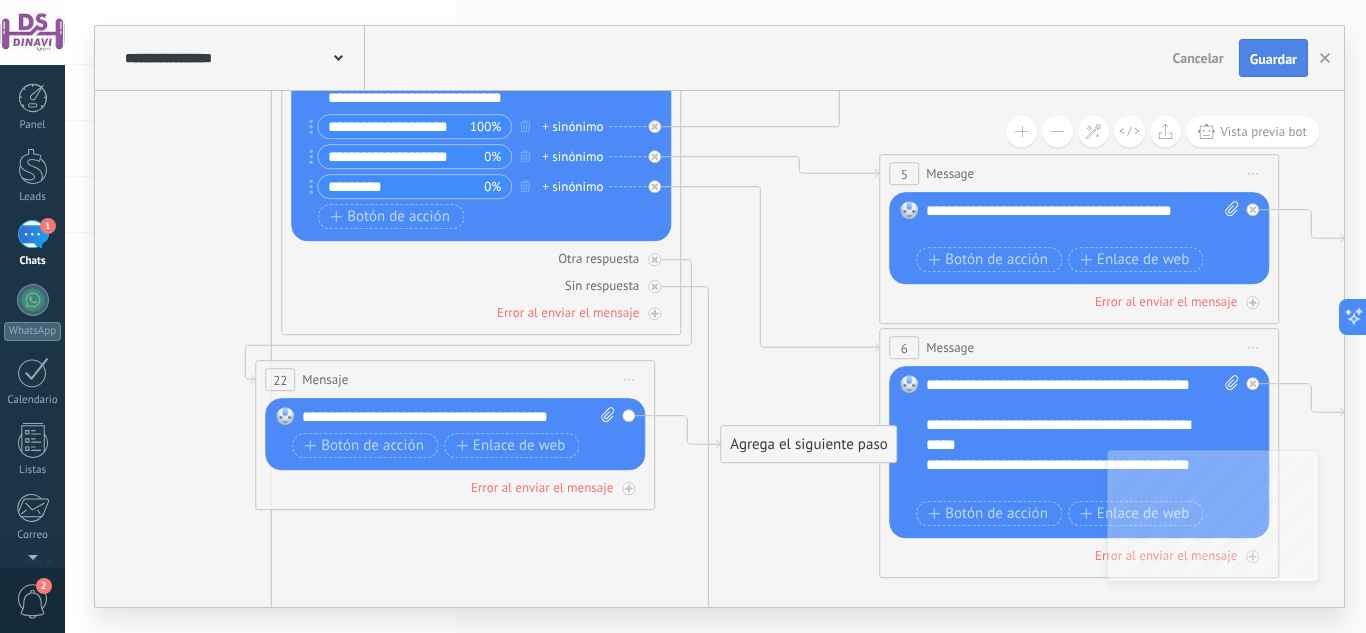 click on "Guardar" at bounding box center [1273, 59] 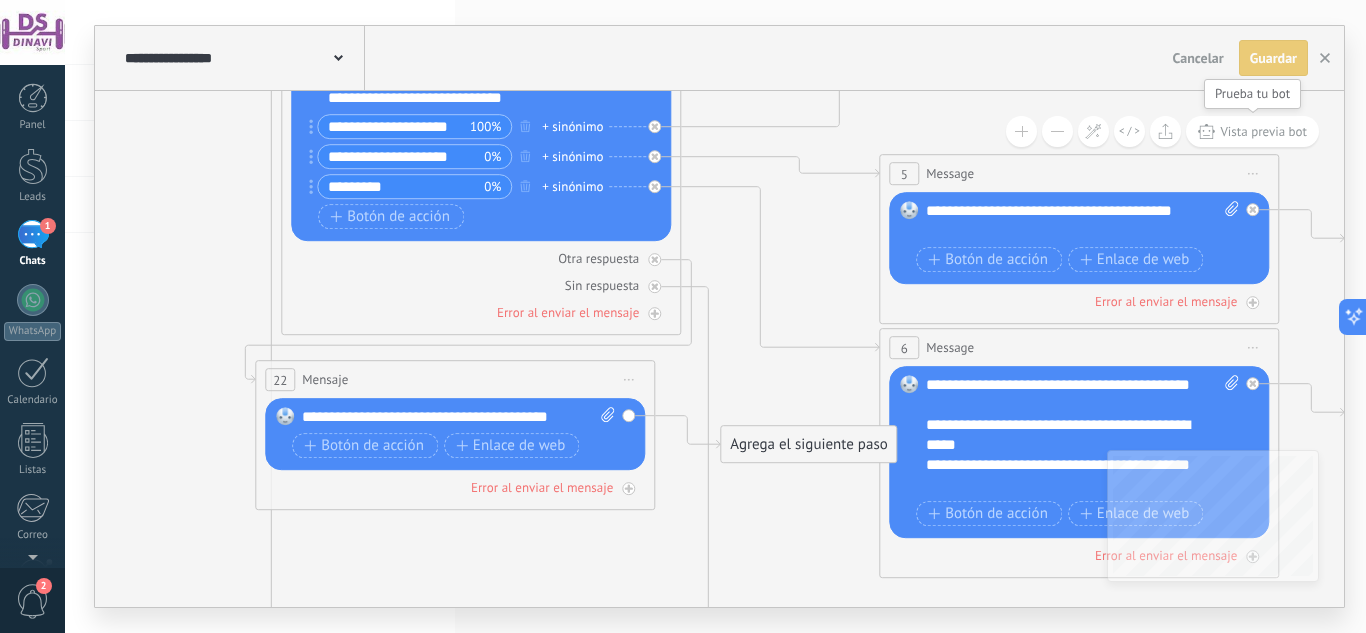 click on "Vista previa bot" at bounding box center (1263, 131) 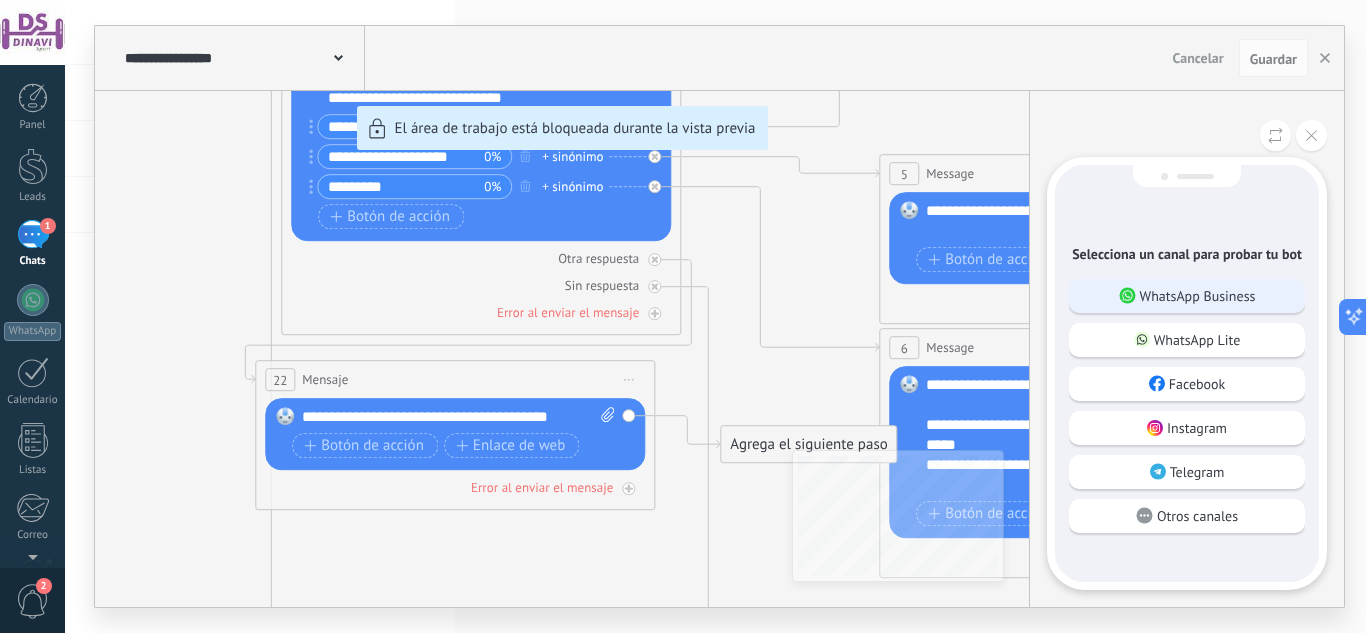 click on "WhatsApp Business" at bounding box center (1187, 296) 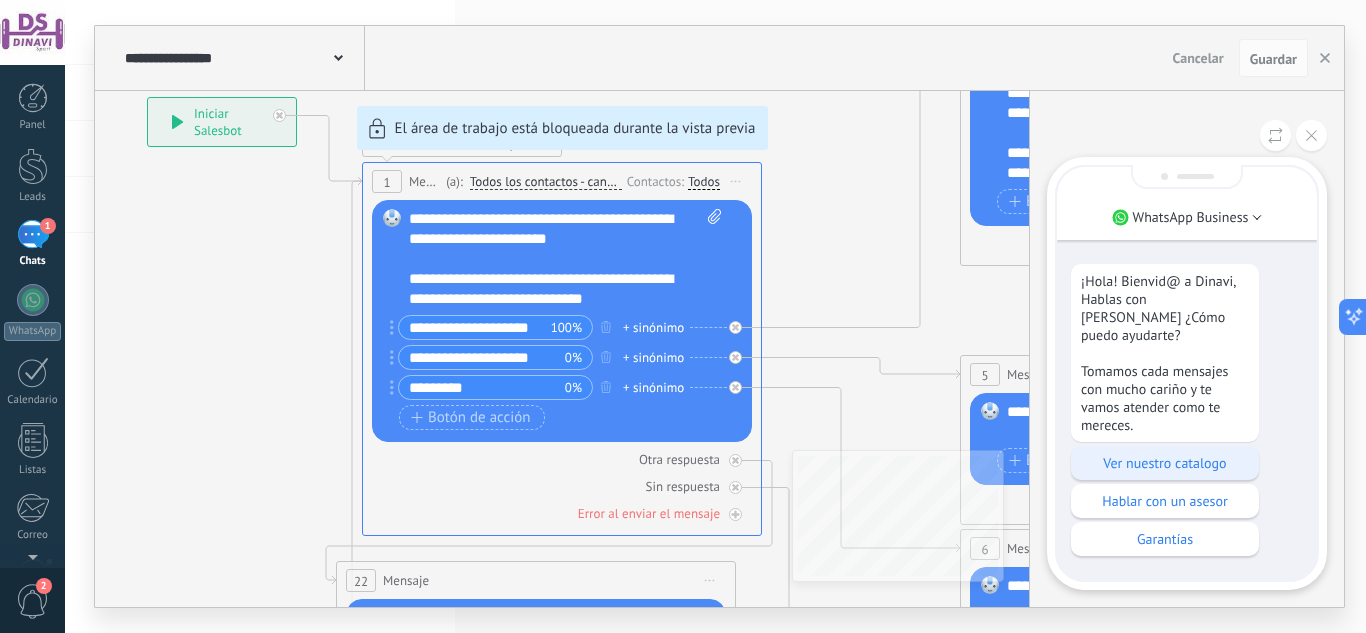click on "Ver nuestro catalogo" at bounding box center [1165, 463] 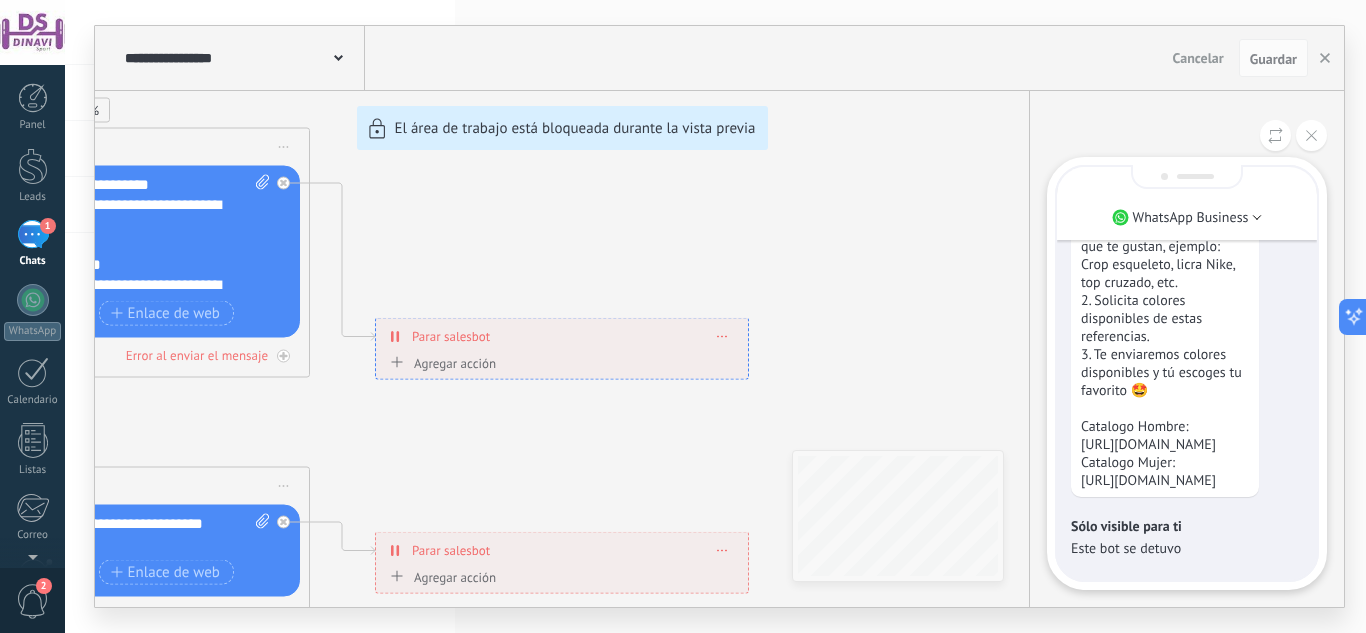 scroll, scrollTop: 0, scrollLeft: 0, axis: both 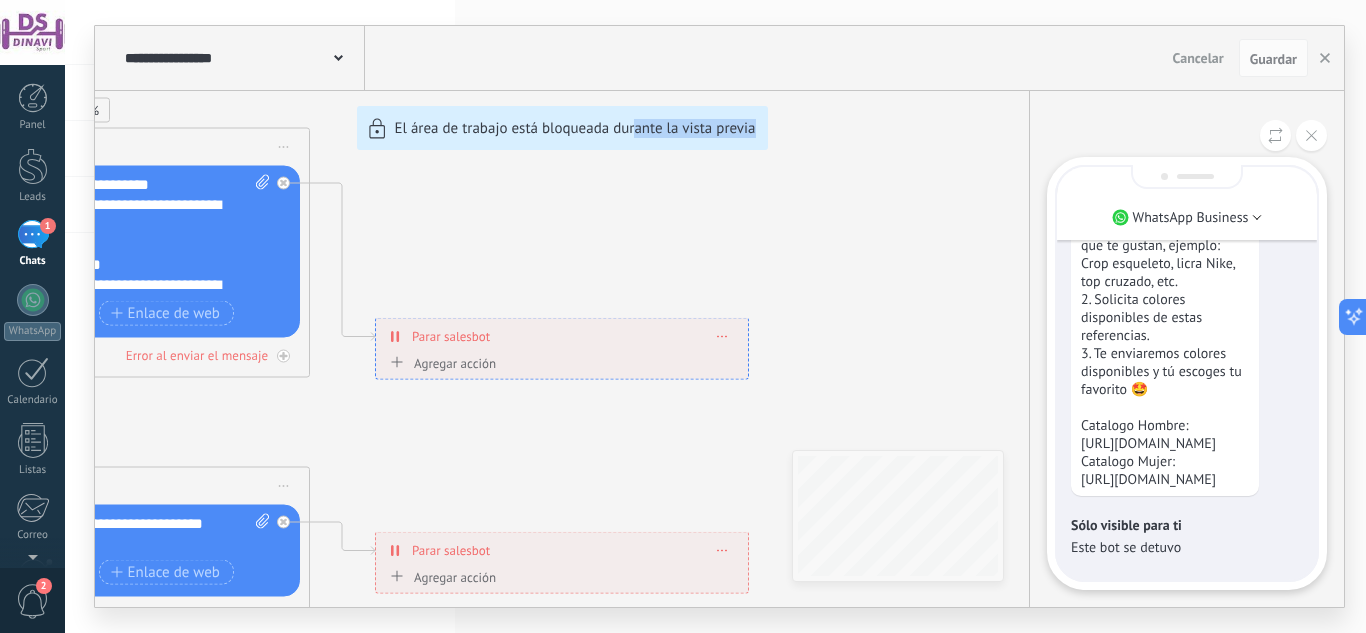 drag, startPoint x: 638, startPoint y: 249, endPoint x: 881, endPoint y: 280, distance: 244.96939 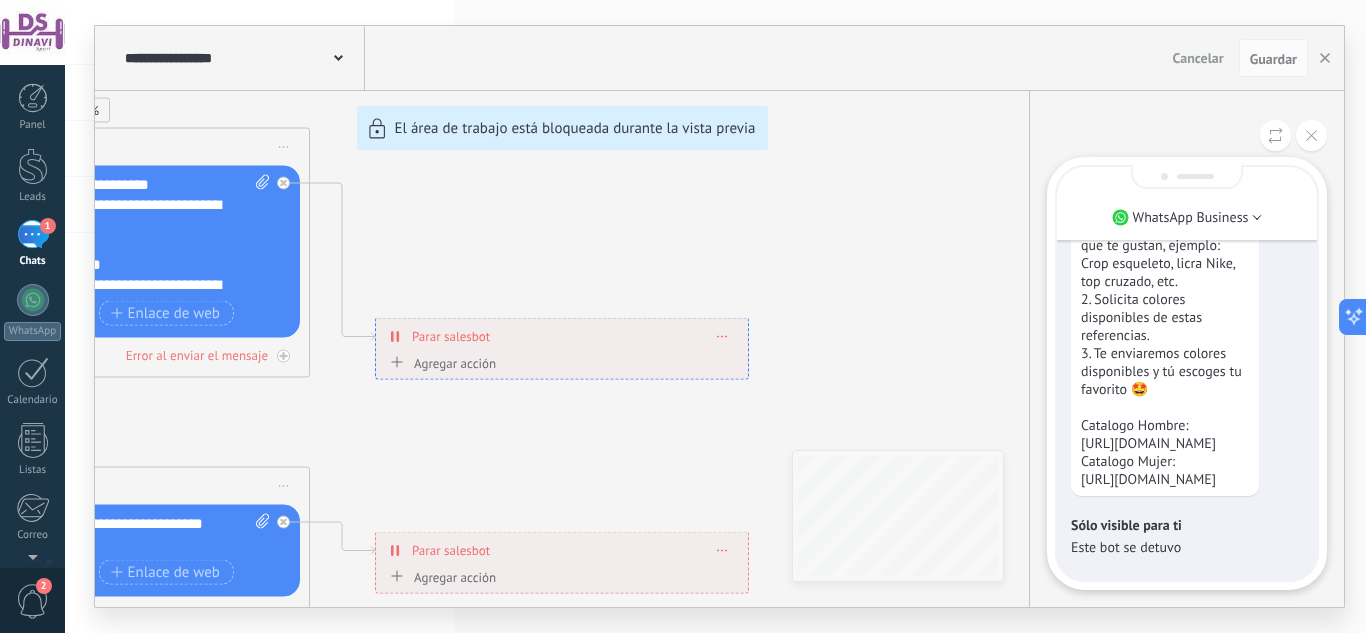 click on "Te comparto nuestro Catálogo 💜✨
Podrás encontrar más de 100 referencias en prendas hermosas 🥰
¿Cómo hacer tu pedido?🛍
1. Escoge las referencias que te gustan, ejemplo: Crop esqueleto, licra Nike, top cruzado, etc.
2. Solicita colores disponibles de estas referencias.
3. Te enviaremos colores disponibles y tú escoges tu favorito 🤩
Catalogo Hombre:
[URL][DOMAIN_NAME]
Catalogo Mujer:
[URL][DOMAIN_NAME]" at bounding box center (1165, 290) 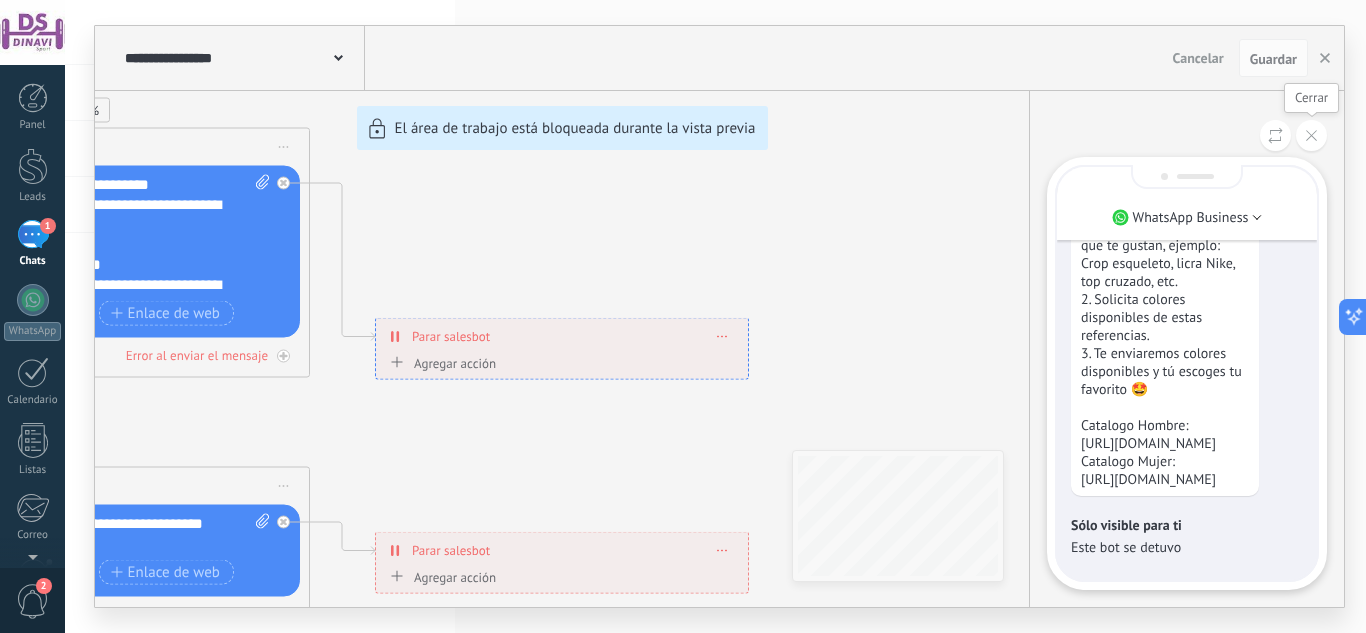click at bounding box center (1311, 135) 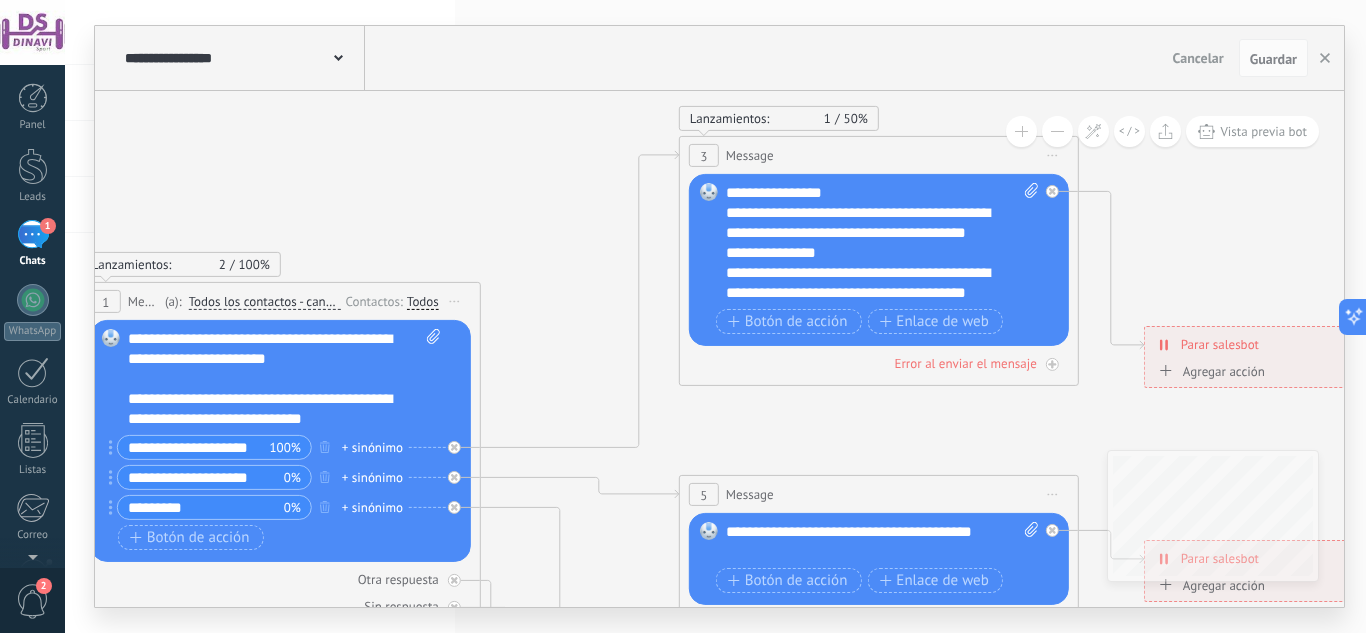 scroll, scrollTop: 290, scrollLeft: 0, axis: vertical 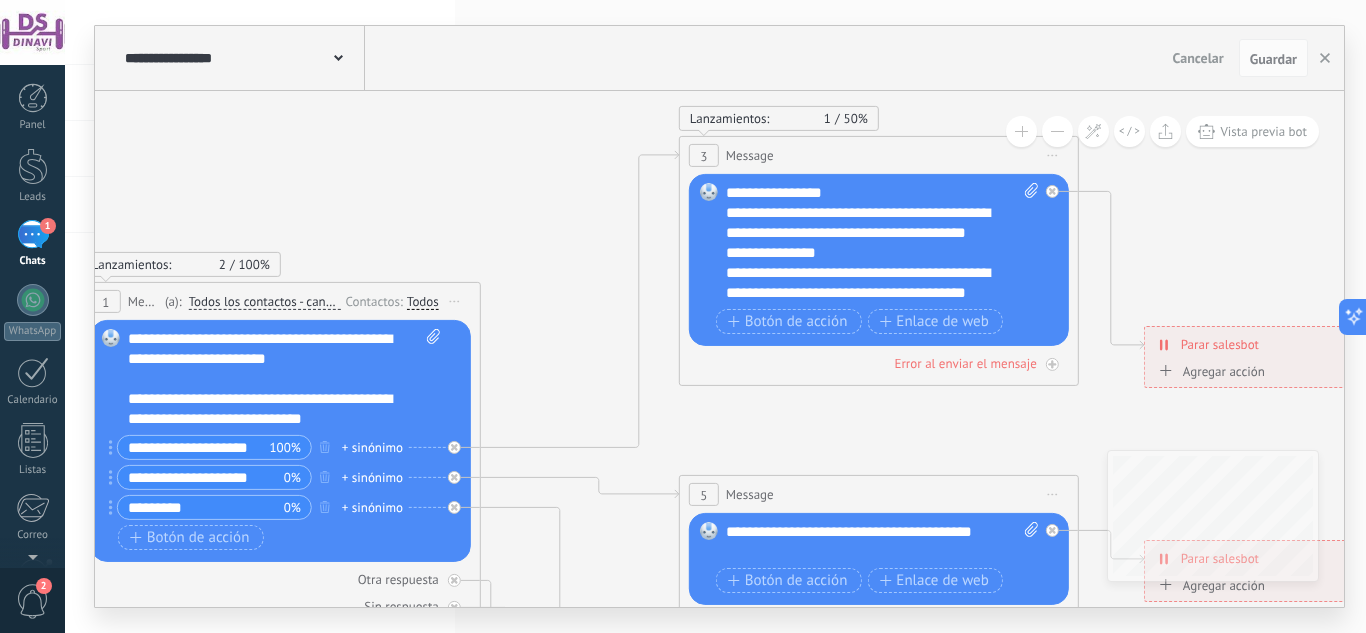 click on "**********" at bounding box center [882, 243] 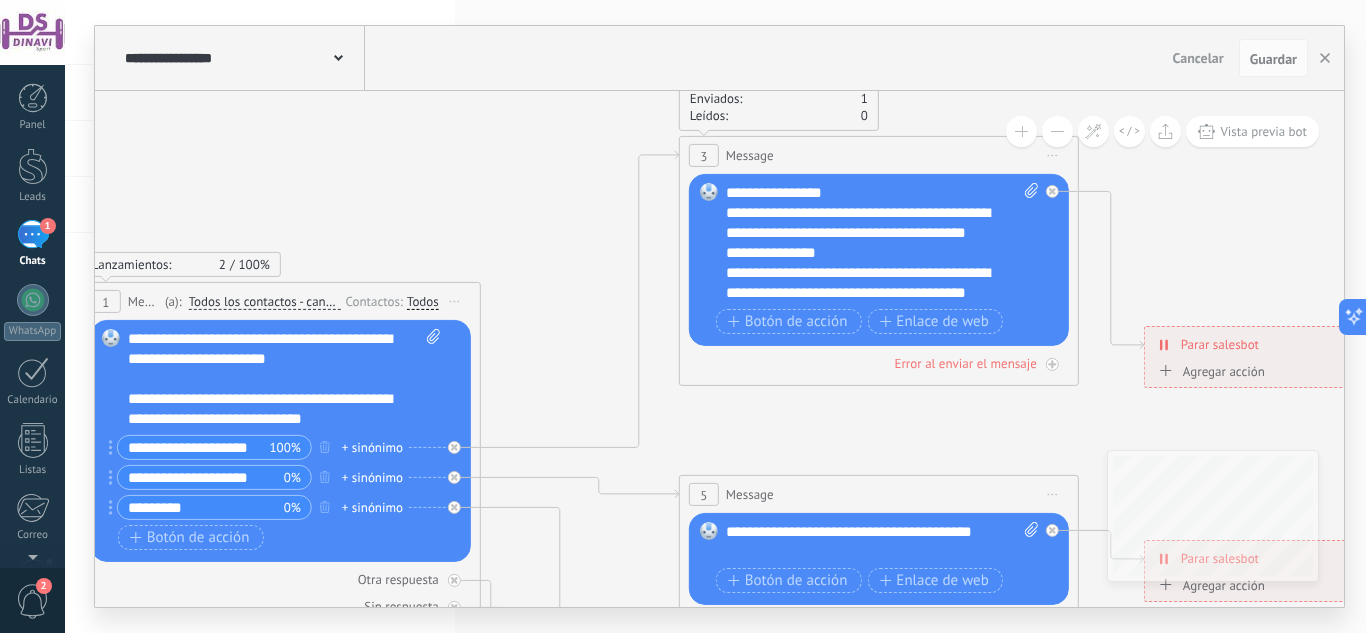 type 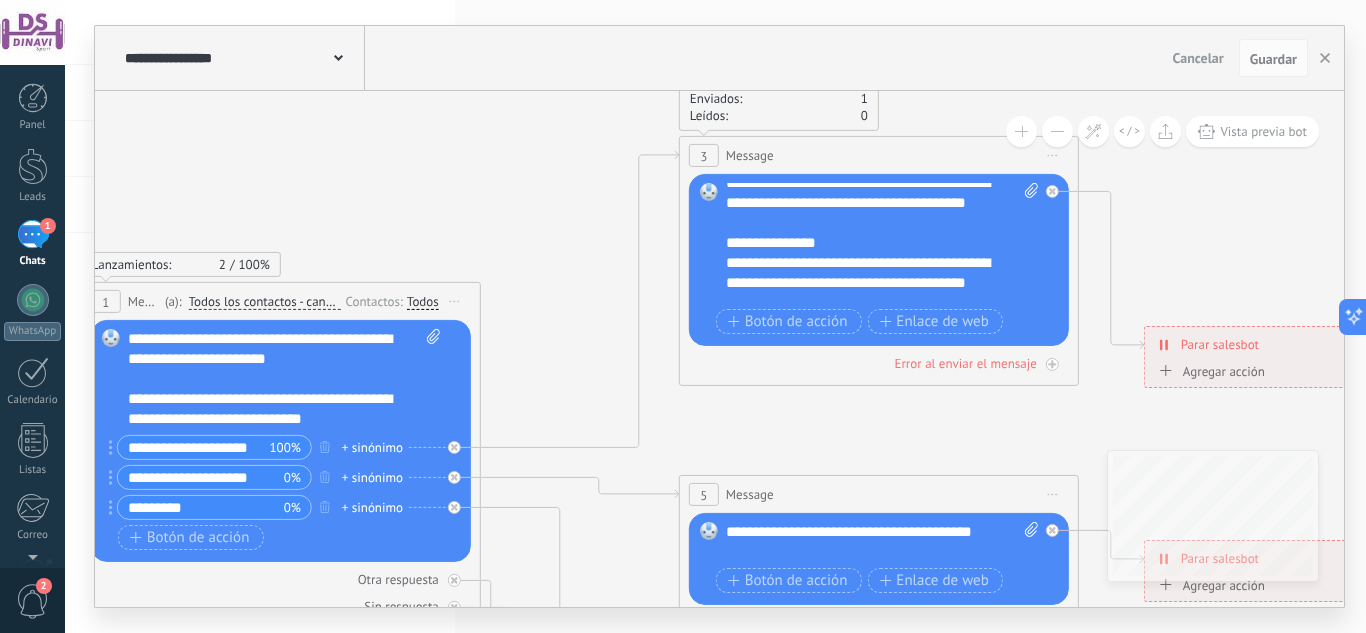 click 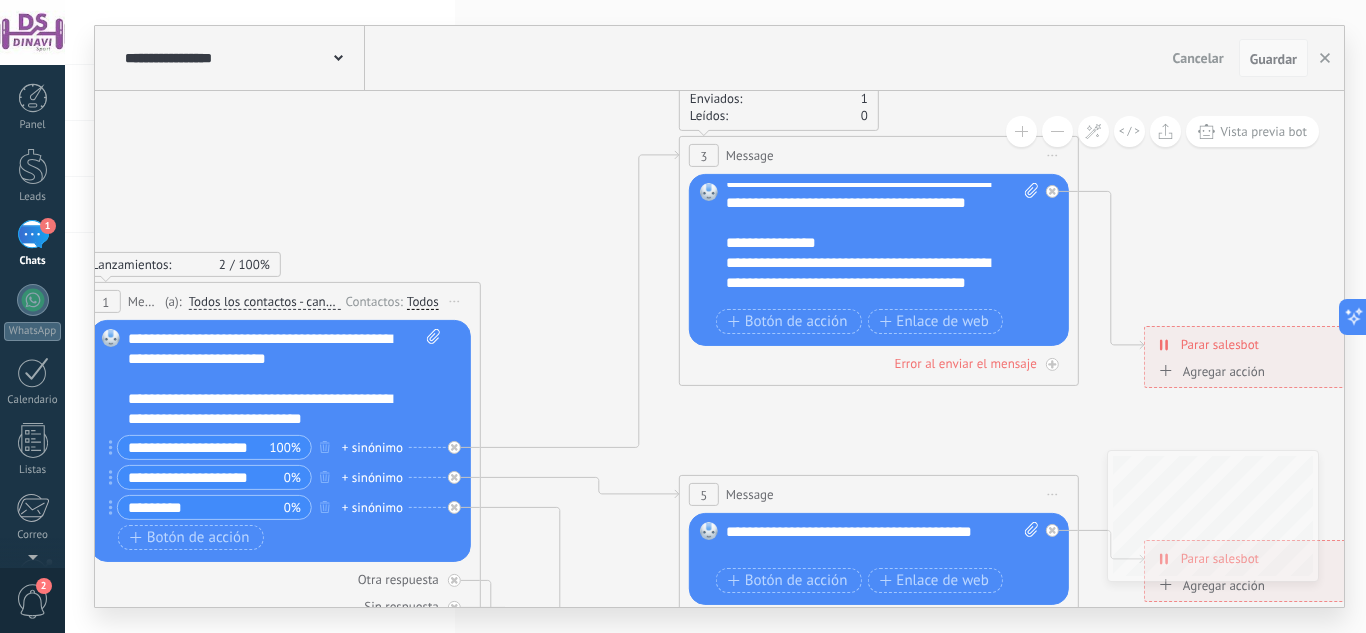 click on "Guardar" at bounding box center (1273, 59) 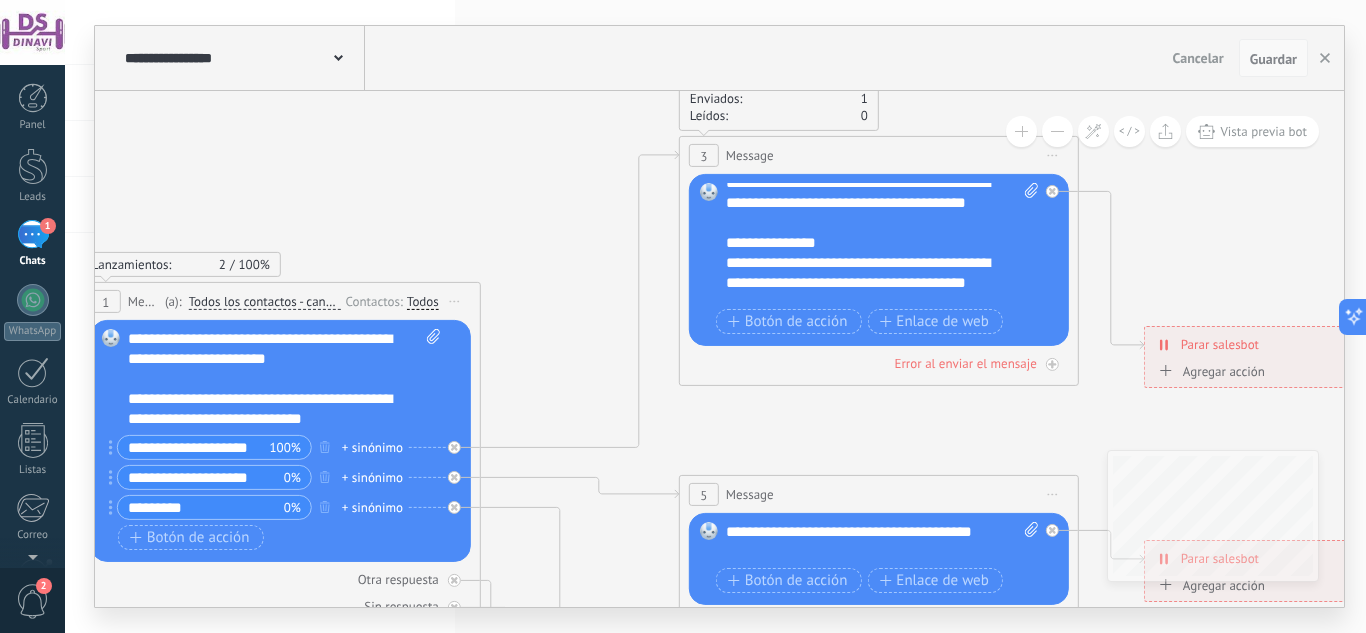 click on "Guardar" at bounding box center [1273, 59] 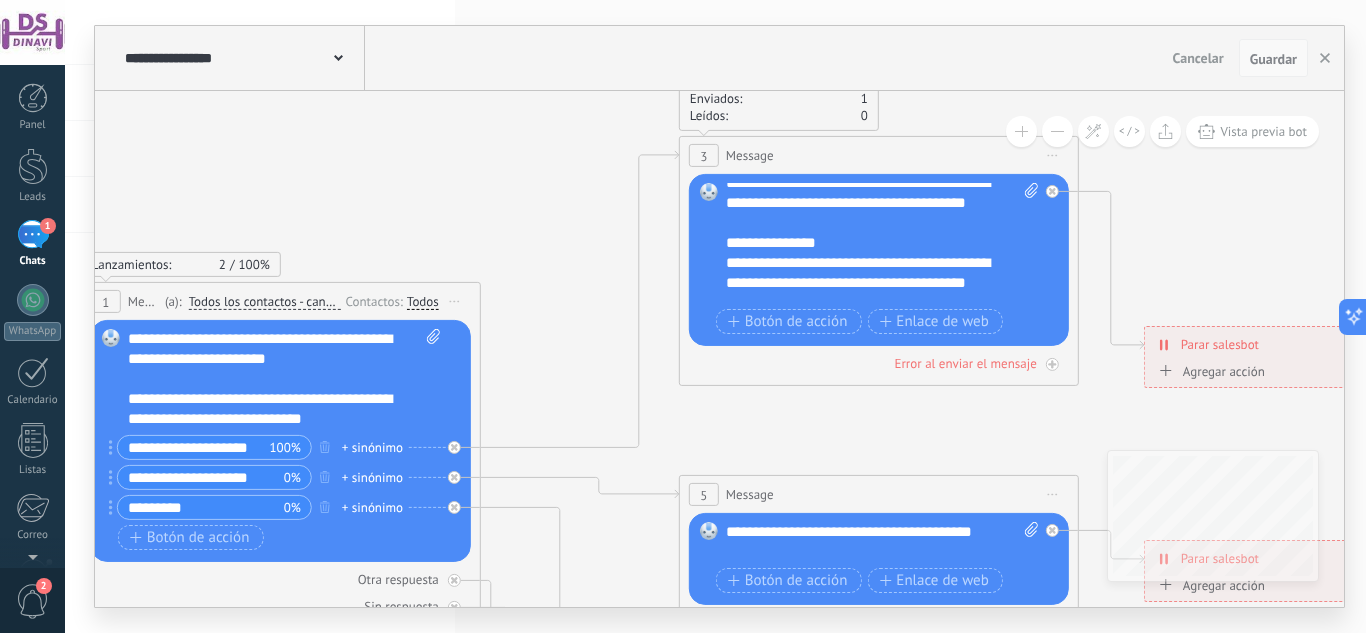 click on "Guardar" at bounding box center [1273, 59] 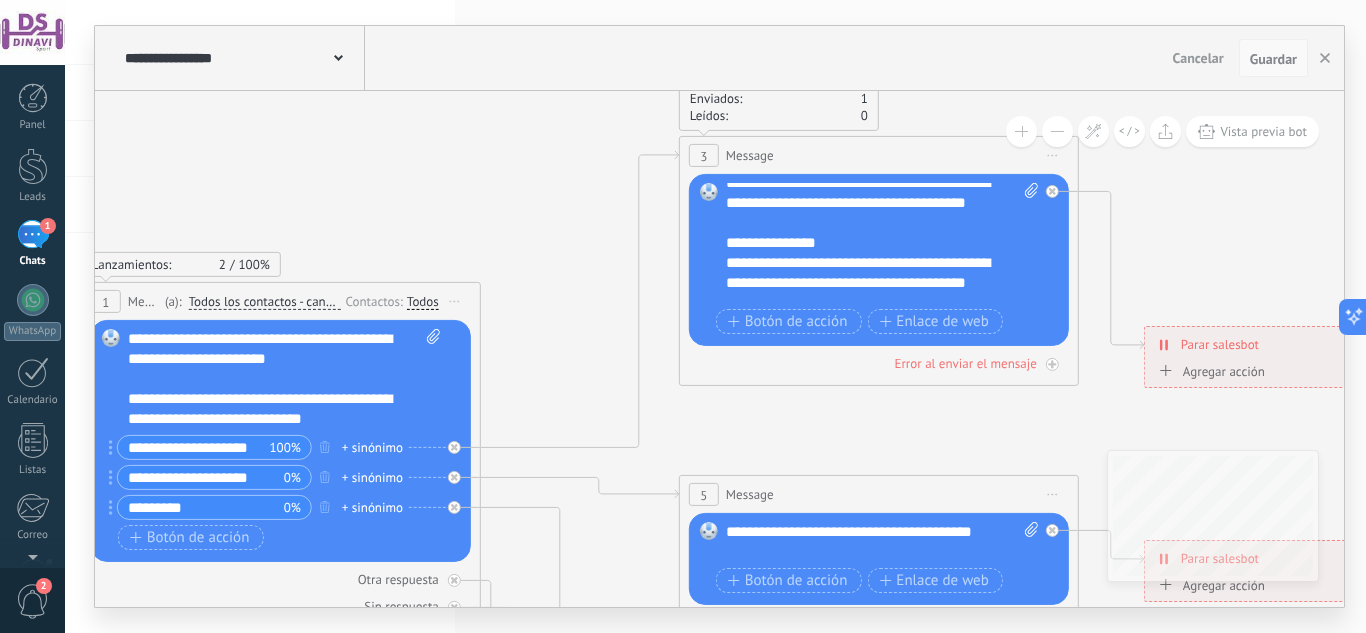 click on "Guardar" at bounding box center (1273, 59) 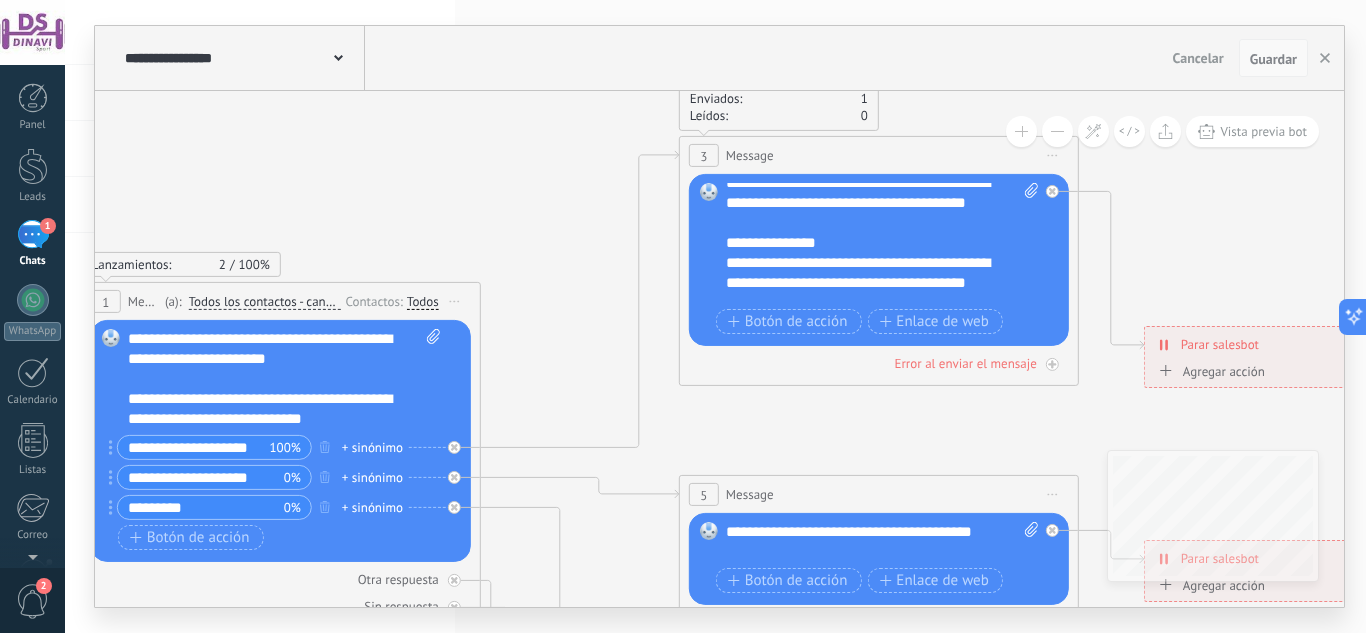 click on "Guardar" at bounding box center [1273, 59] 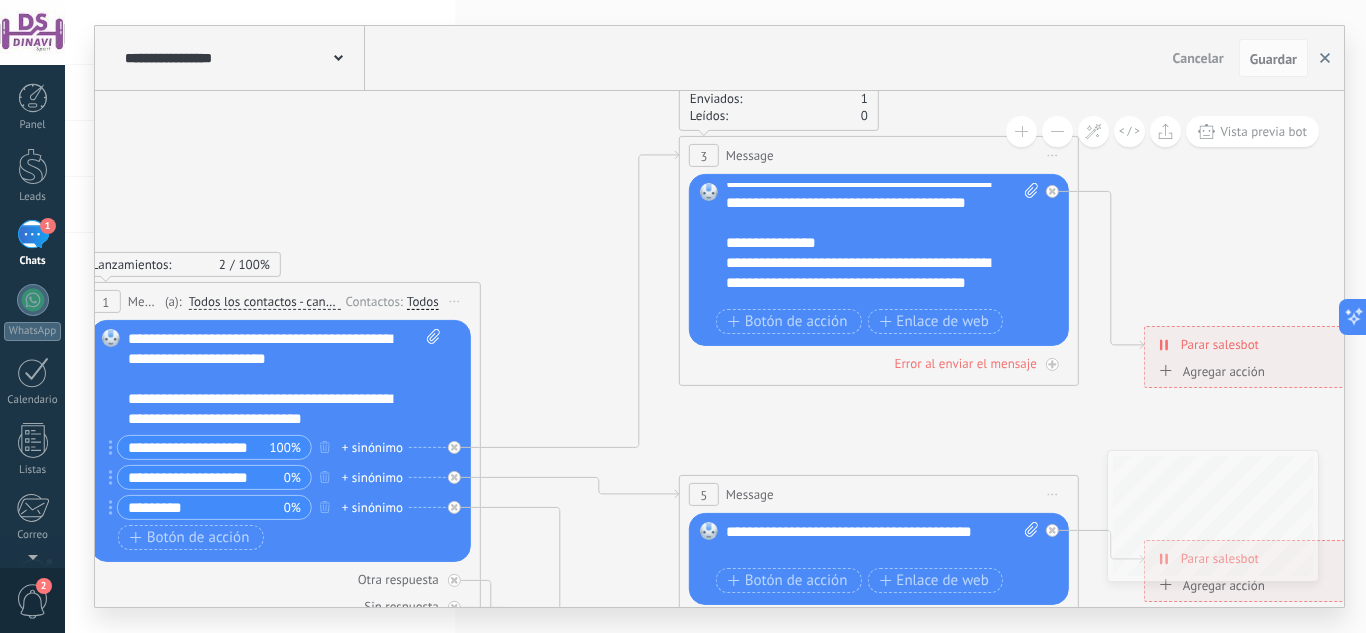 drag, startPoint x: 1272, startPoint y: 61, endPoint x: 1335, endPoint y: 59, distance: 63.03174 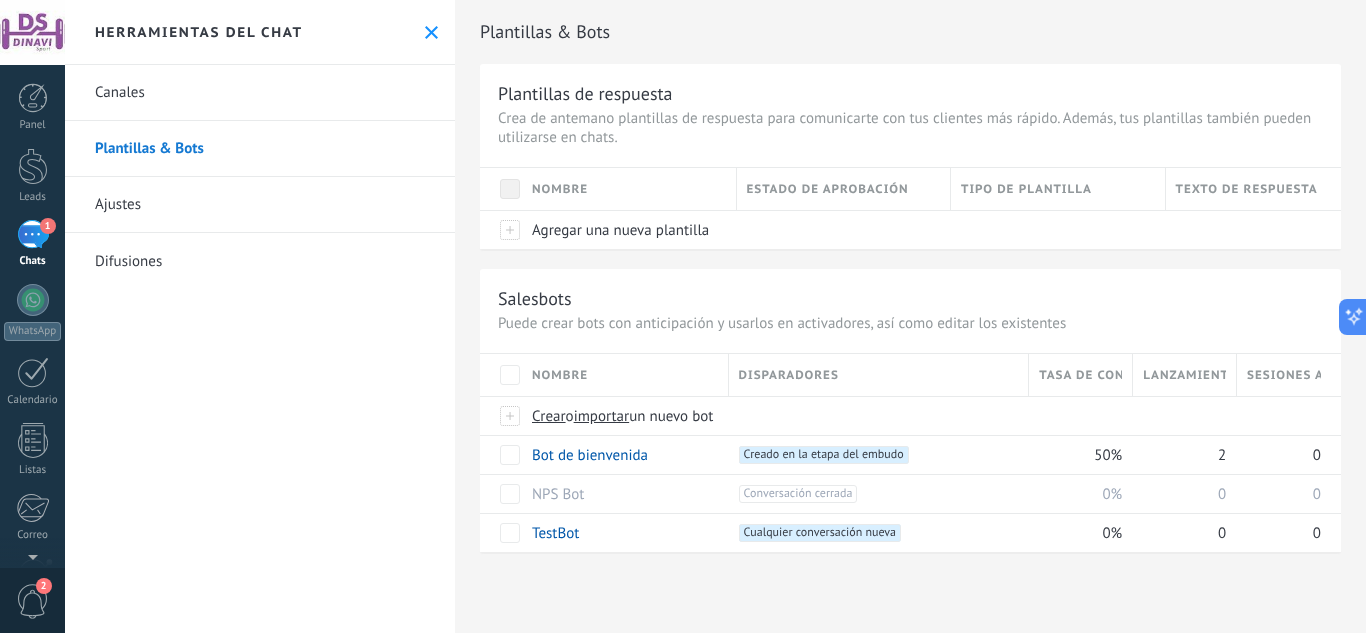 click on "Canales" at bounding box center [260, 93] 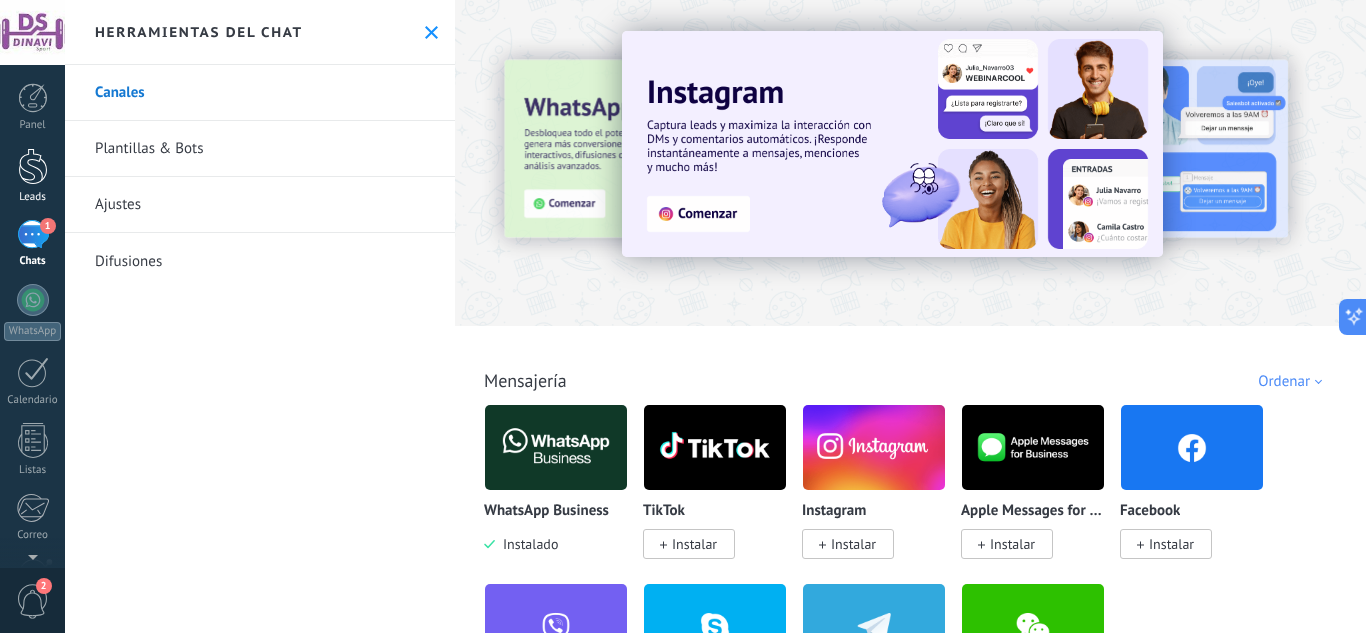 click on "Leads" at bounding box center (32, 176) 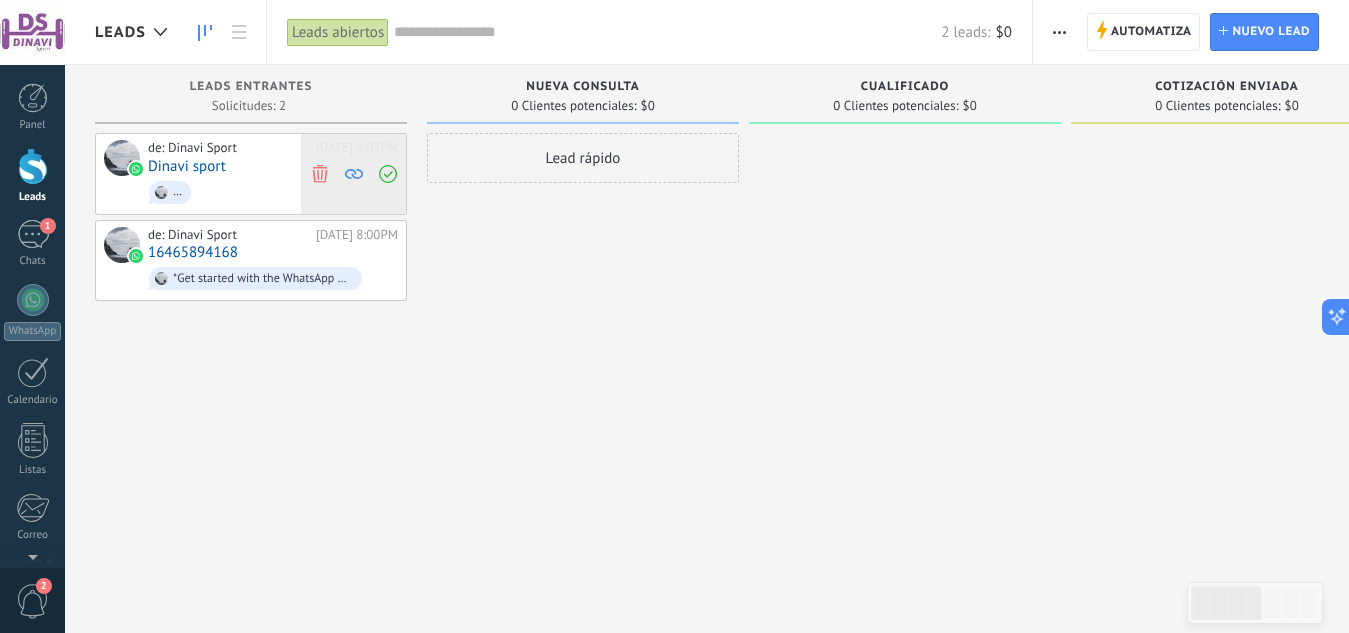click 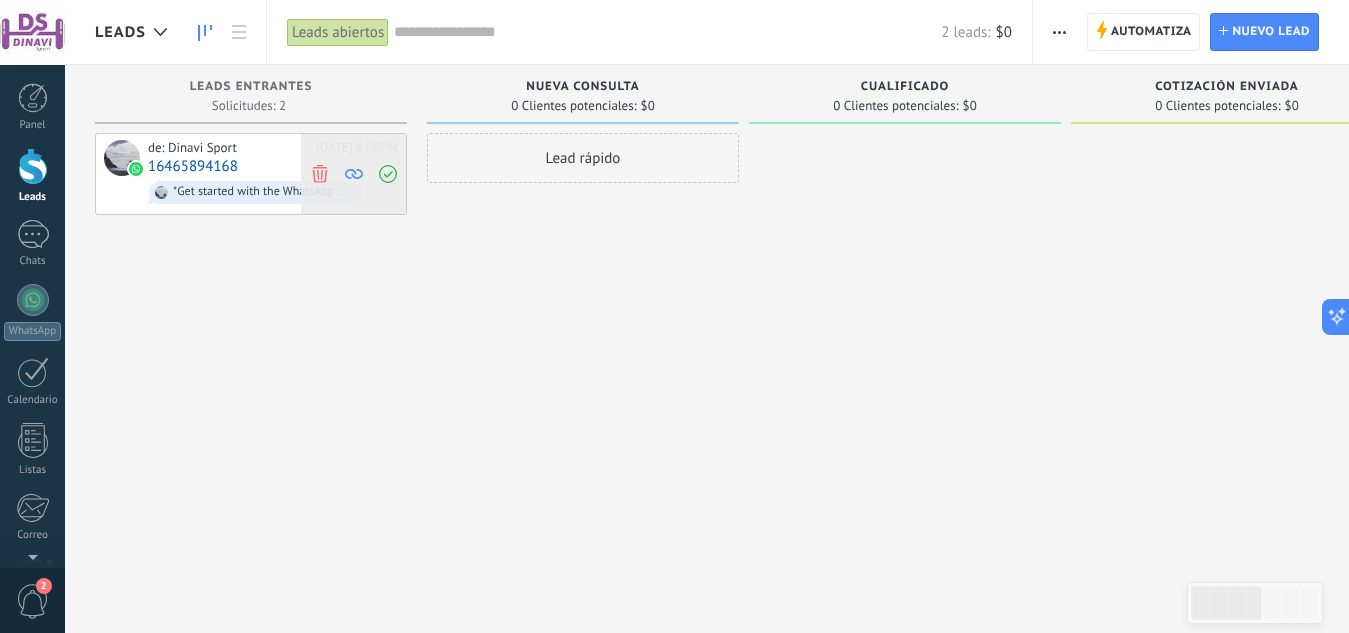 click 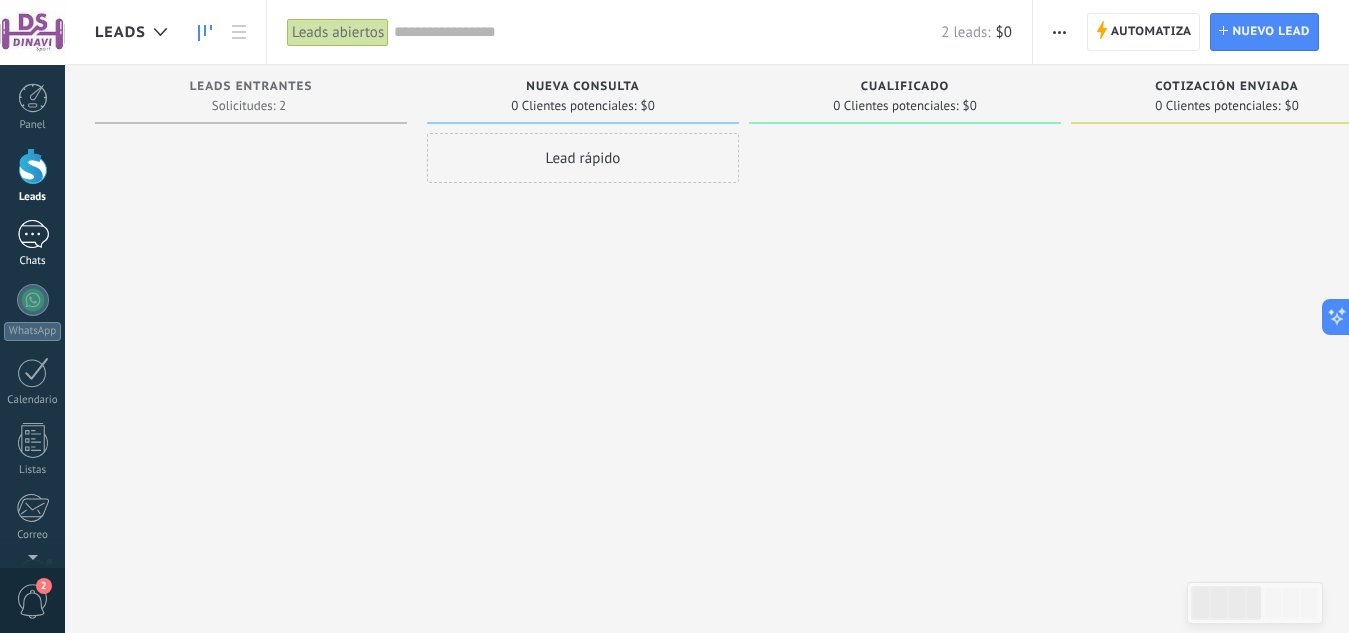 click on "1" at bounding box center [33, 234] 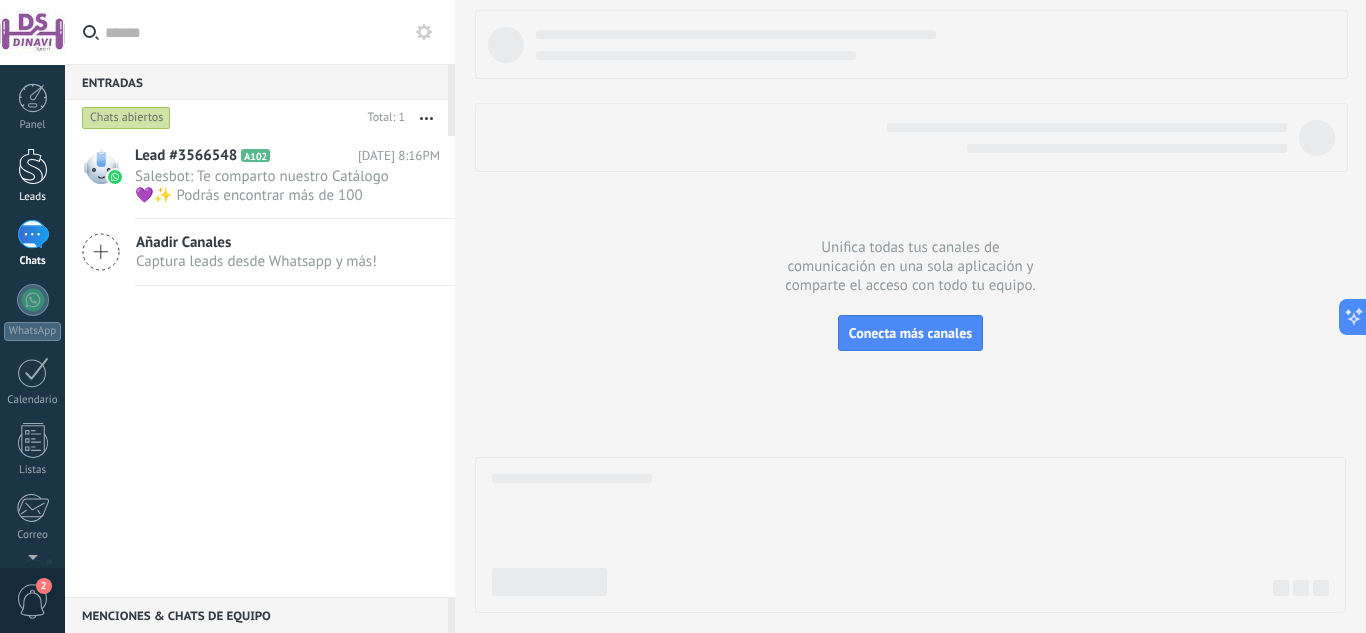 click at bounding box center (33, 166) 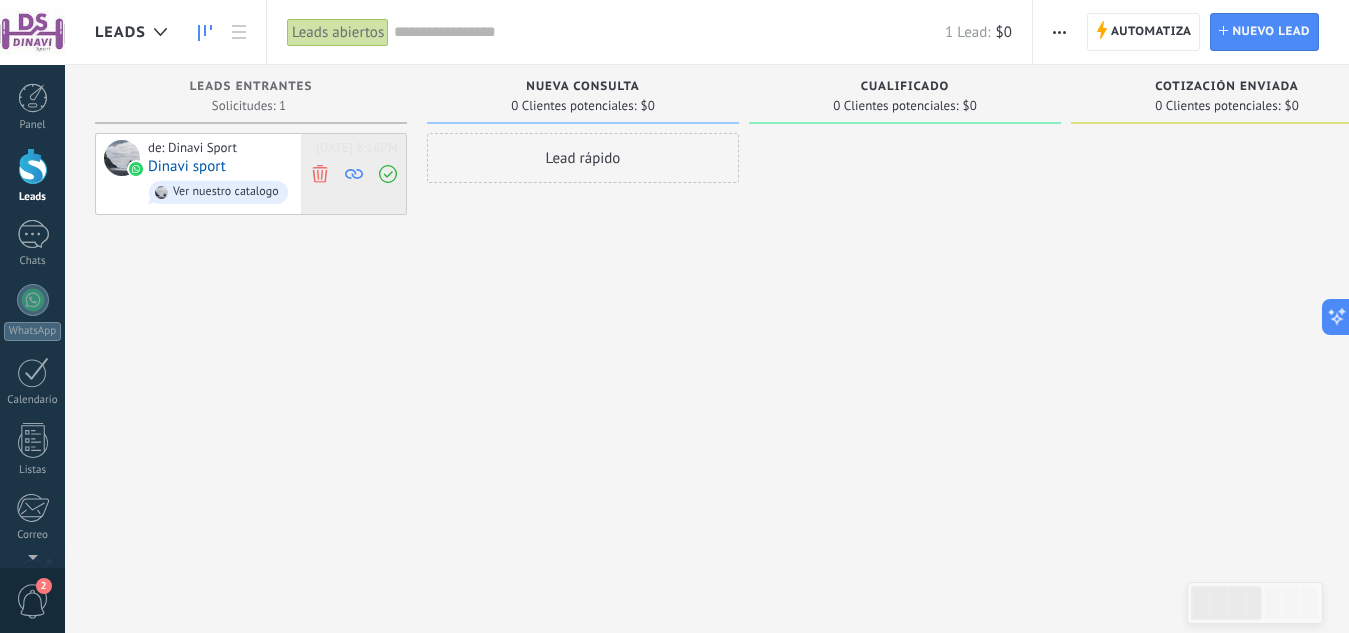 click 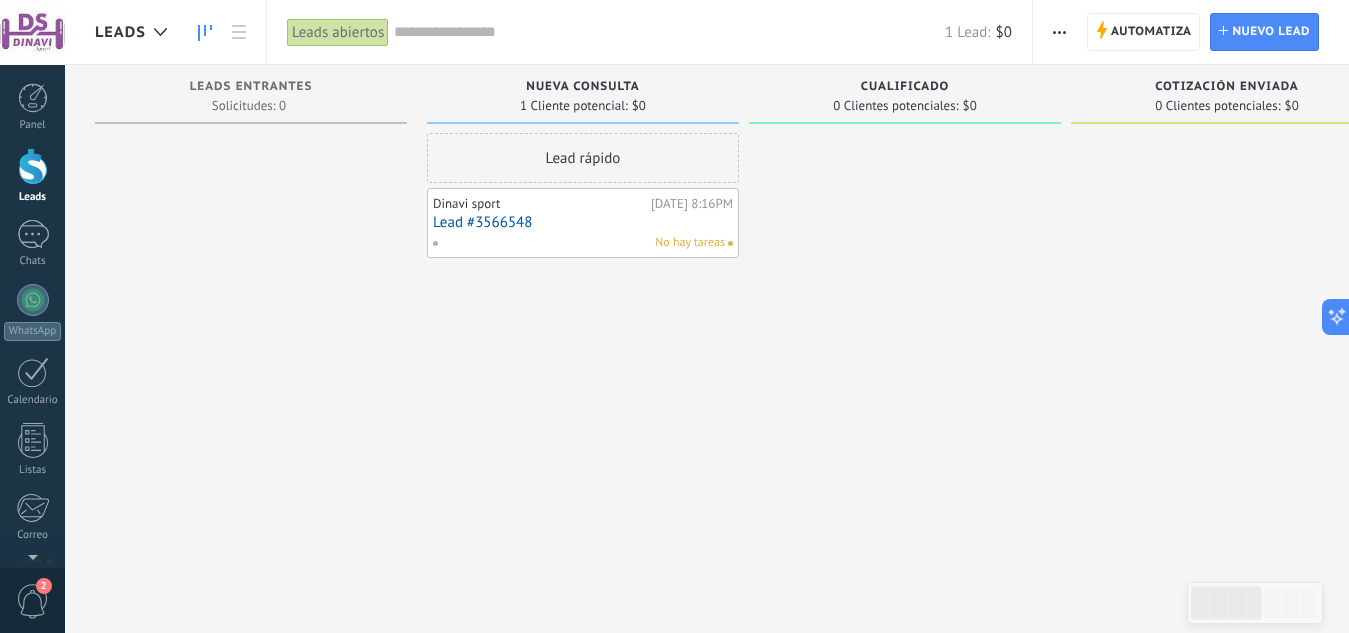 click on "Lead #3566548" at bounding box center (583, 222) 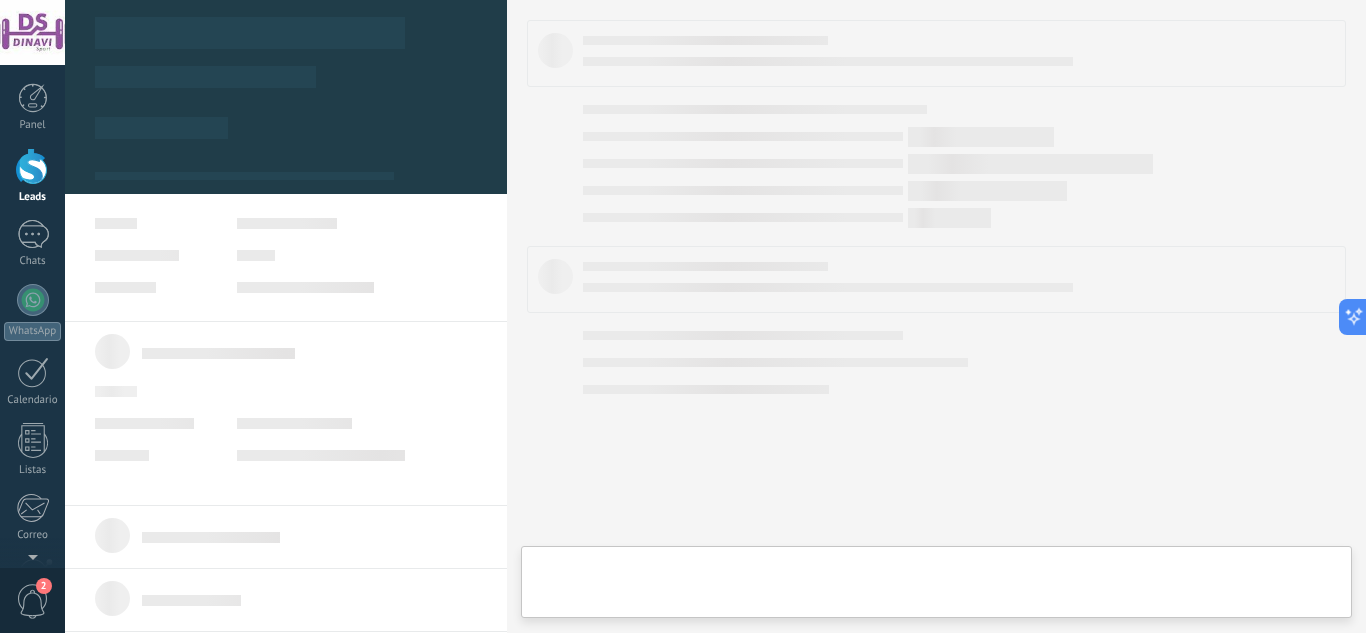 type on "**********" 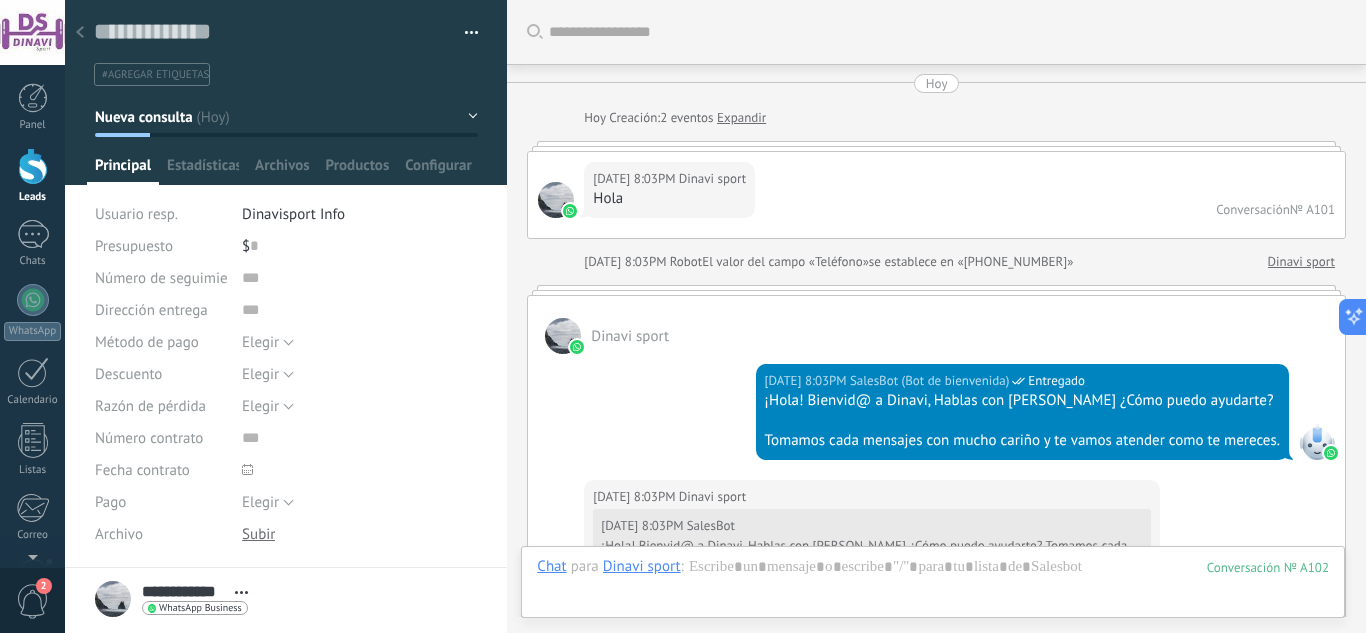 scroll, scrollTop: 30, scrollLeft: 0, axis: vertical 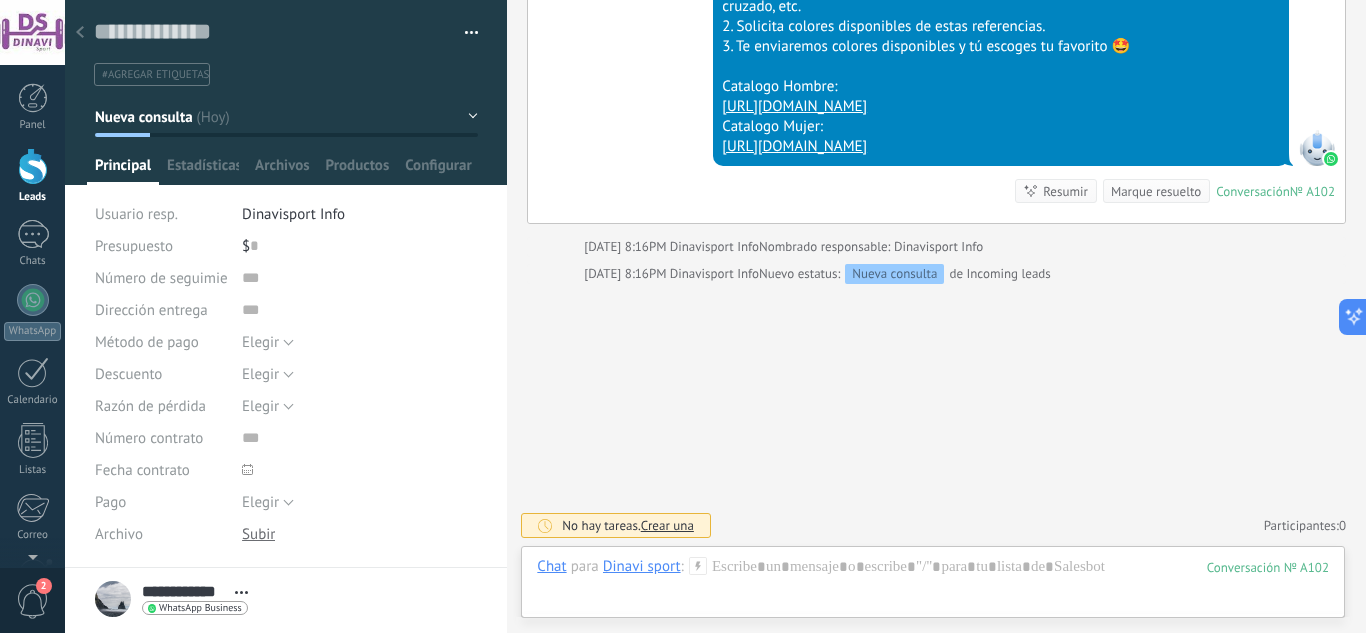 click at bounding box center (464, 33) 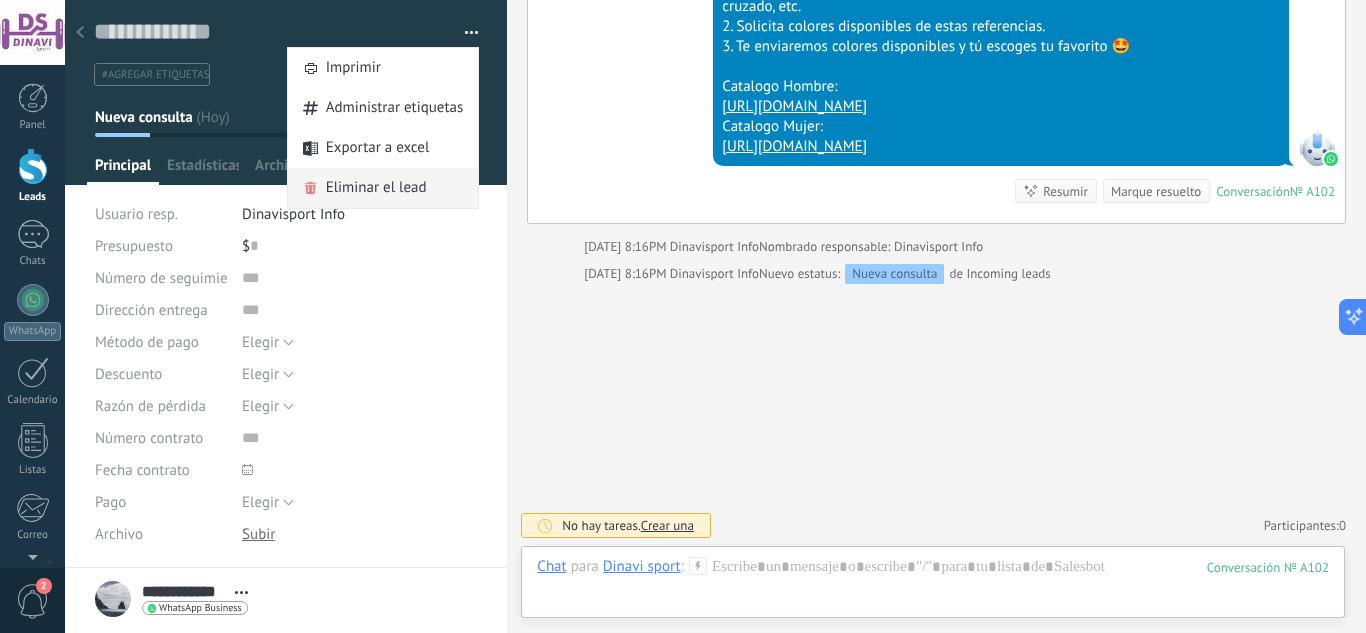 click on "Eliminar el lead" at bounding box center [376, 188] 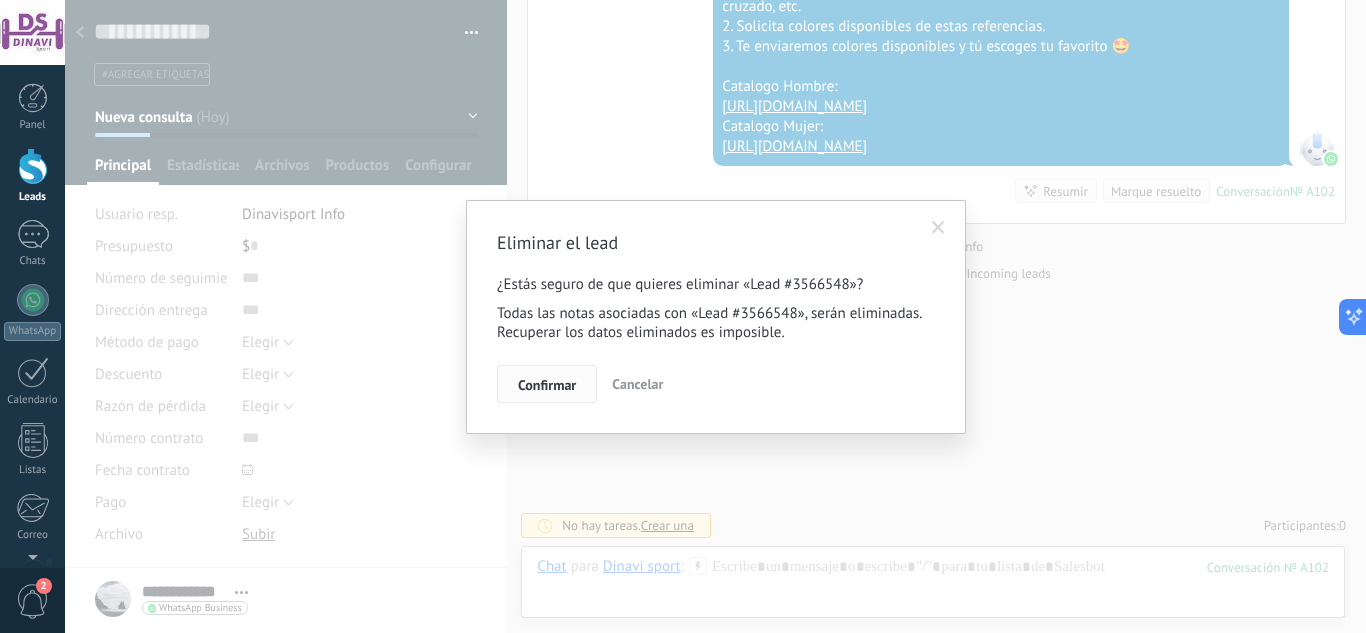 click on "Confirmar" at bounding box center [547, 384] 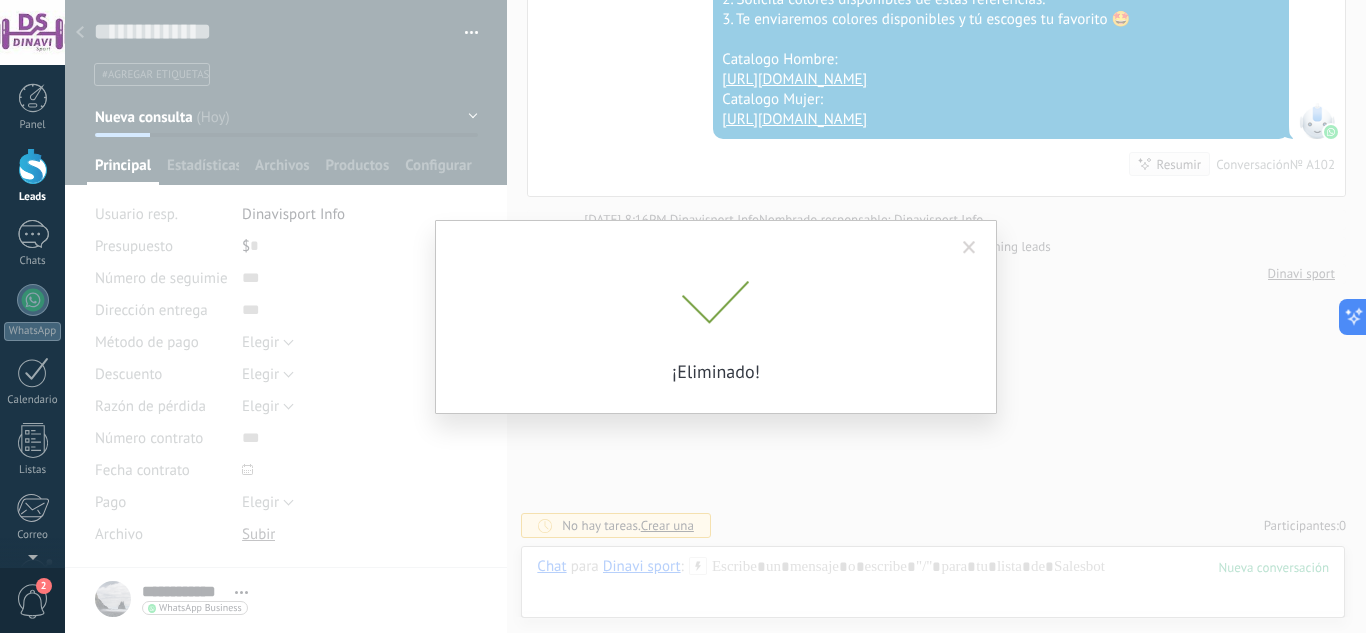 scroll, scrollTop: 1710, scrollLeft: 0, axis: vertical 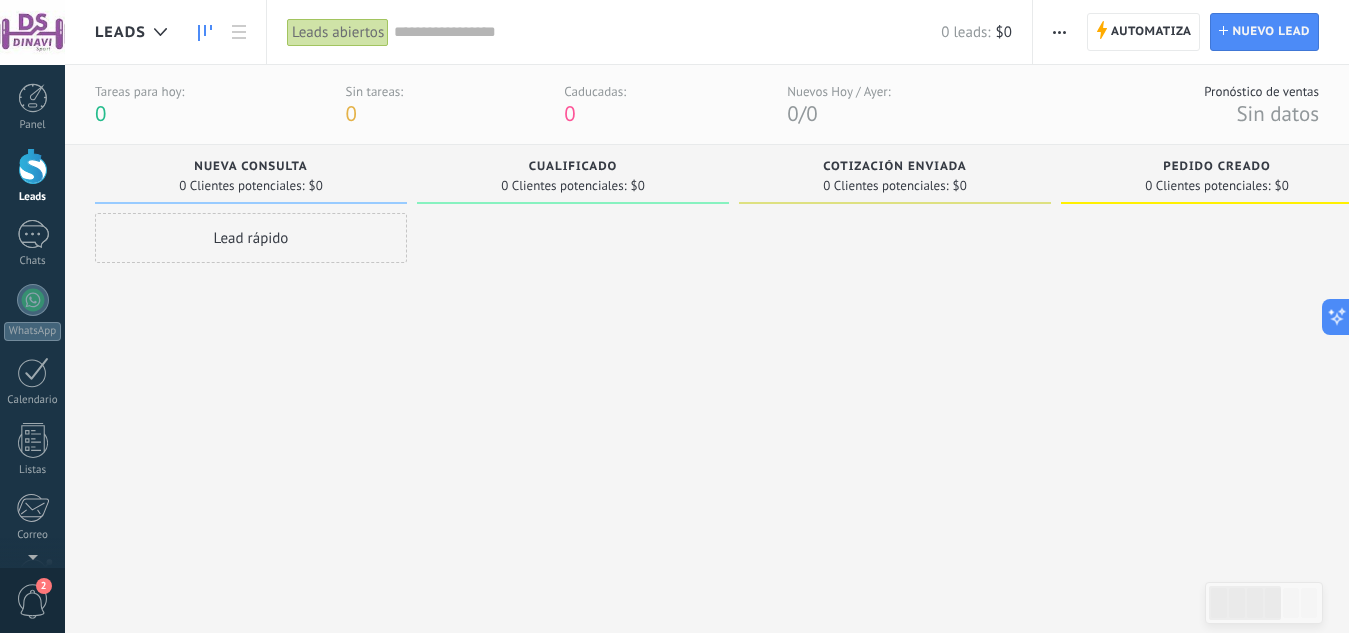 click at bounding box center (33, 166) 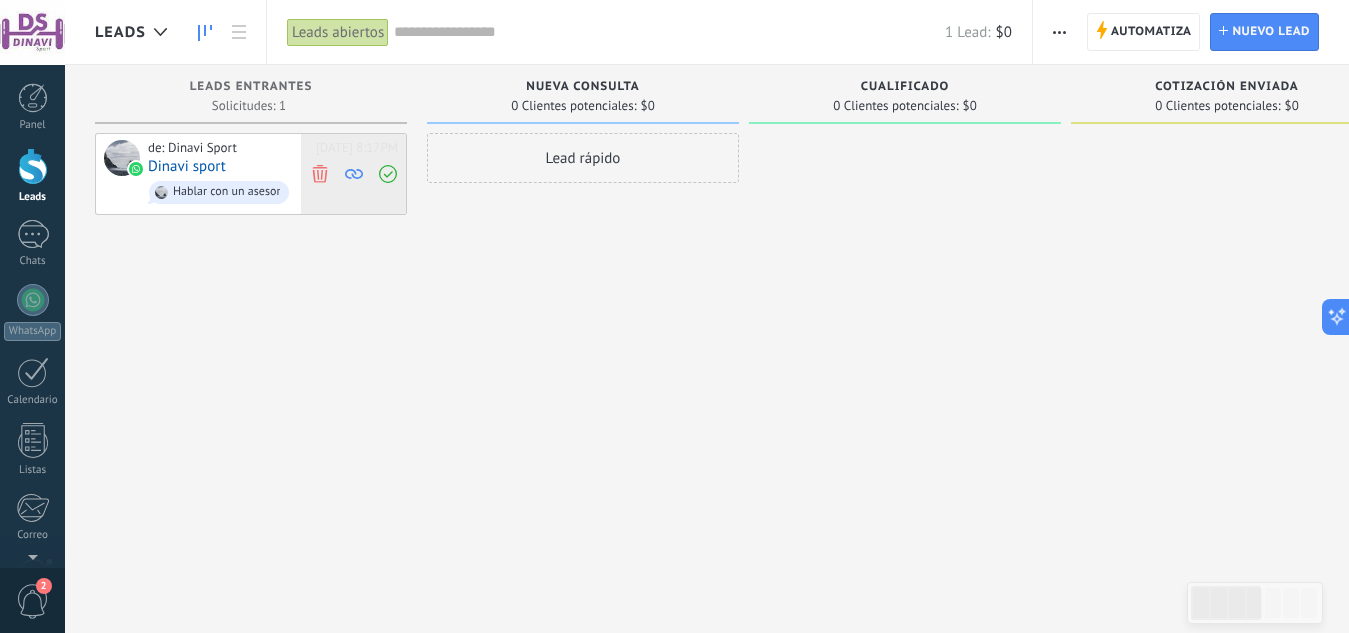 click 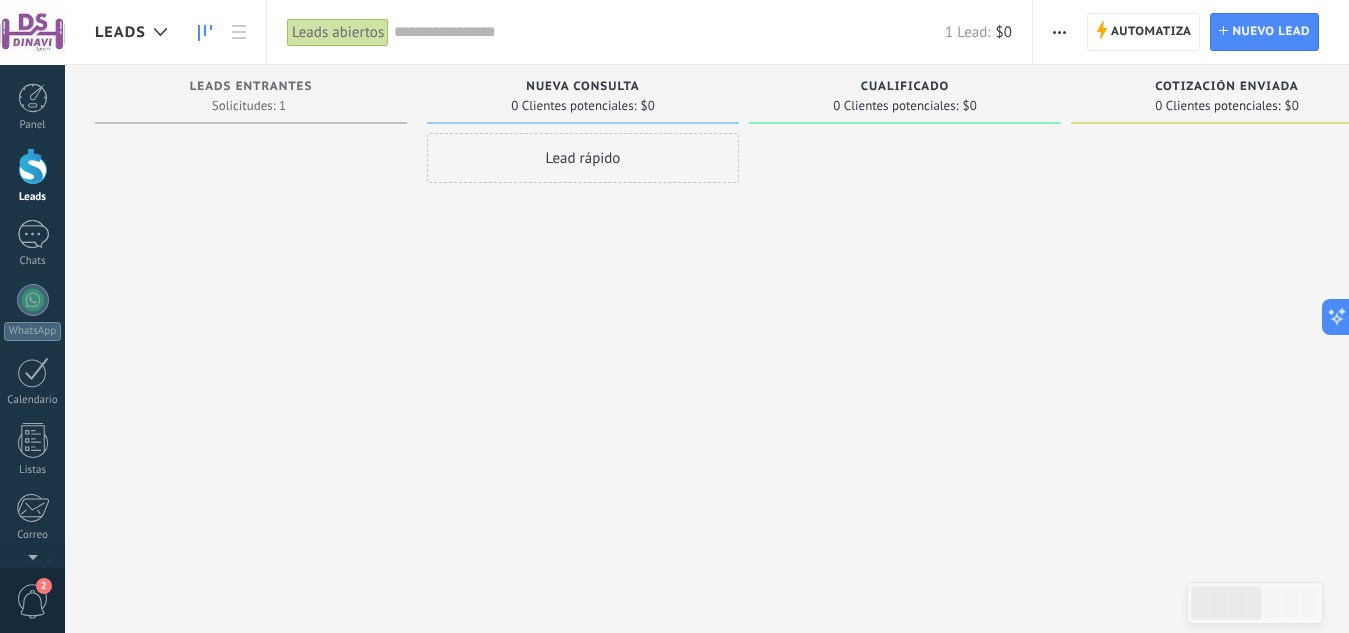 click on "Leads" at bounding box center [32, 176] 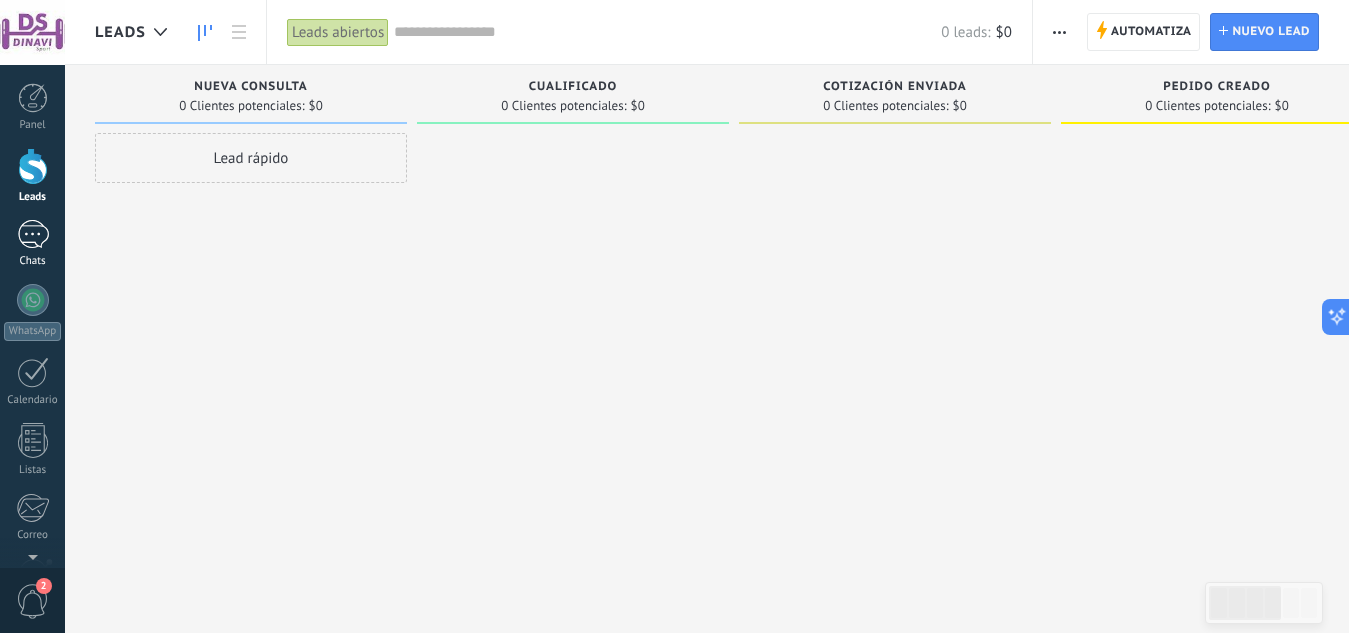 click on "1" at bounding box center [33, 234] 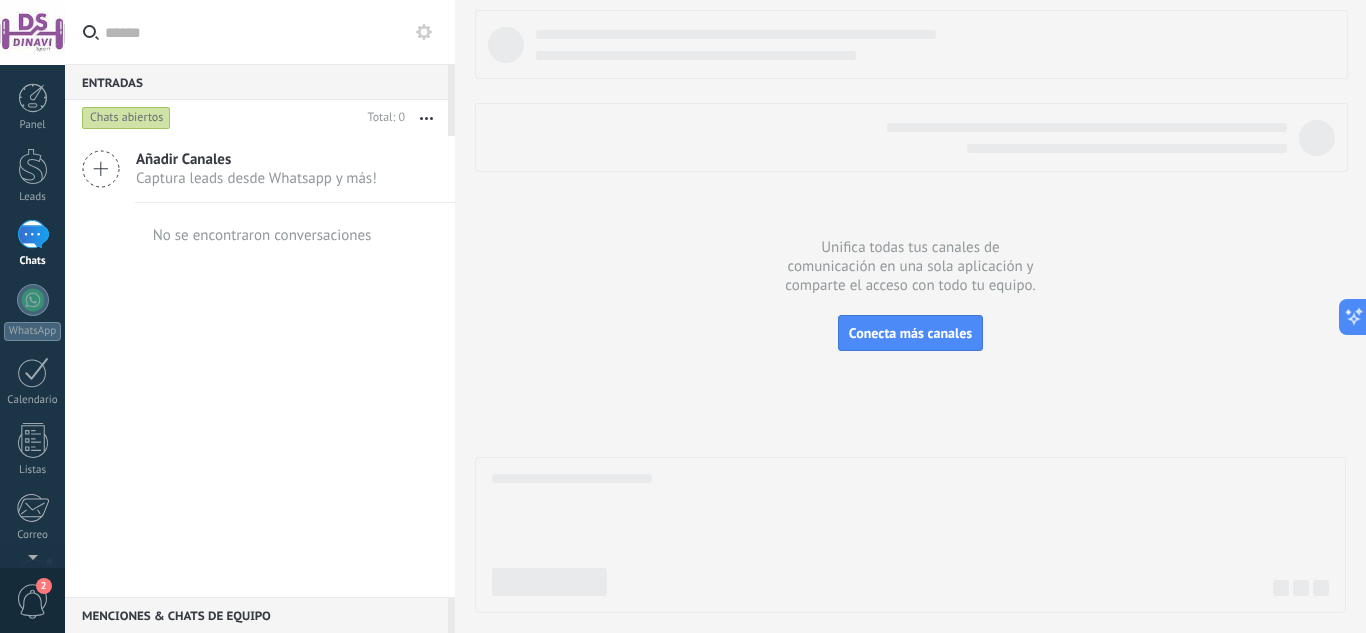 click 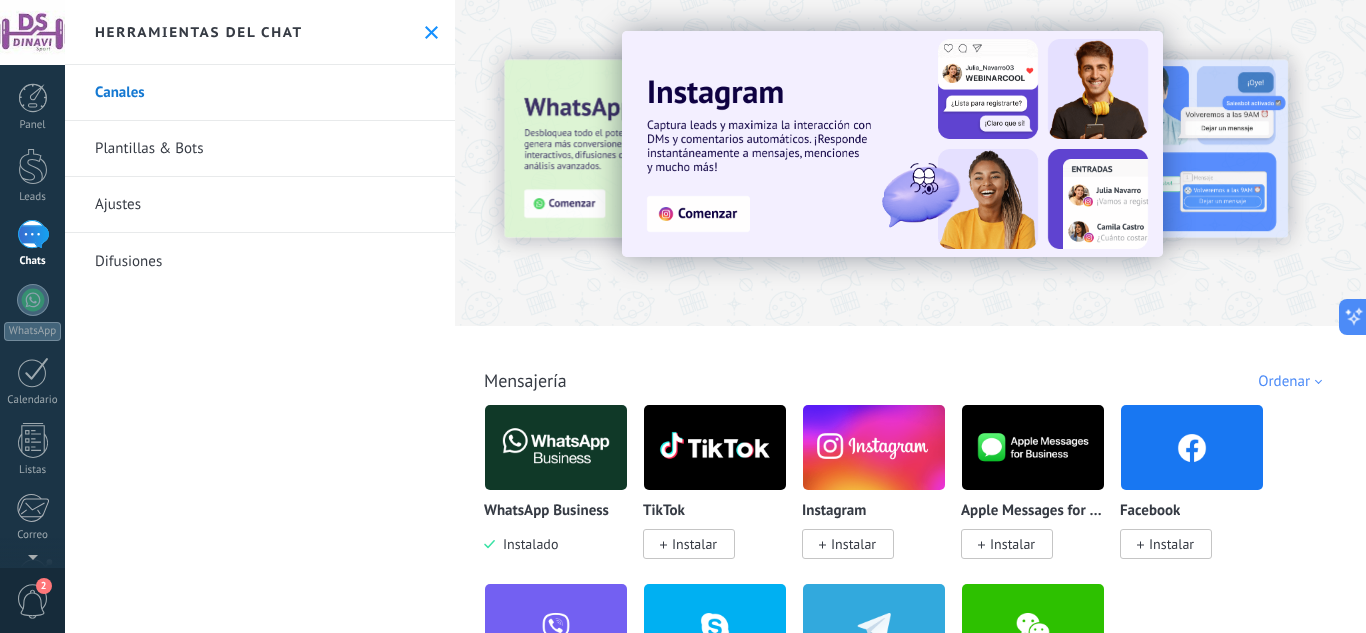 click on "Plantillas & Bots" at bounding box center [260, 149] 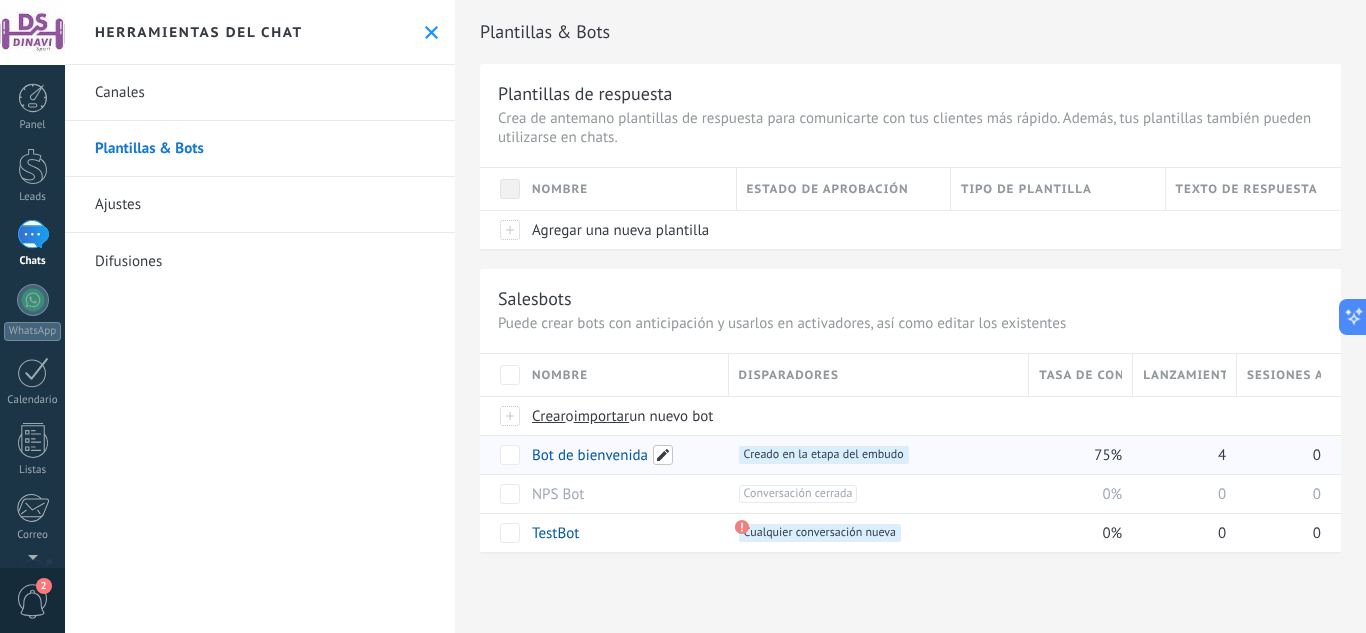 click at bounding box center (663, 455) 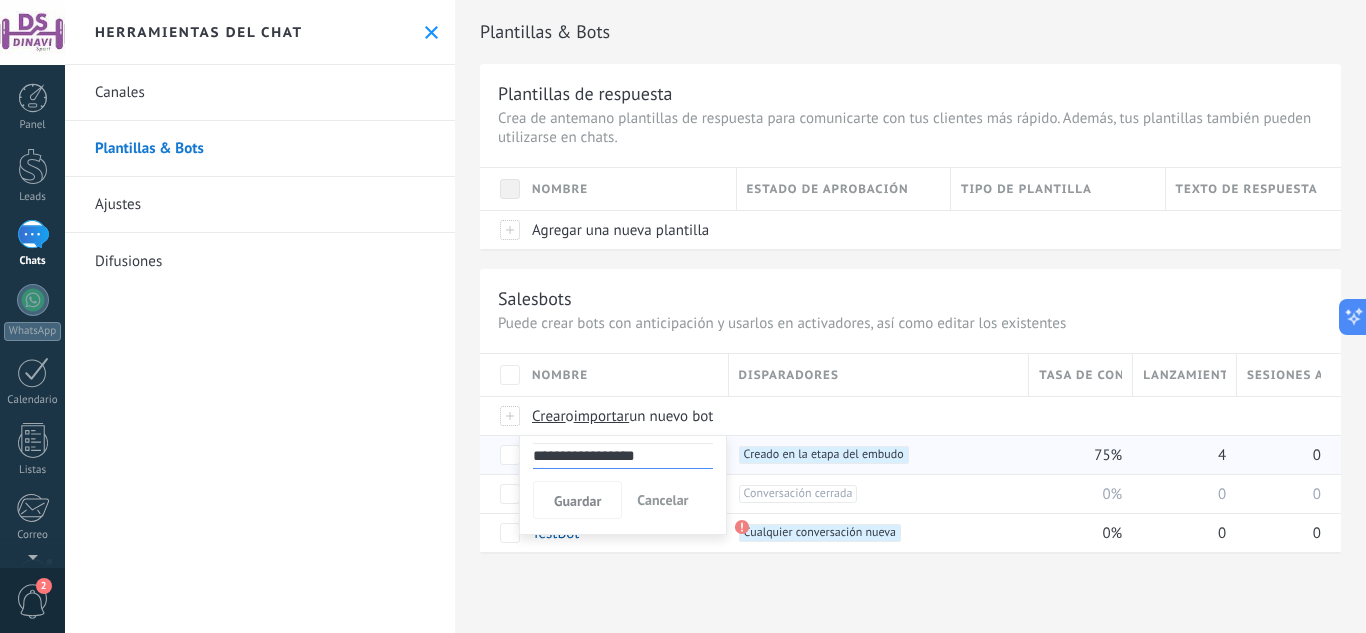 click on "Cancelar" at bounding box center [662, 500] 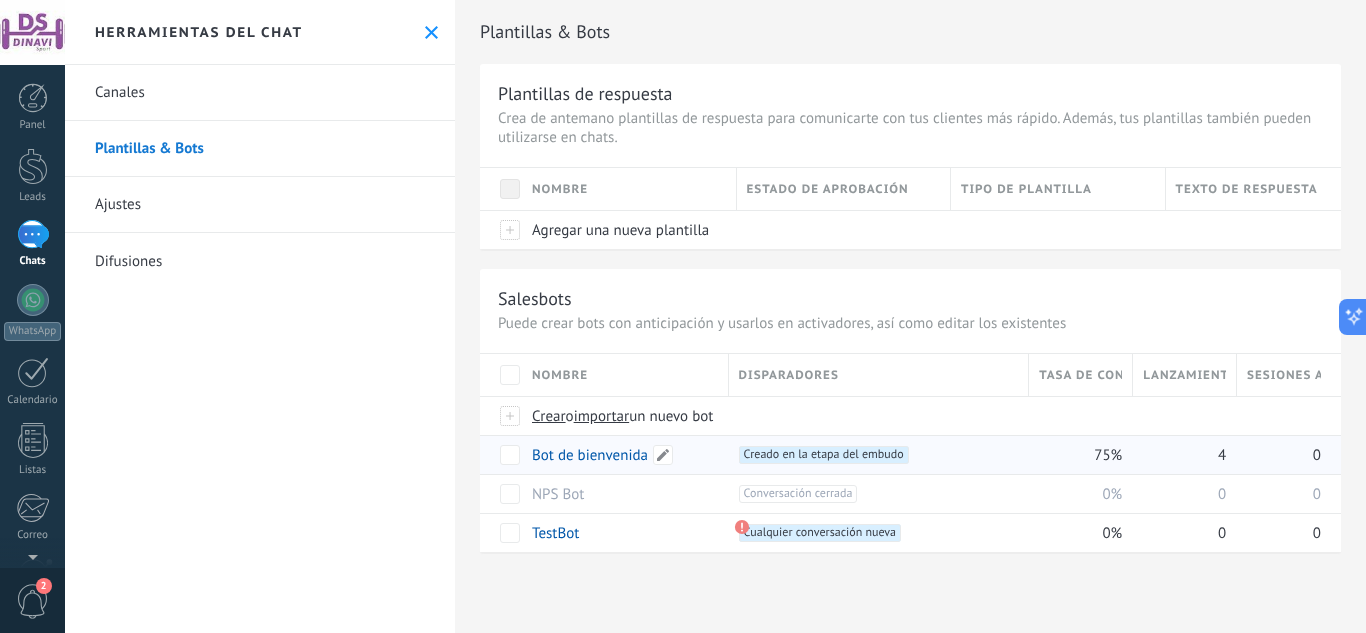 click on "Bot de bienvenida" at bounding box center (590, 455) 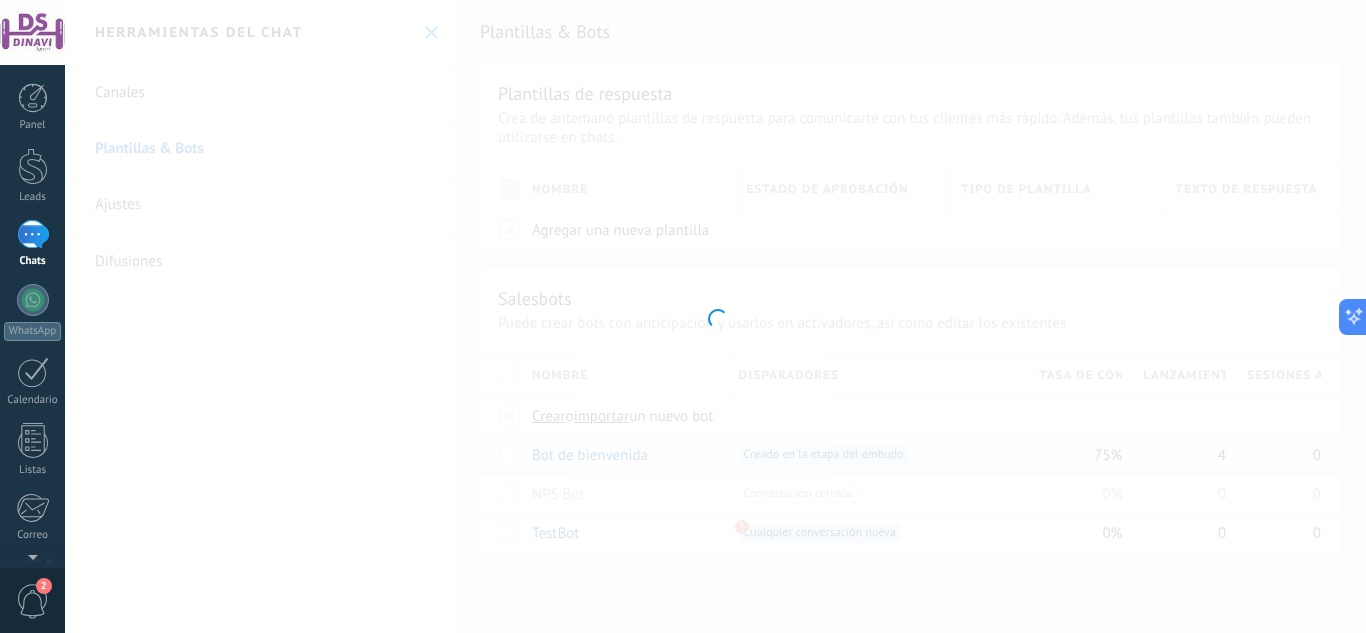 type on "**********" 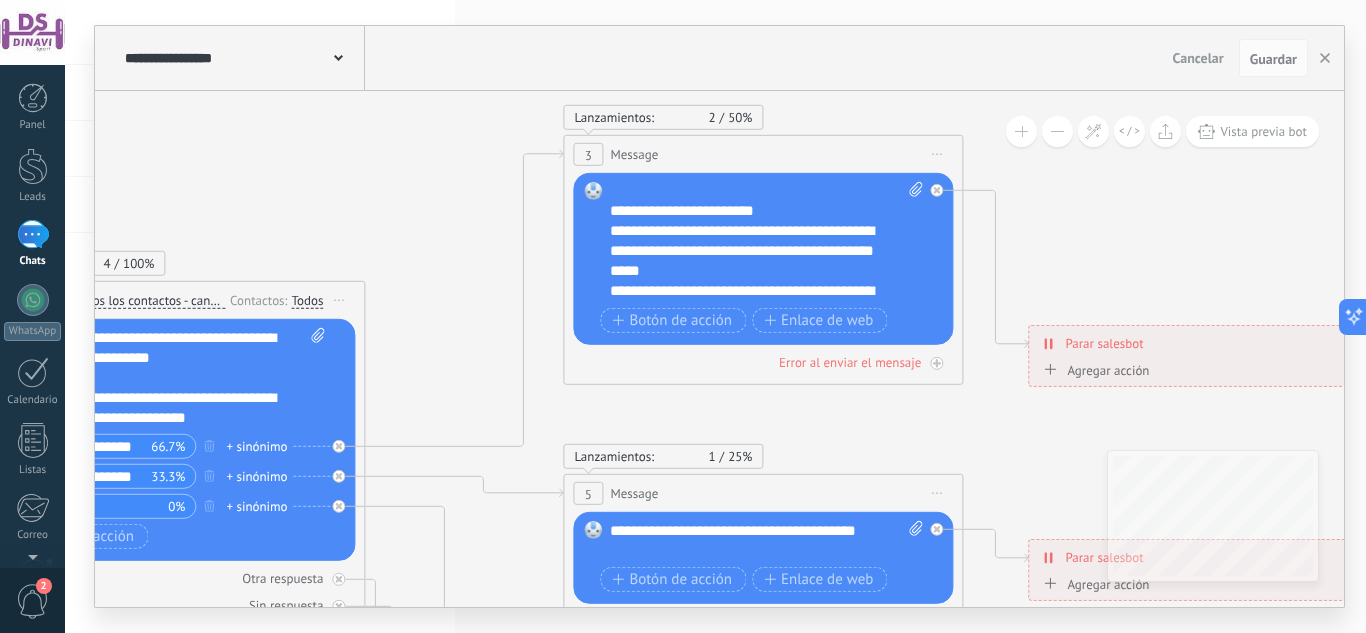scroll, scrollTop: 300, scrollLeft: 0, axis: vertical 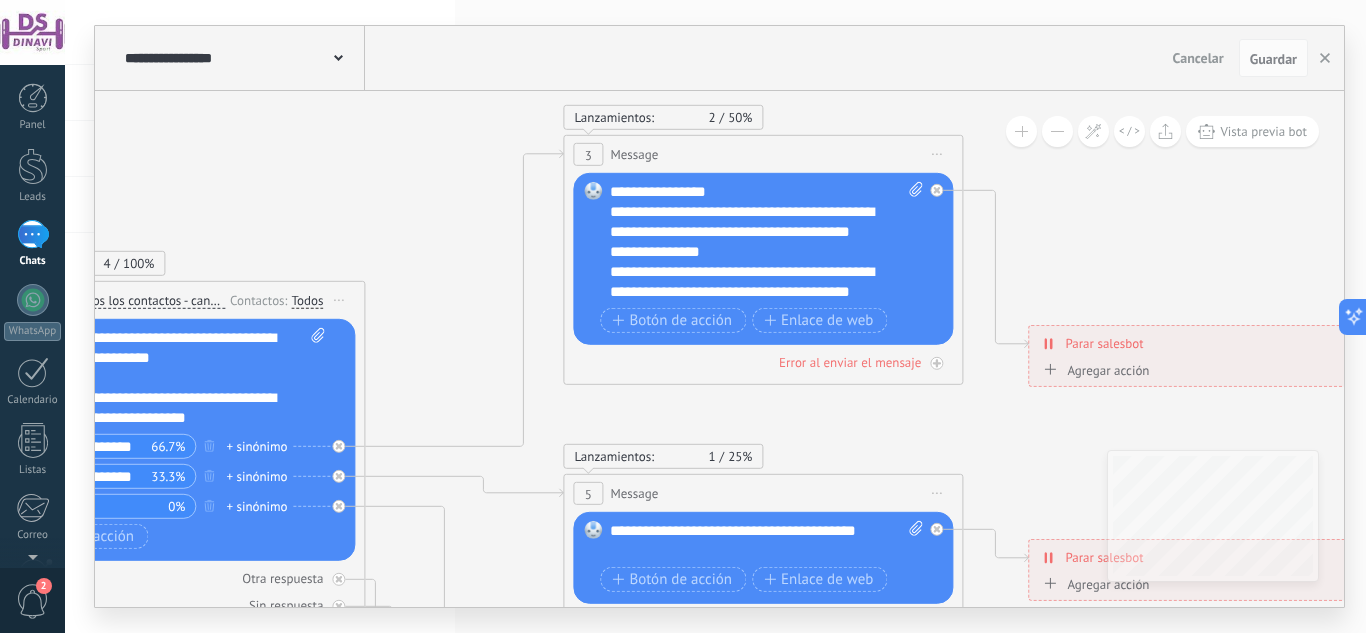 drag, startPoint x: 1072, startPoint y: 269, endPoint x: 779, endPoint y: 295, distance: 294.15134 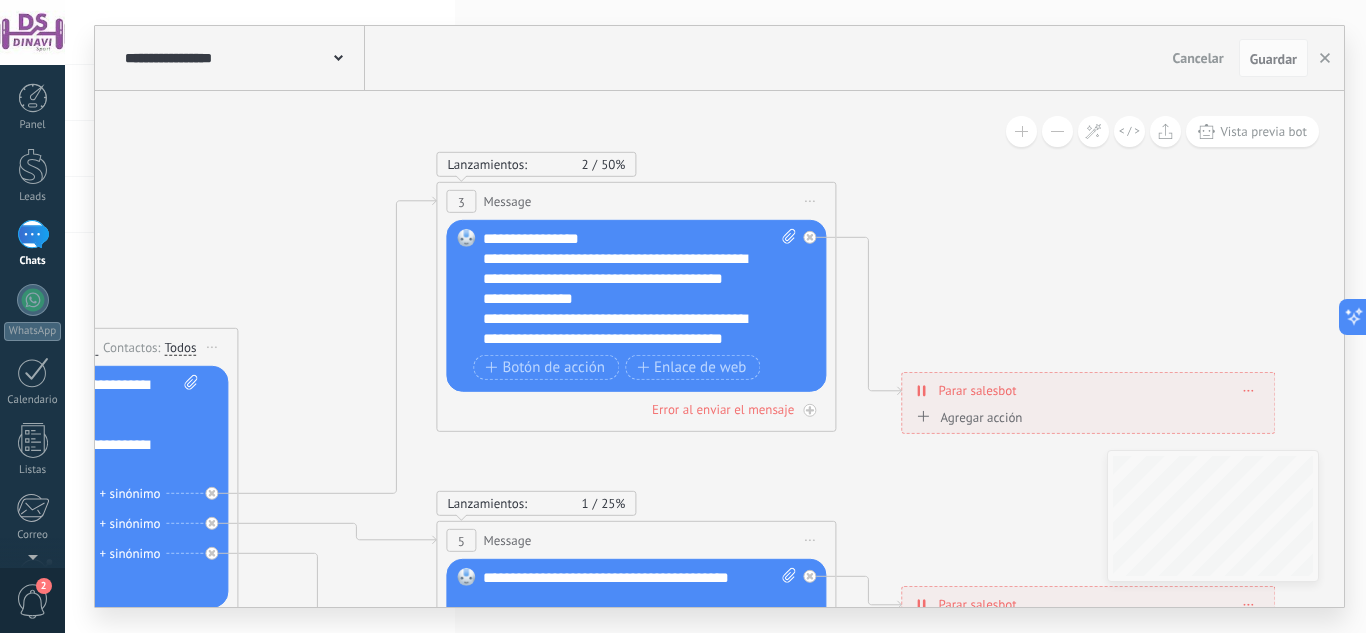 drag, startPoint x: 879, startPoint y: 300, endPoint x: 1049, endPoint y: 299, distance: 170.00294 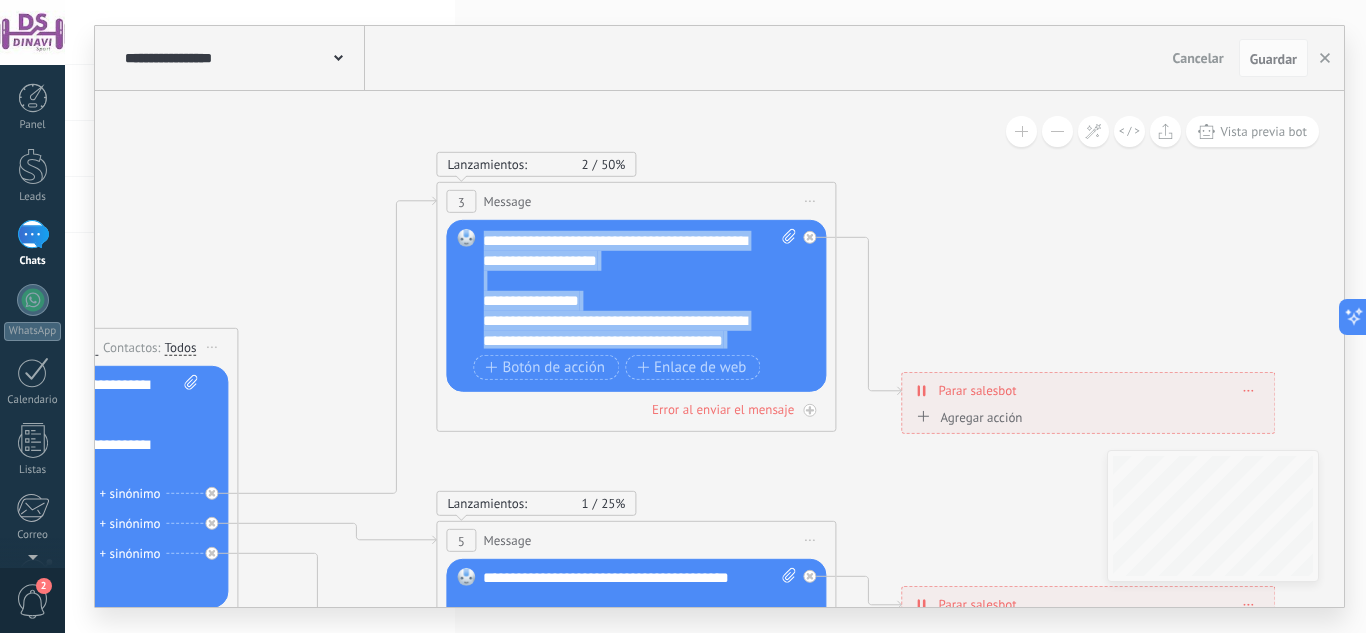 scroll, scrollTop: 178, scrollLeft: 0, axis: vertical 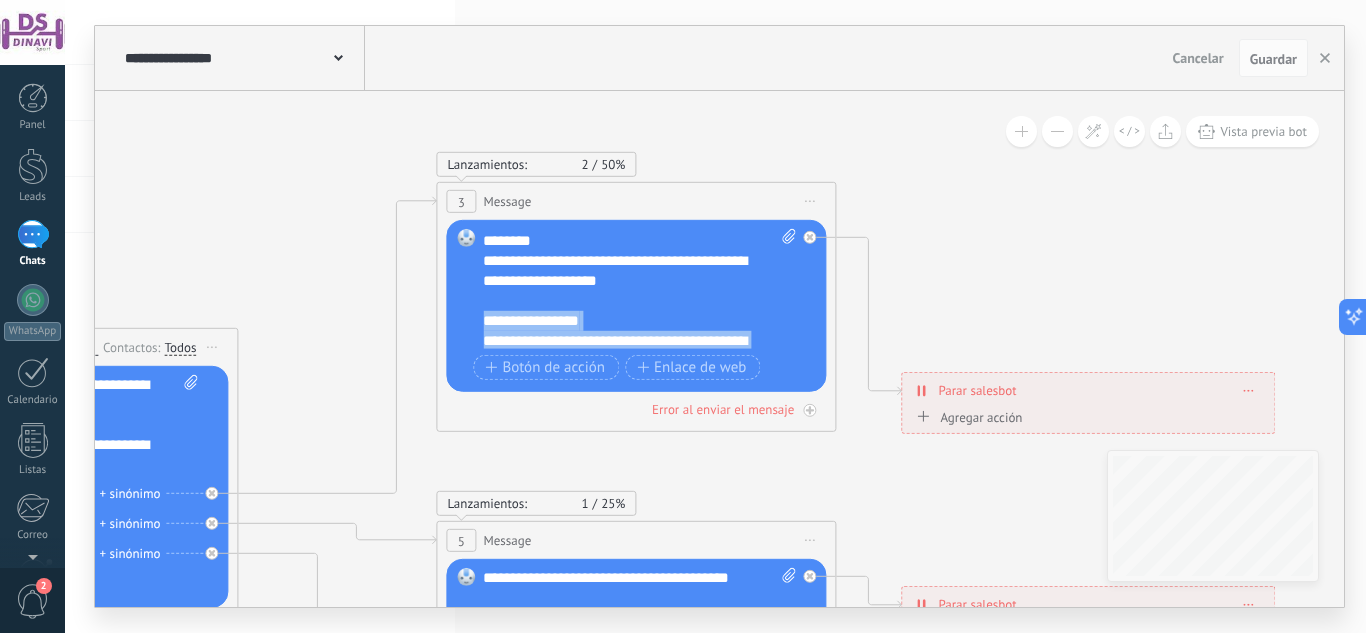 drag, startPoint x: 583, startPoint y: 347, endPoint x: 485, endPoint y: 316, distance: 102.78619 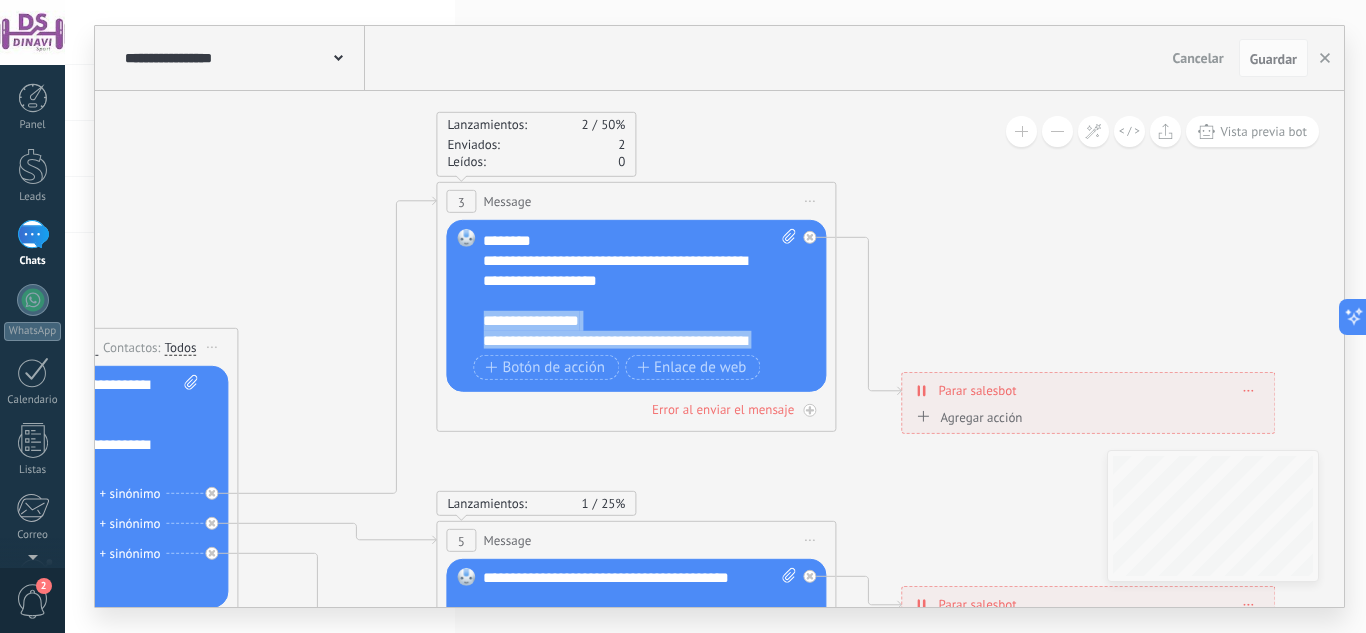 type 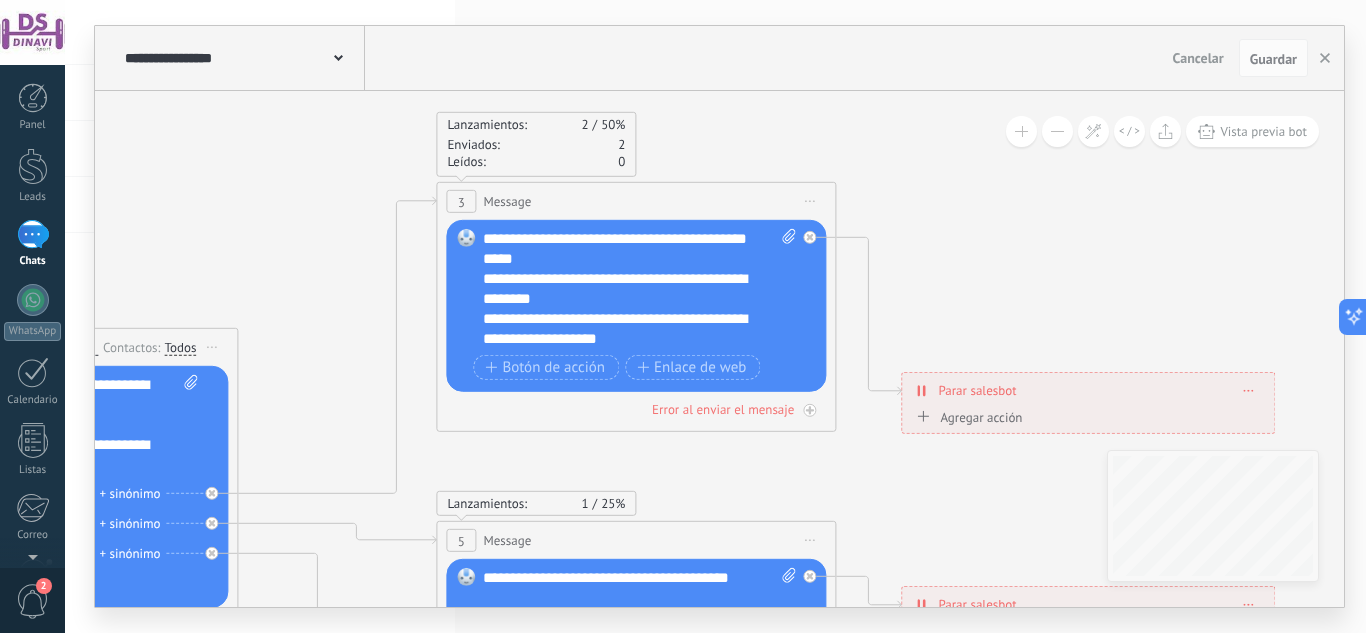 scroll, scrollTop: 120, scrollLeft: 0, axis: vertical 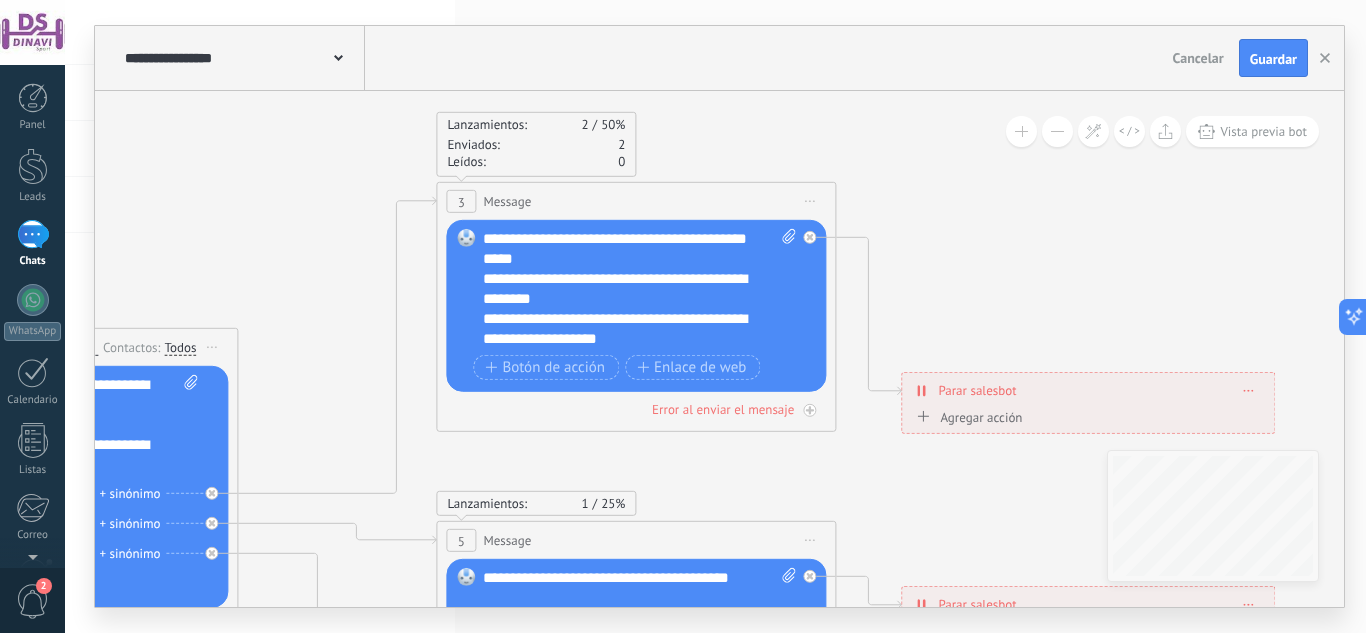 click 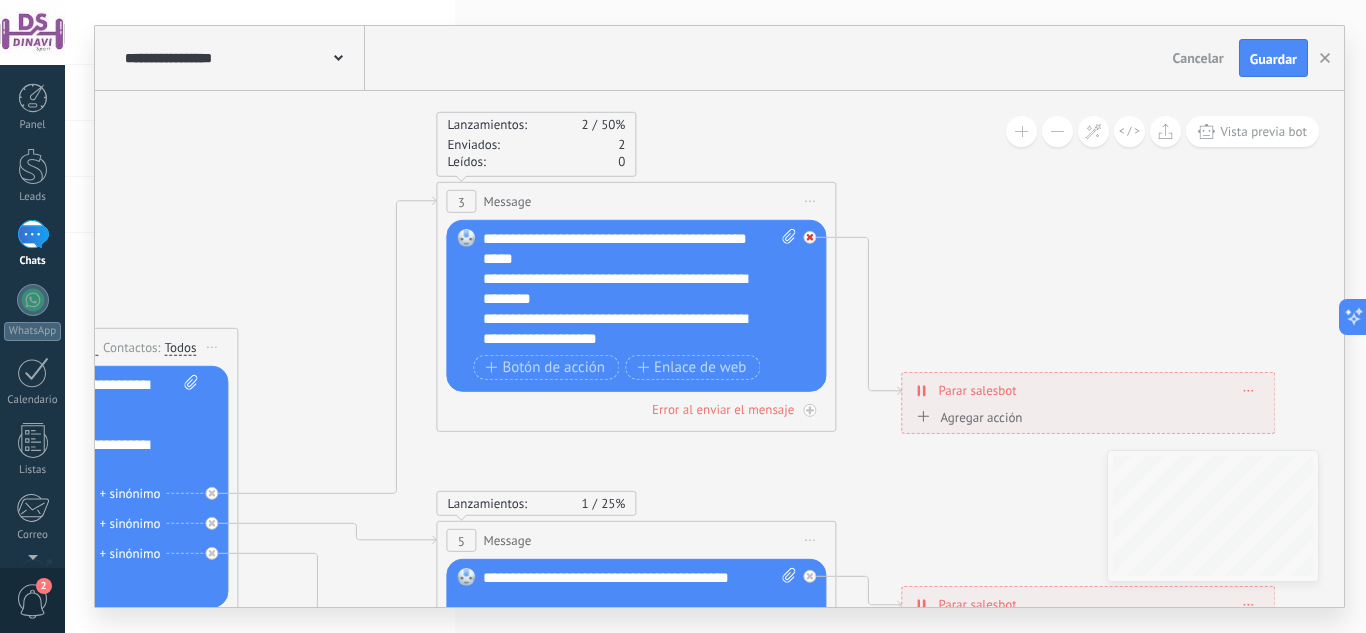 click 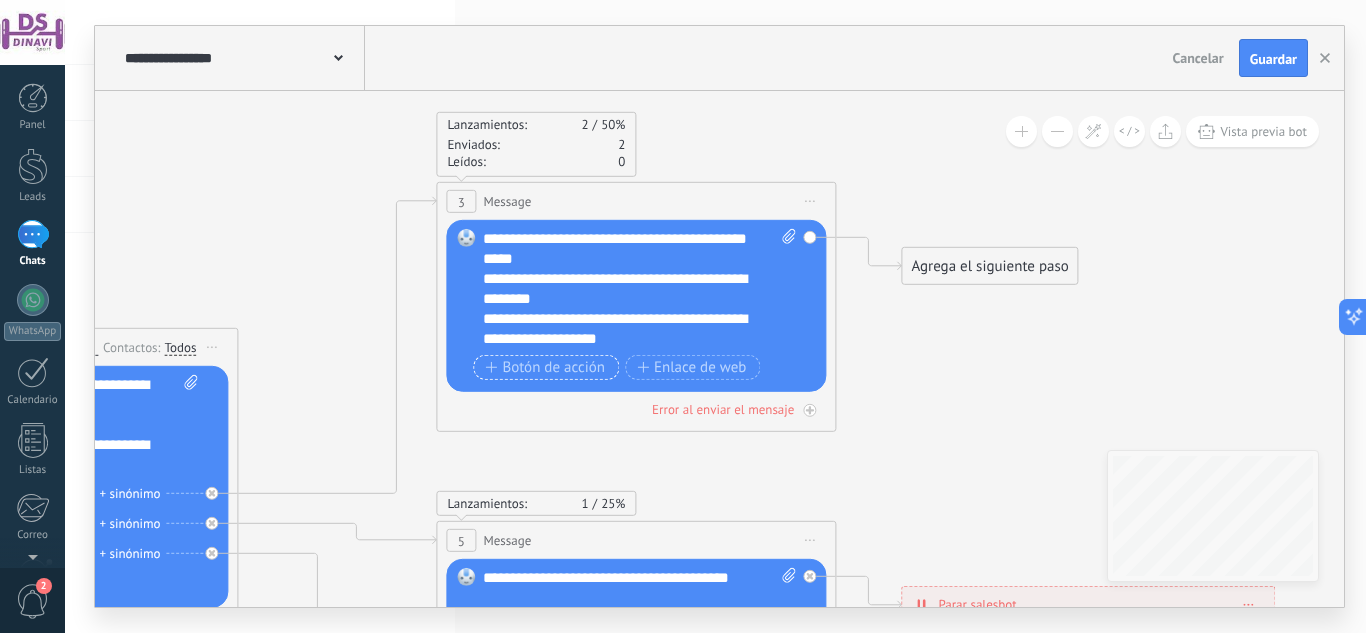 click on "Botón de acción" at bounding box center (545, 367) 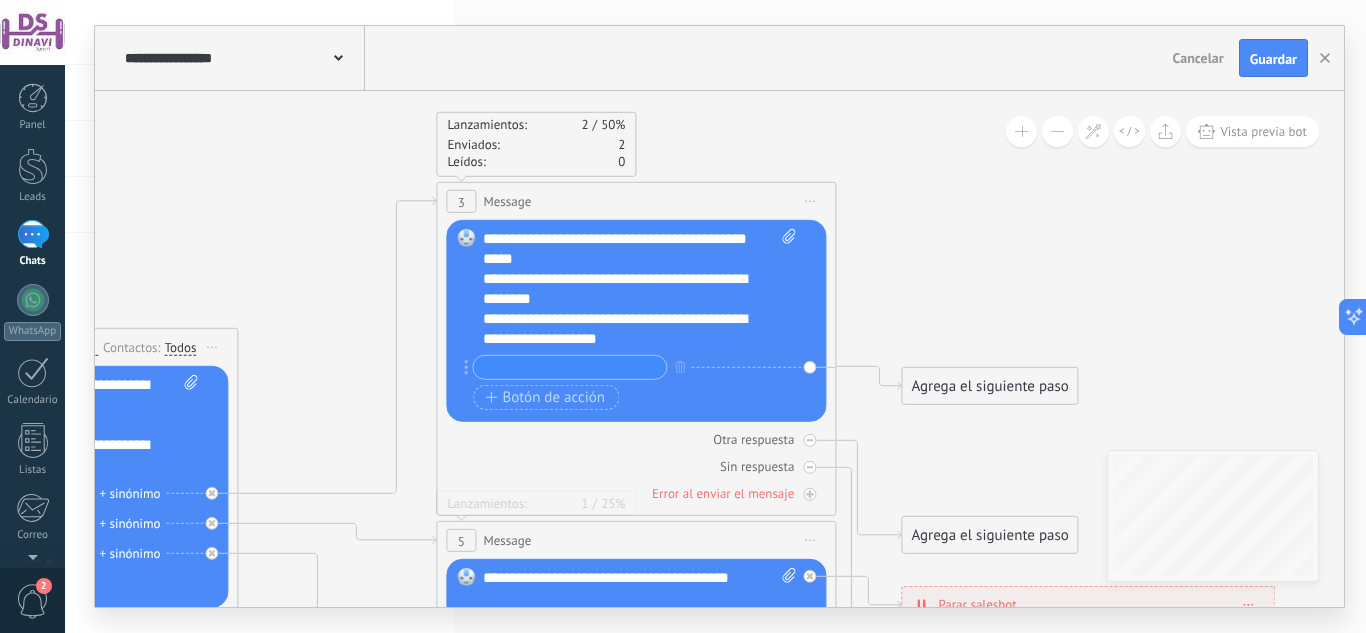 click at bounding box center (569, 367) 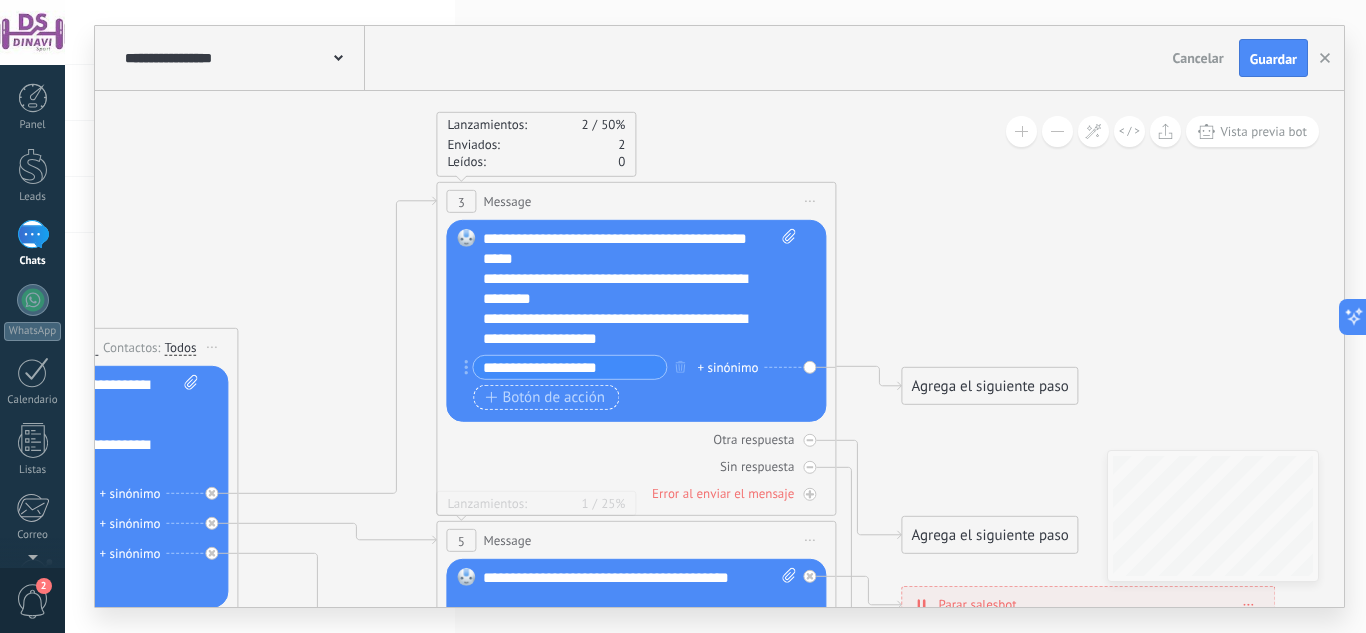 type on "**********" 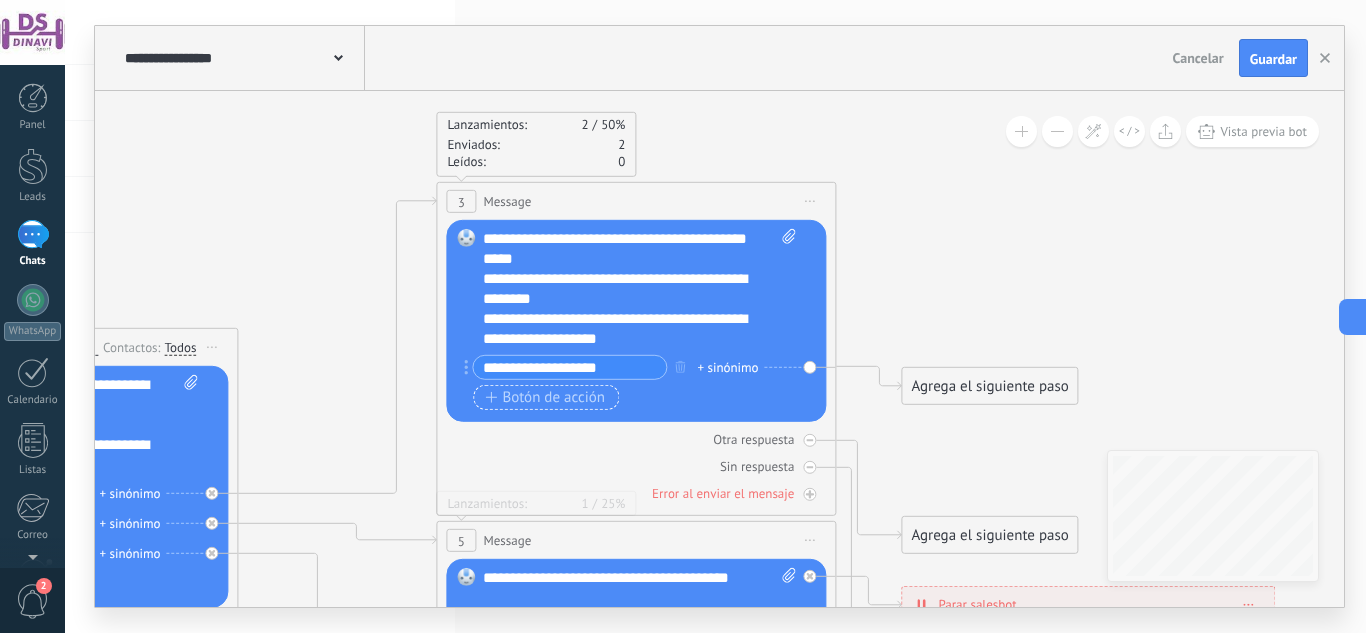 click on "Botón de acción" at bounding box center (545, 397) 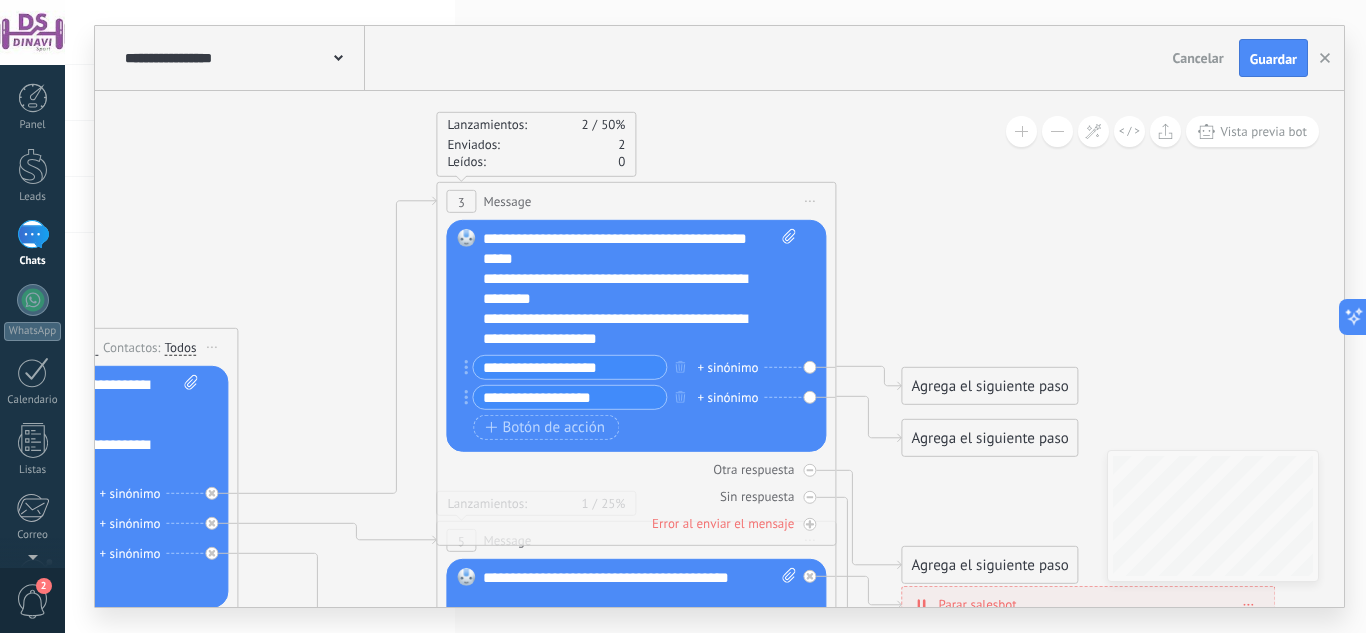 type on "**********" 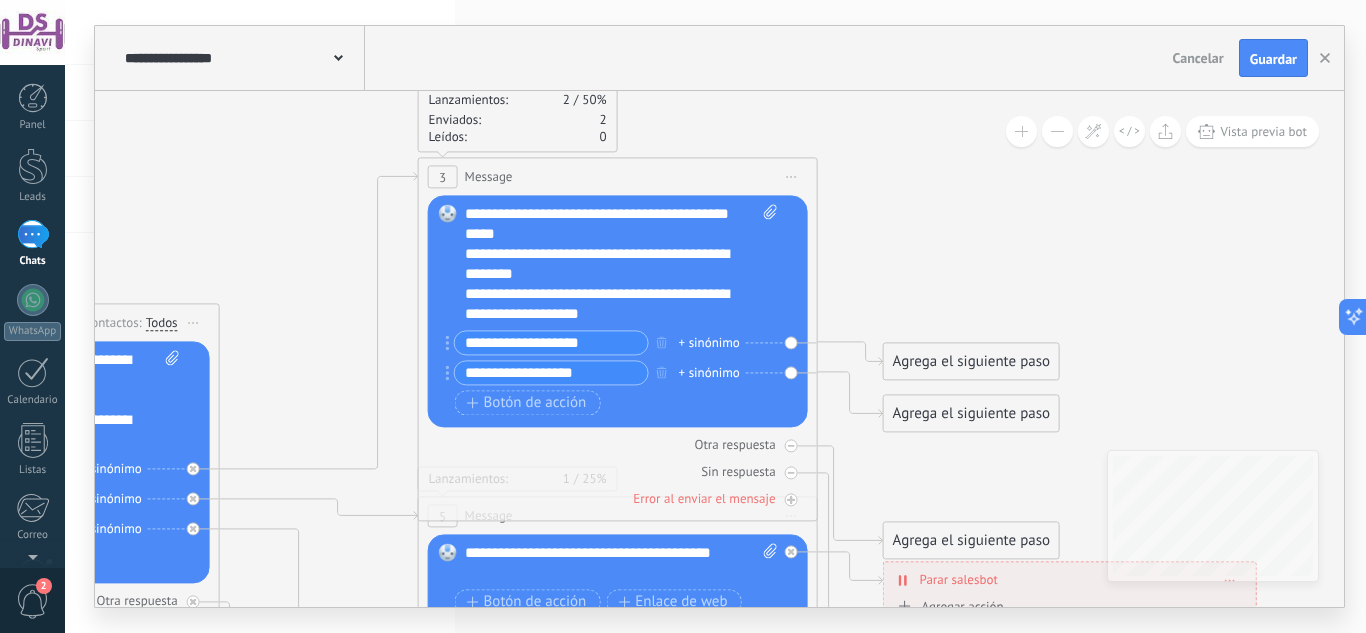 click on "Agrega el siguiente paso" at bounding box center (971, 361) 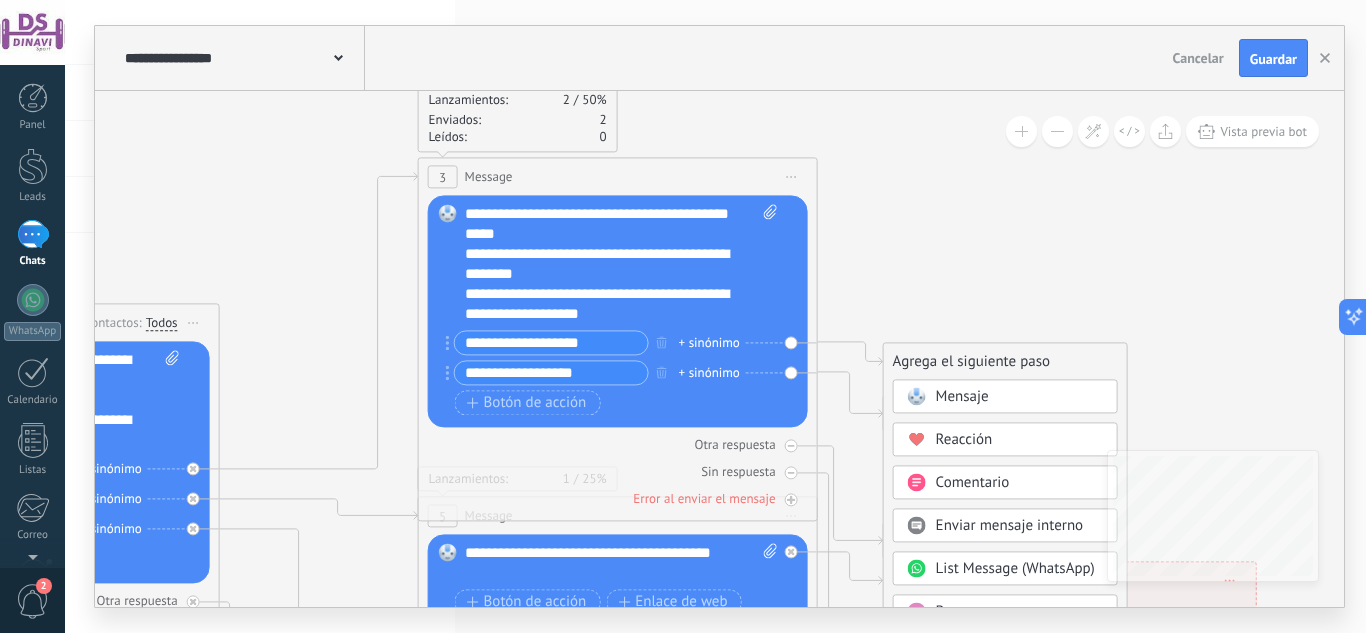 click on "Mensaje" at bounding box center (962, 396) 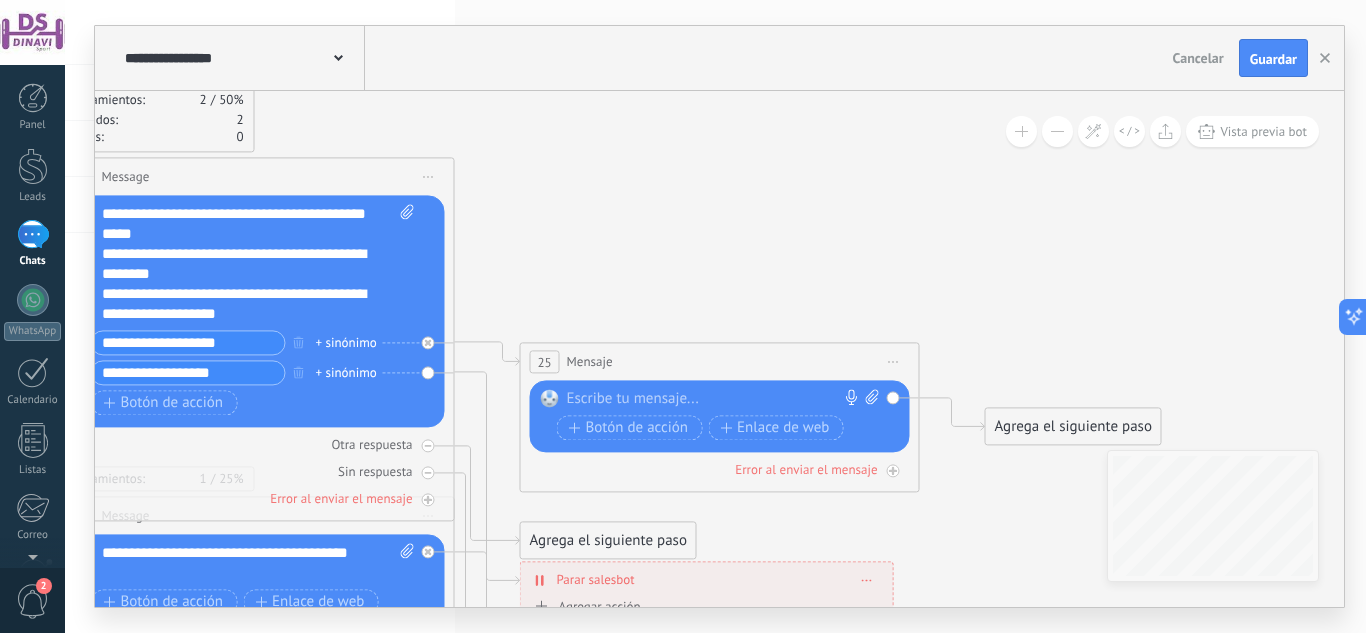 click 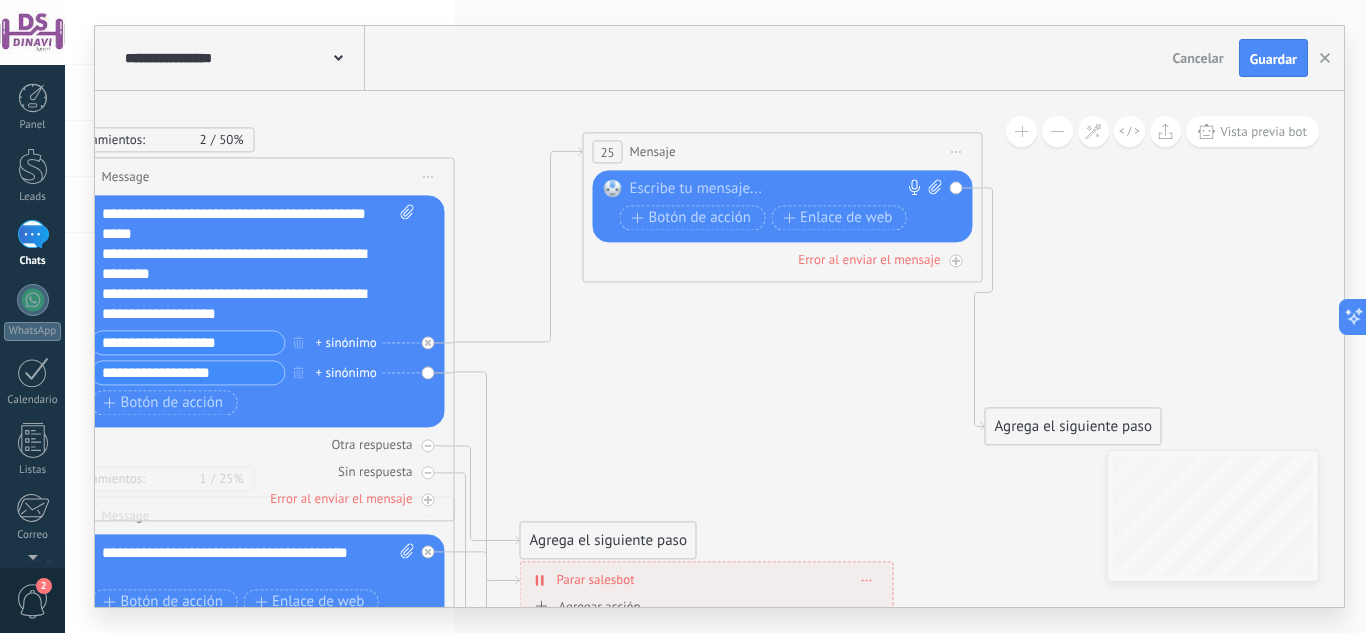 drag, startPoint x: 663, startPoint y: 362, endPoint x: 727, endPoint y: 154, distance: 217.62354 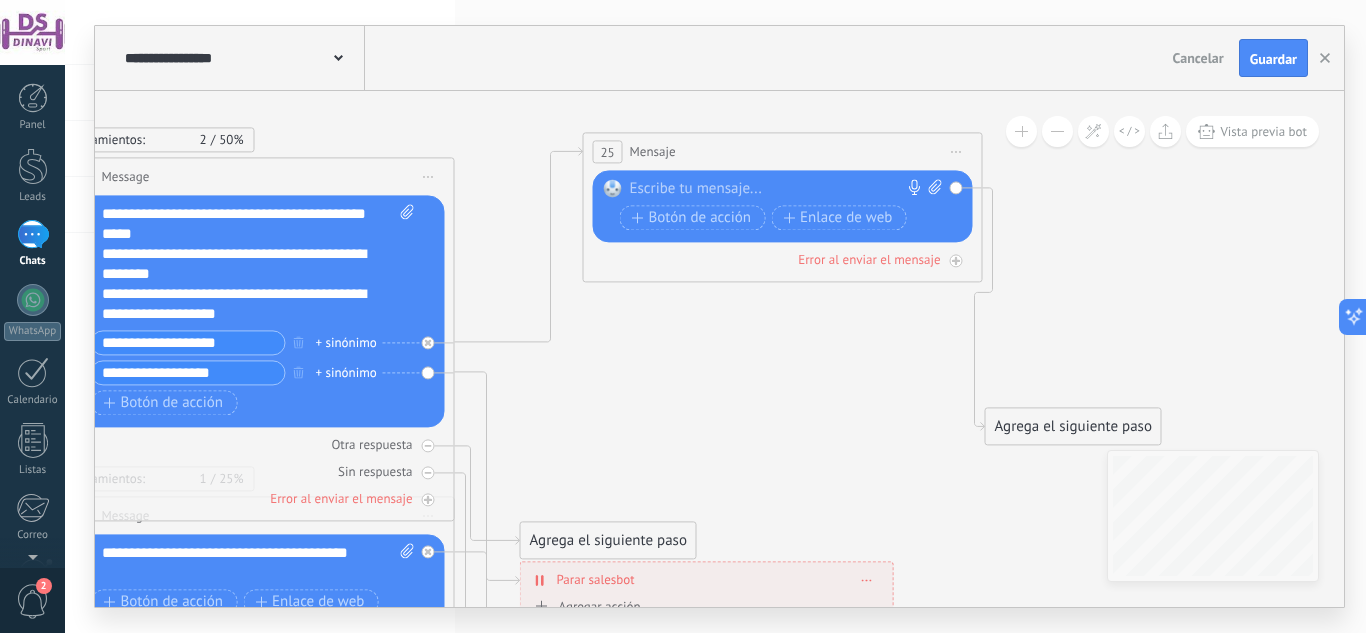 click on "25
Mensaje
*******
(a):
Todos los contactos - canales seleccionados
Todos los contactos - canales seleccionados
Todos los contactos - canal primario
Contacto principal - canales seleccionados
Contacto principal - canal primario
Todos los contactos - canales seleccionados
Todos los contactos - canales seleccionados
Todos los contactos - canal primario
Contacto principal - canales seleccionados" at bounding box center (783, 151) 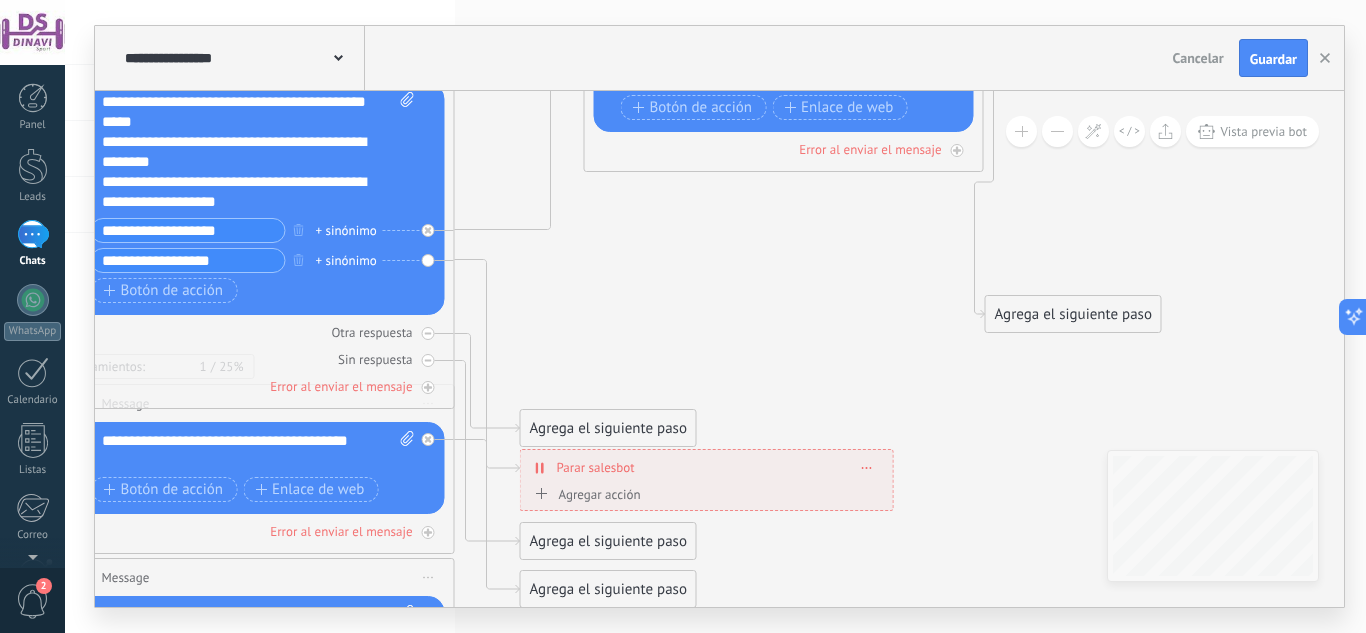 click on "Agrega el siguiente paso" at bounding box center (608, 589) 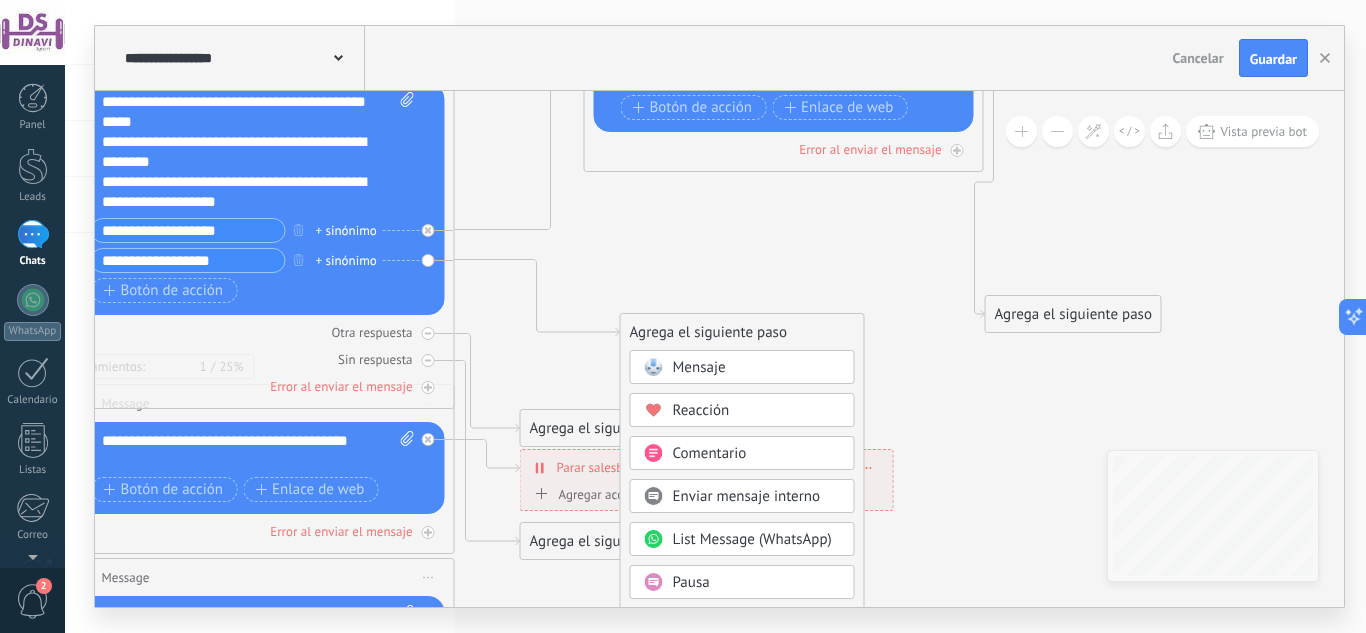drag, startPoint x: 619, startPoint y: 579, endPoint x: 724, endPoint y: 291, distance: 306.54364 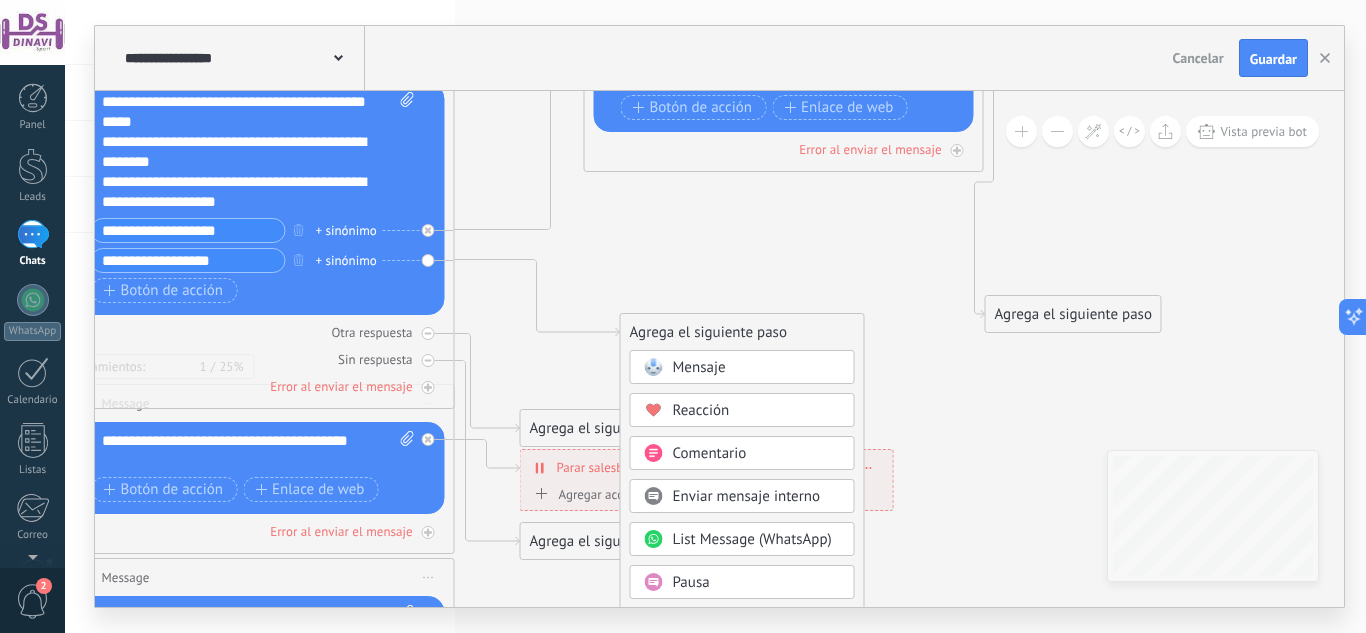 click on "Agrega el siguiente paso" at bounding box center (742, 332) 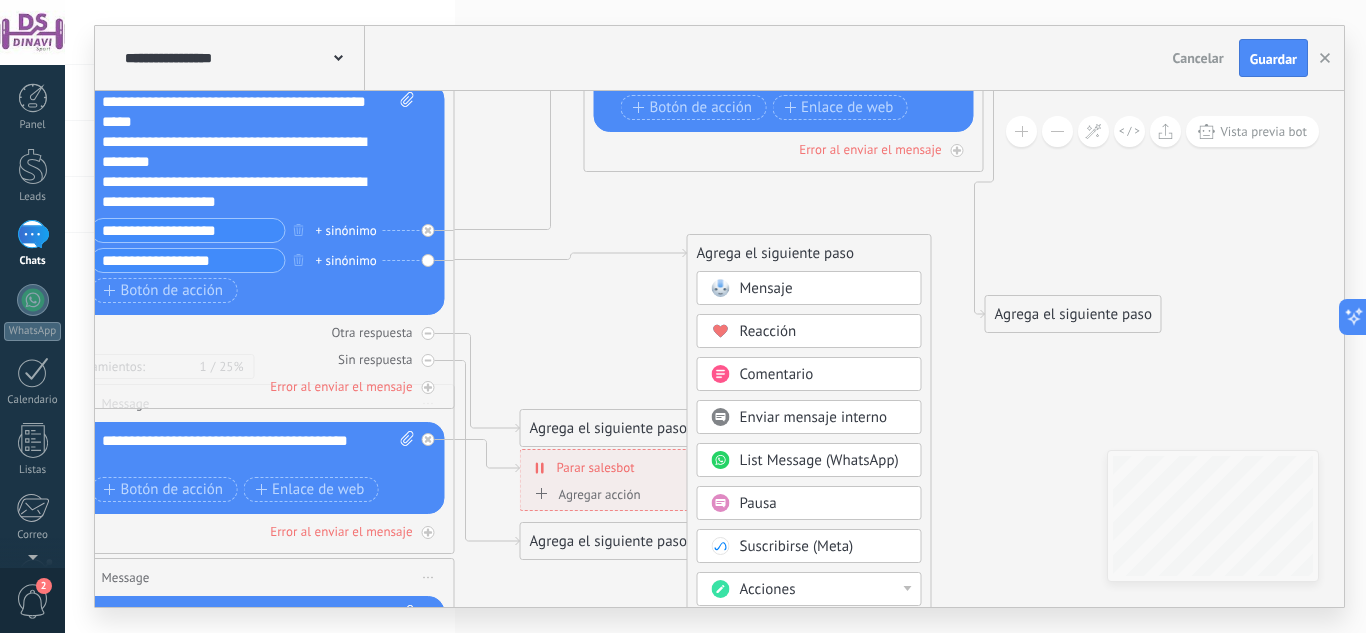 drag, startPoint x: 716, startPoint y: 308, endPoint x: 778, endPoint y: 260, distance: 78.40918 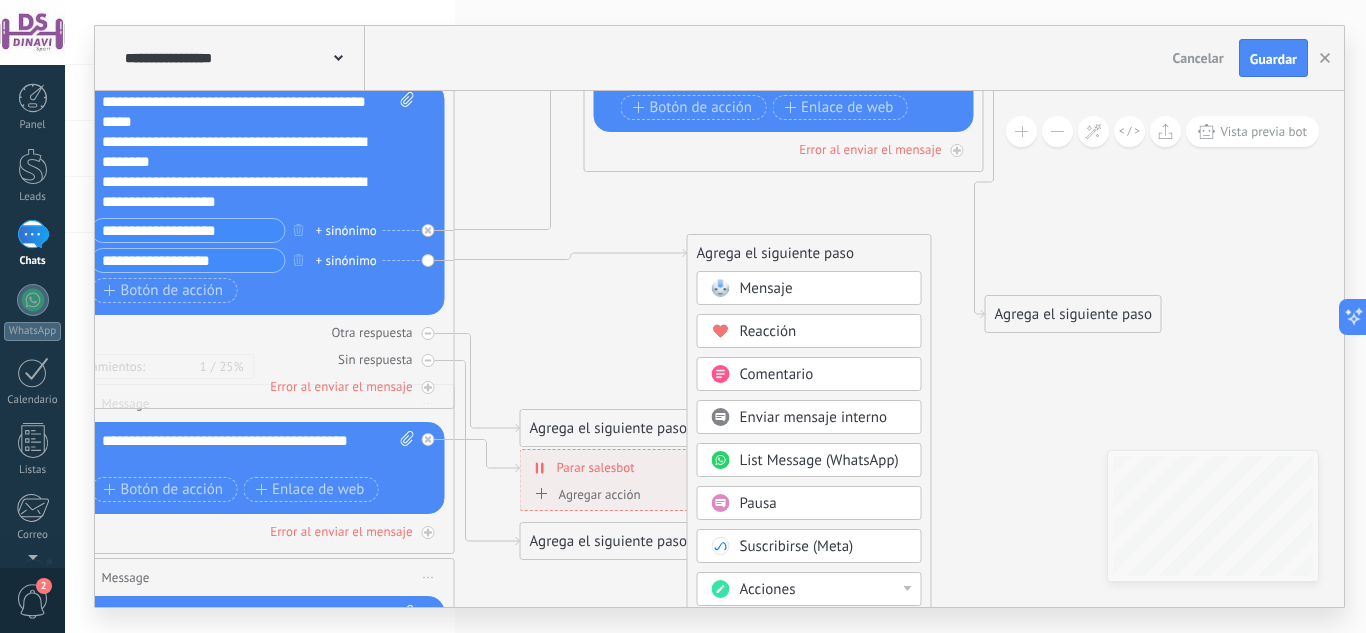 click on "Agrega el siguiente paso" at bounding box center [809, 253] 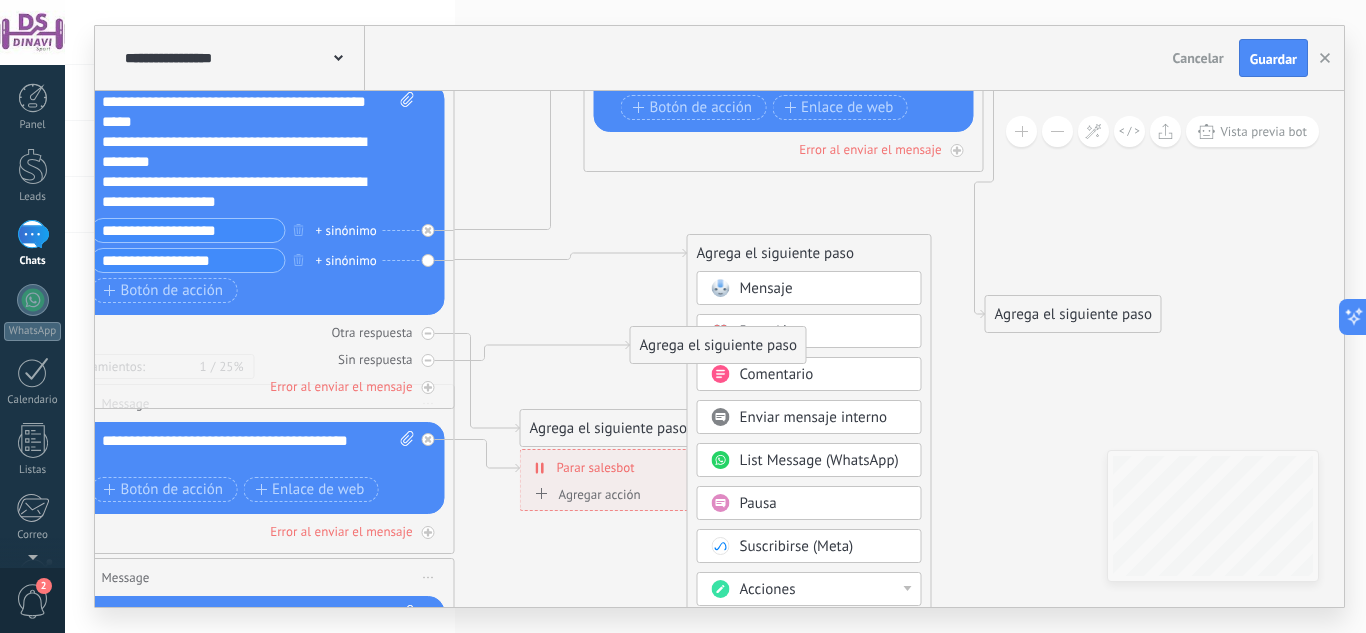 drag, startPoint x: 582, startPoint y: 541, endPoint x: 692, endPoint y: 345, distance: 224.75764 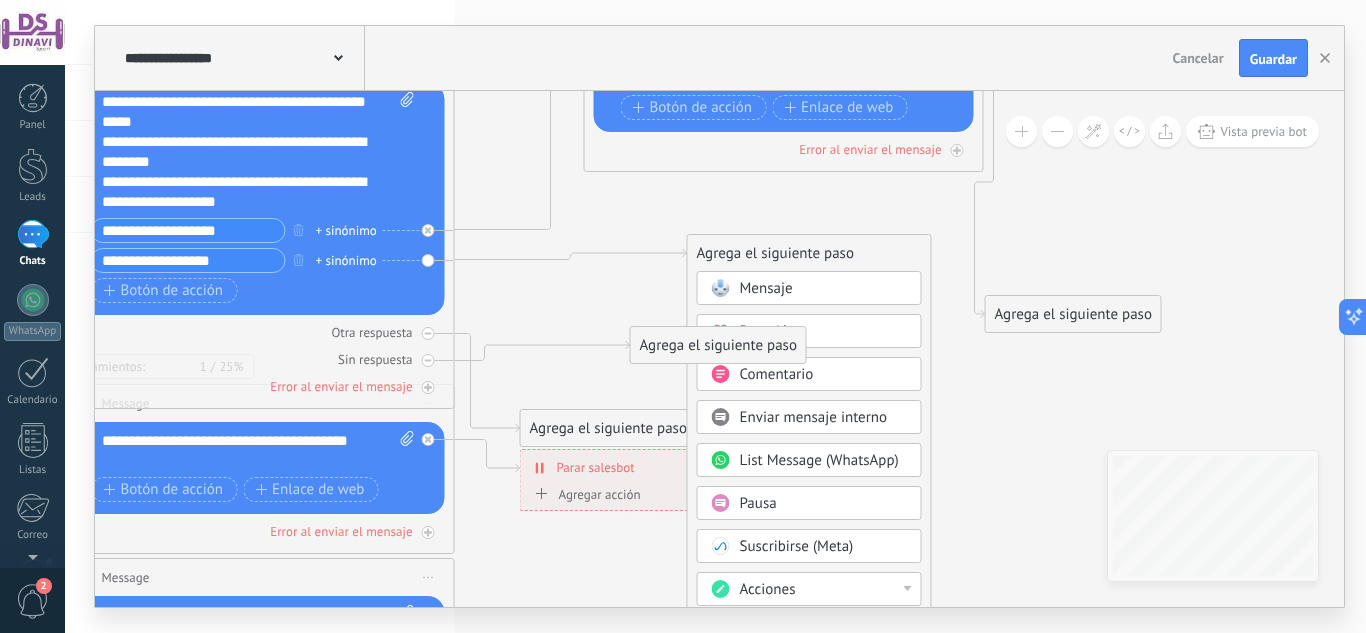 click on "Agrega el siguiente paso" at bounding box center (718, 345) 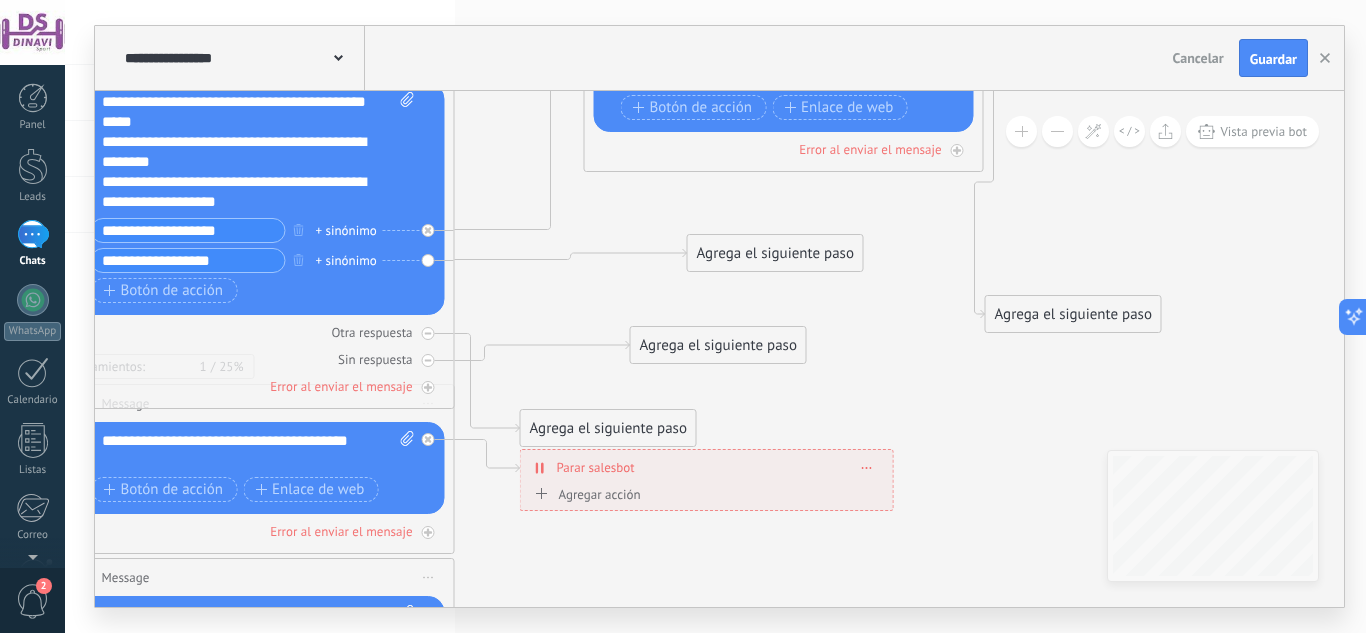 click on "Agrega el siguiente paso" at bounding box center (775, 253) 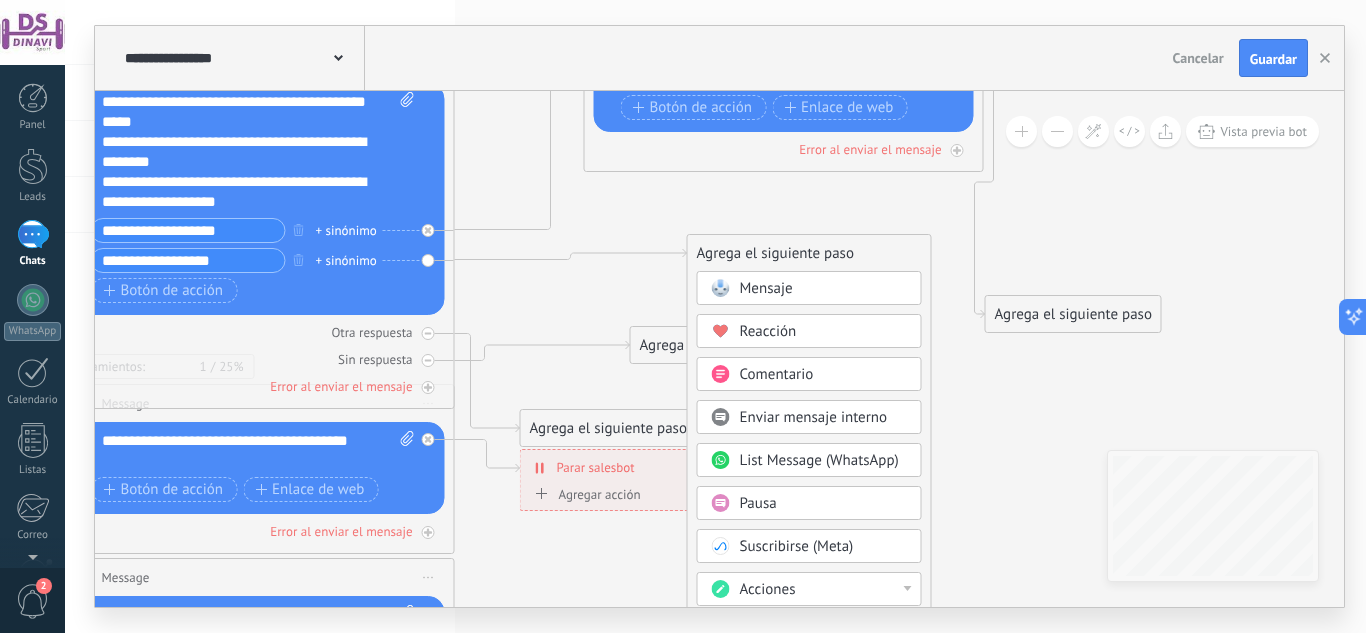 click on "Mensaje" at bounding box center [766, 288] 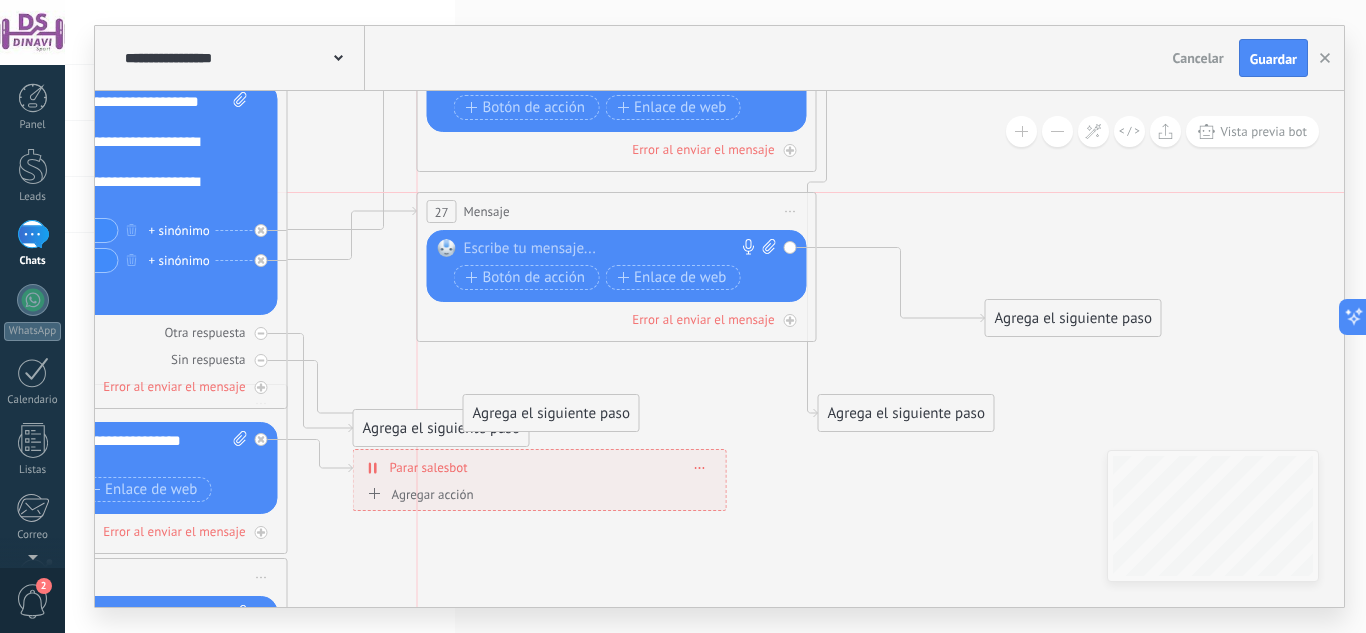 drag, startPoint x: 695, startPoint y: 258, endPoint x: 591, endPoint y: 207, distance: 115.83177 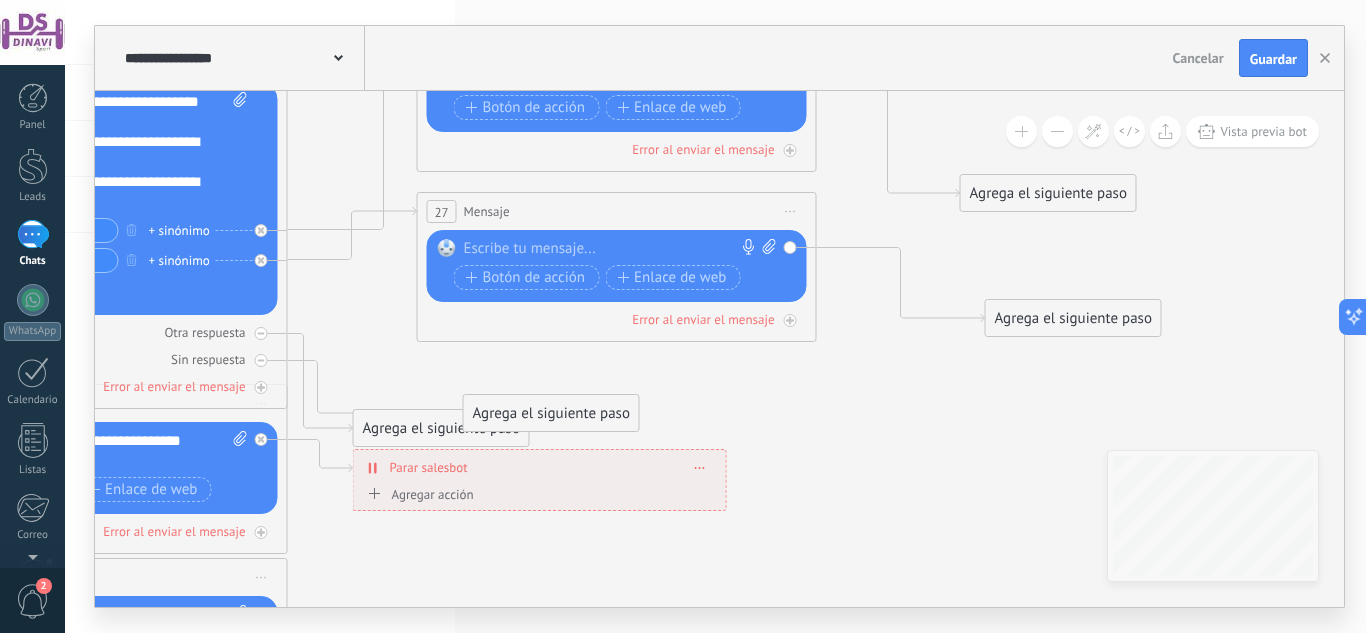 drag, startPoint x: 908, startPoint y: 407, endPoint x: 1056, endPoint y: 170, distance: 279.41547 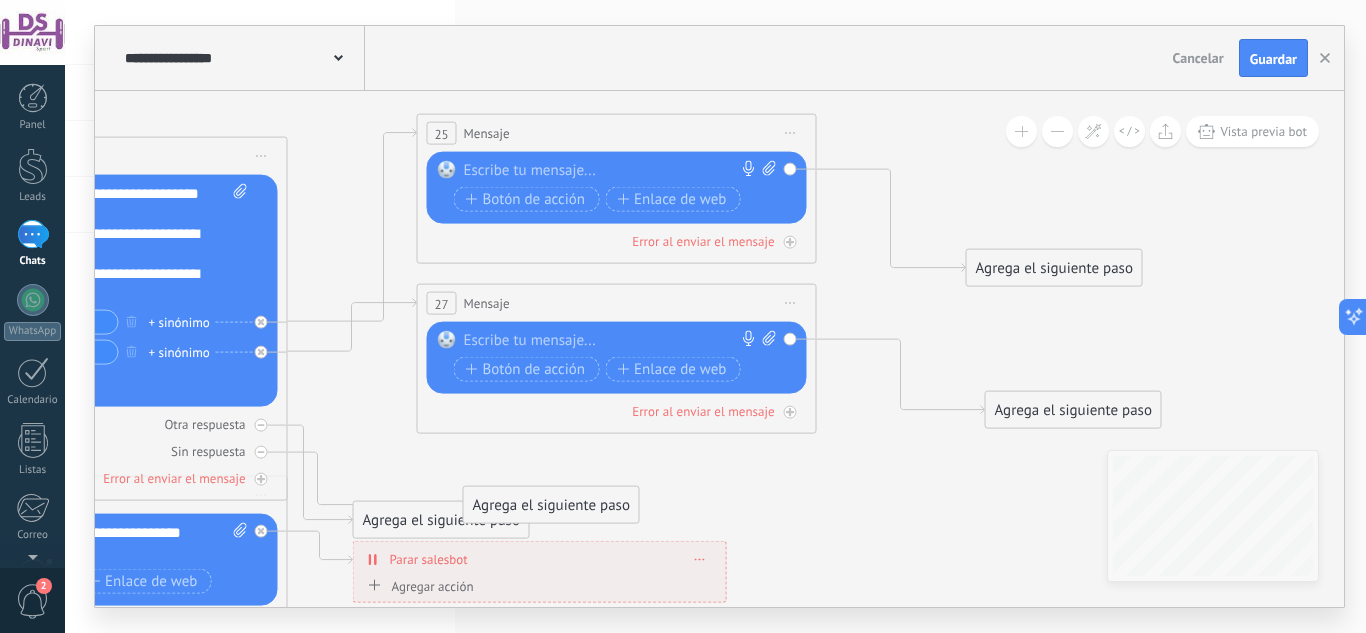 click 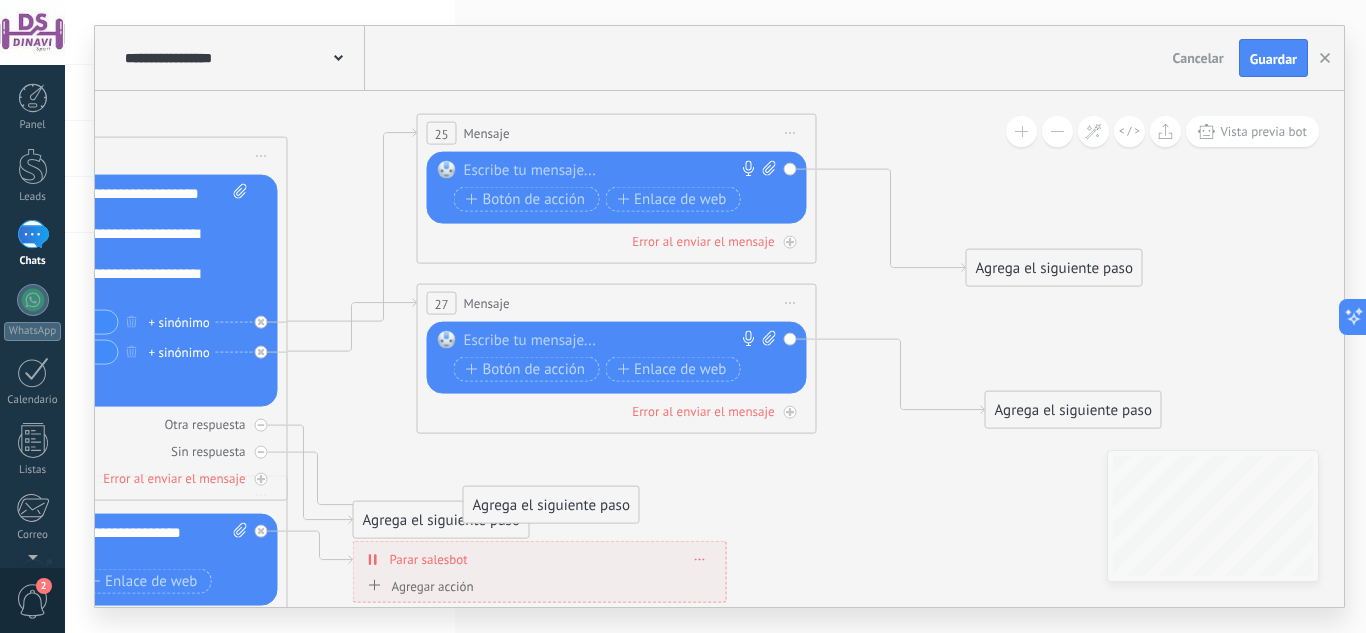 type 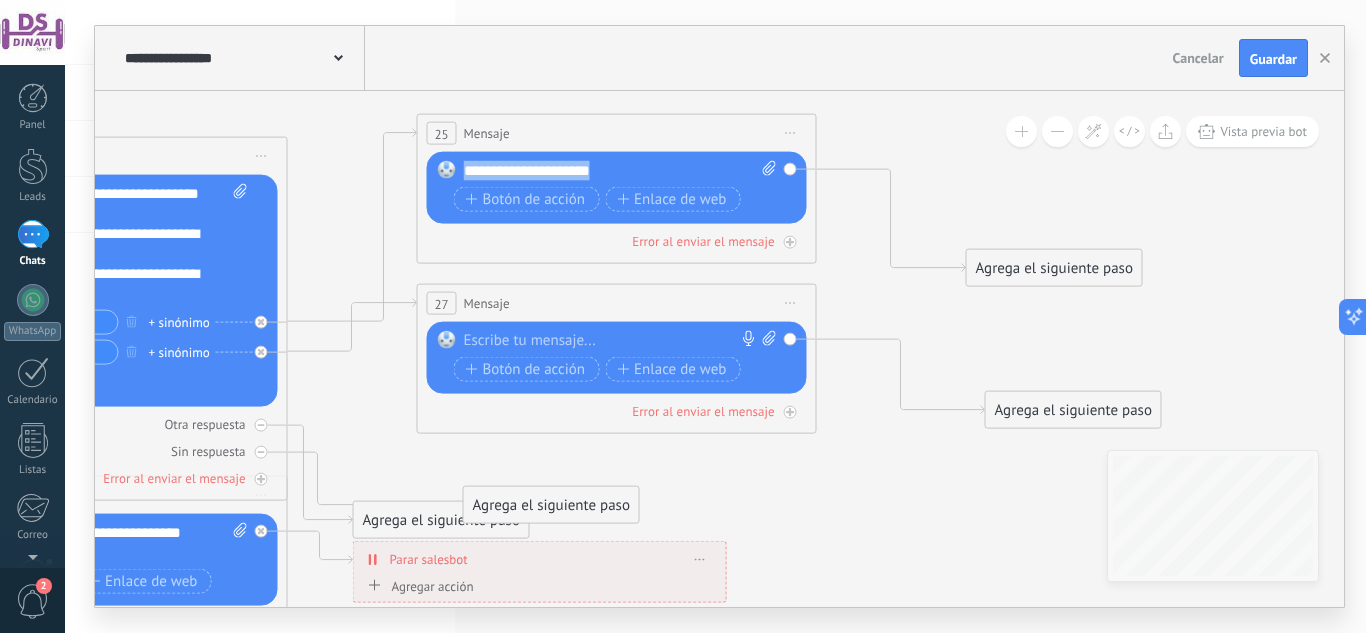 drag, startPoint x: 463, startPoint y: 174, endPoint x: 654, endPoint y: 174, distance: 191 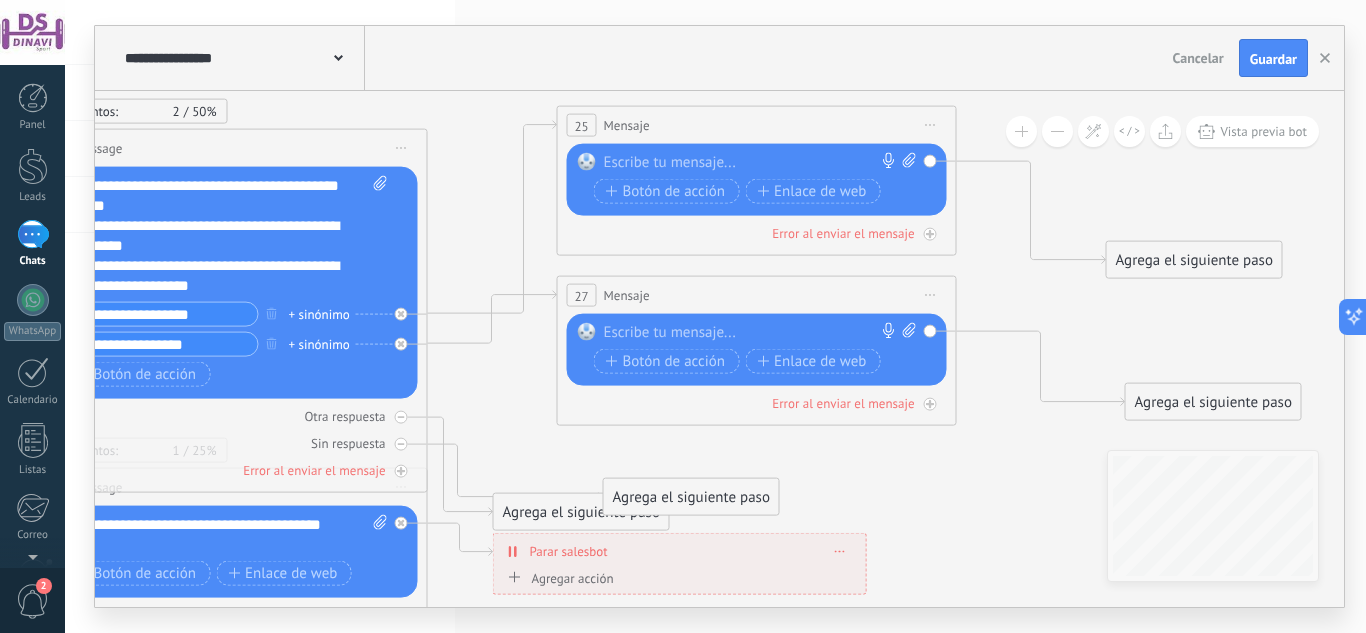 click on "Iniciar vista previa aquí
Cambiar nombre
Duplicar
[GEOGRAPHIC_DATA]" at bounding box center [931, 125] 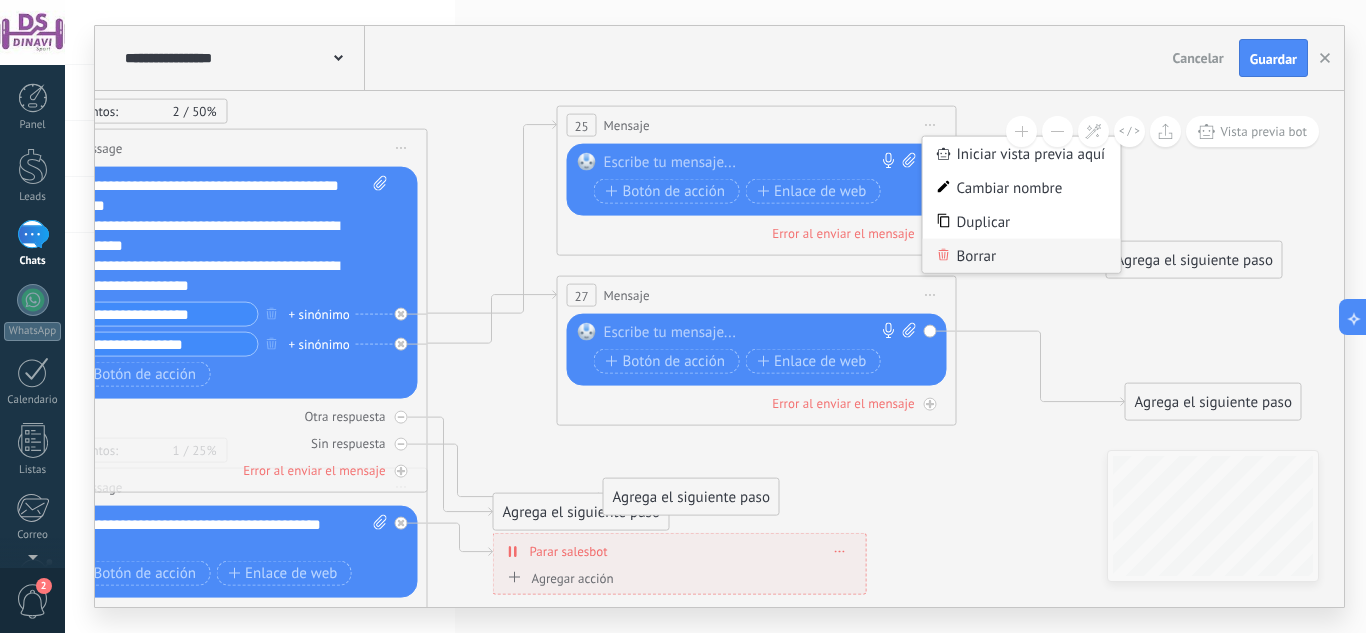 click on "Borrar" at bounding box center [1022, 256] 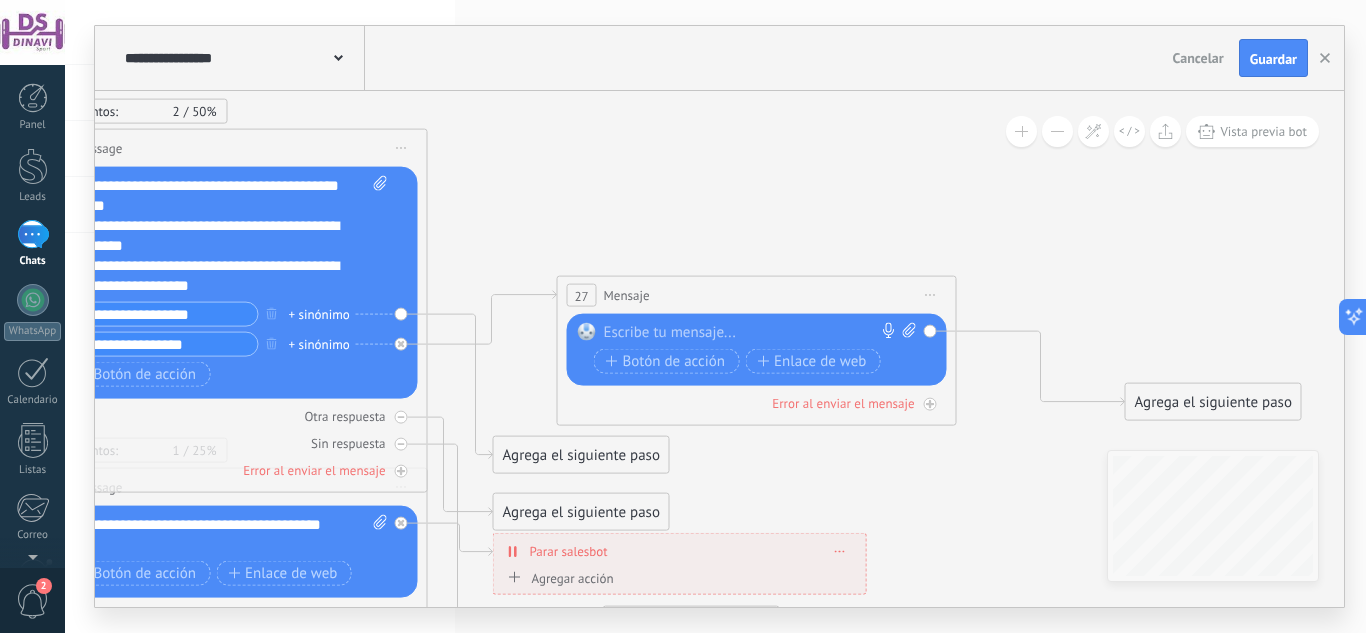 click on "Iniciar vista previa aquí
Cambiar nombre
Duplicar
[GEOGRAPHIC_DATA]" at bounding box center [931, 295] 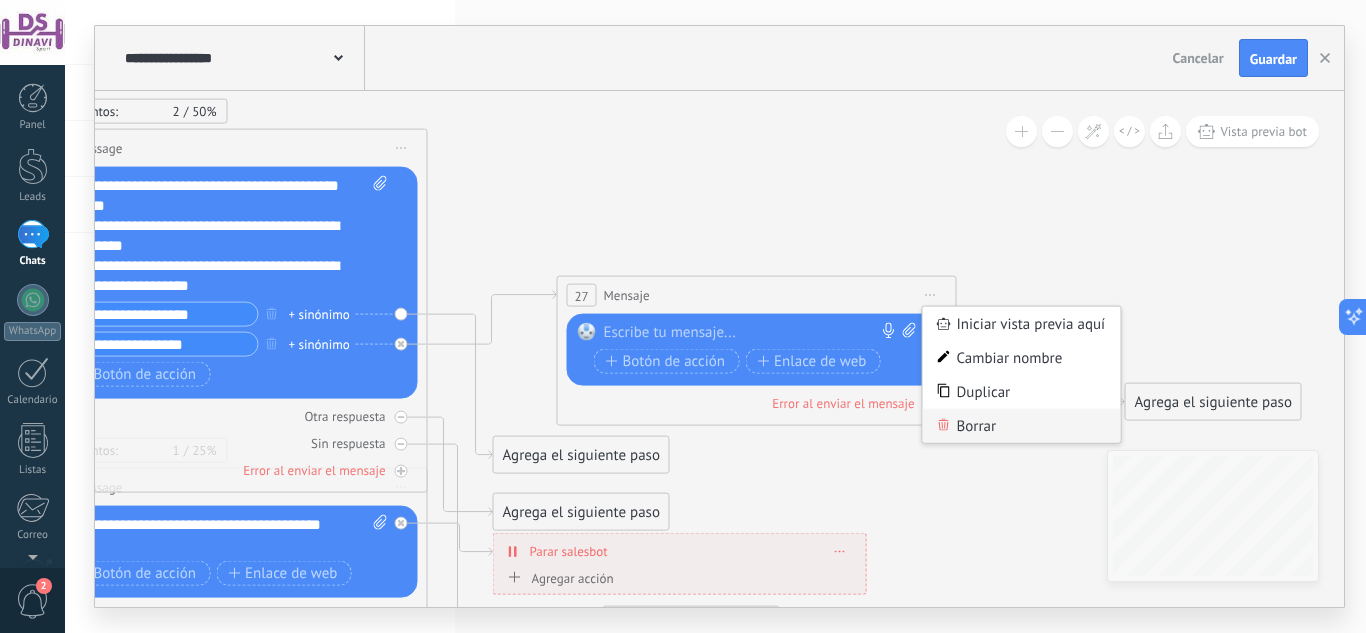 click on "Borrar" at bounding box center (1022, 426) 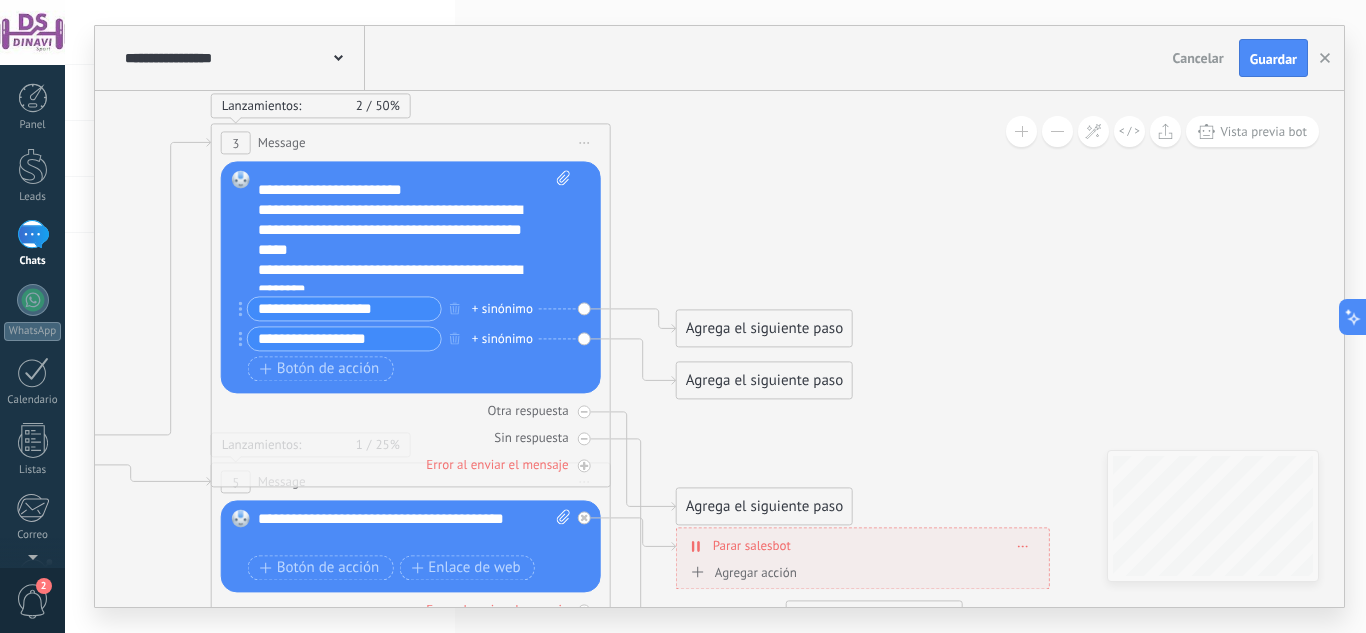 scroll, scrollTop: 120, scrollLeft: 0, axis: vertical 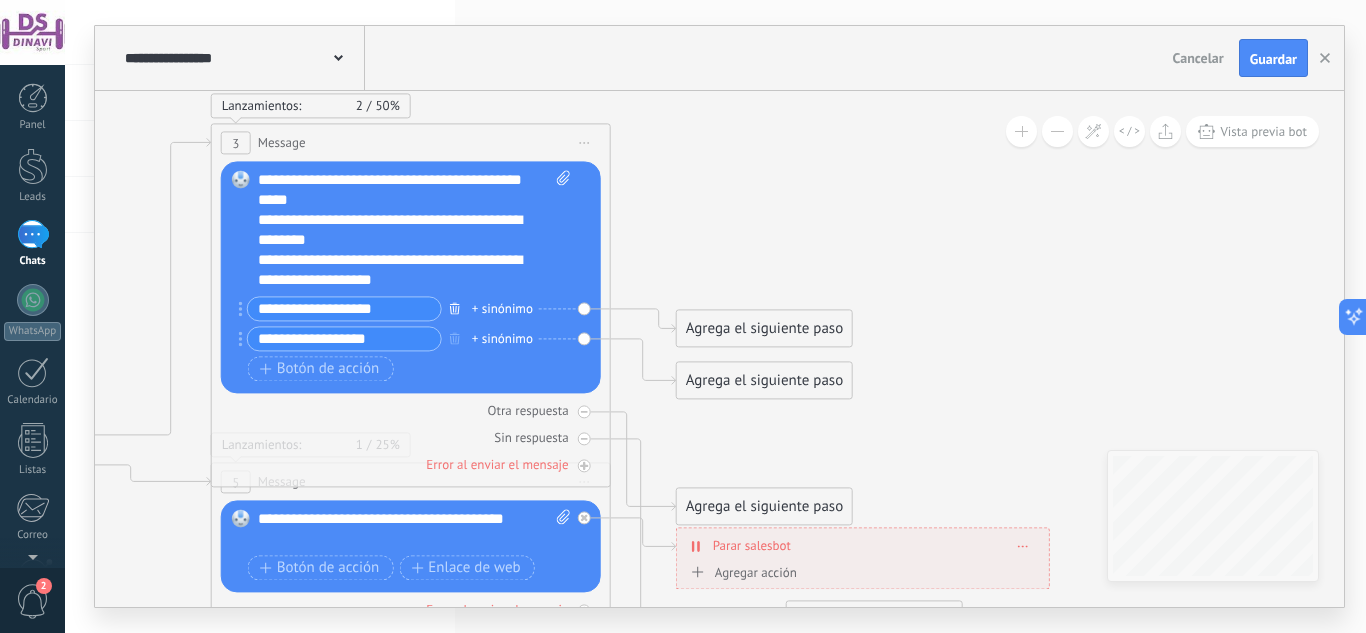click 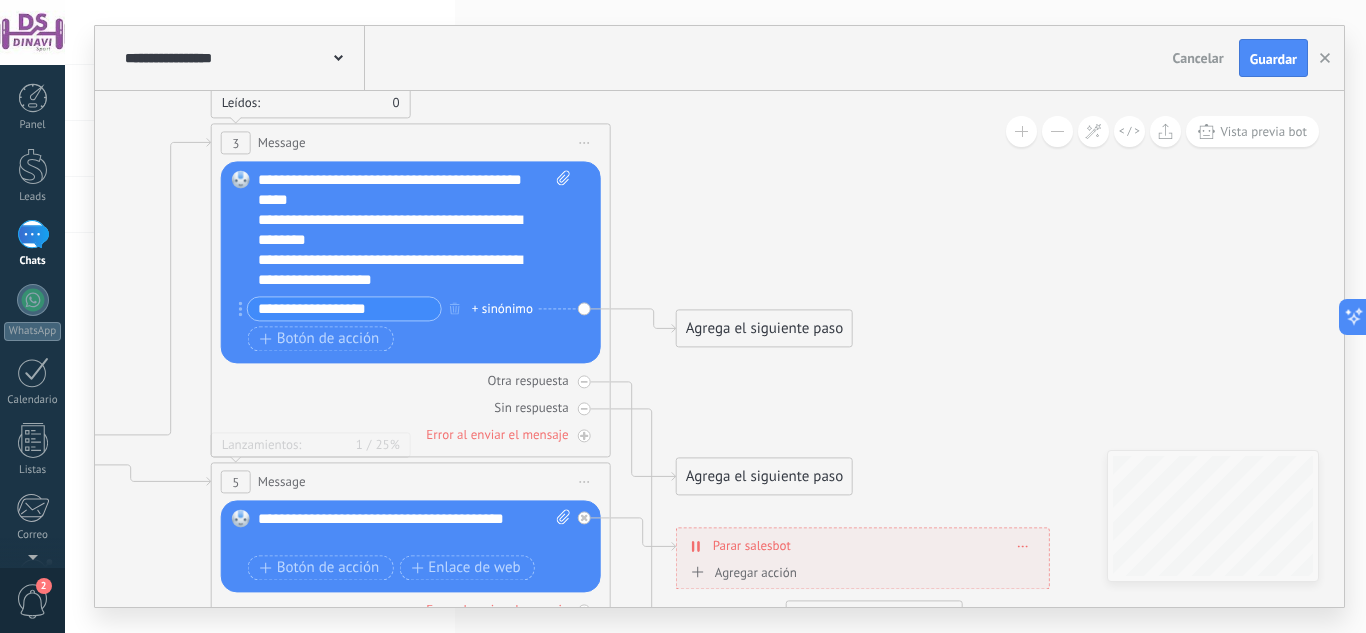 click on "Cancelar" at bounding box center [1198, 58] 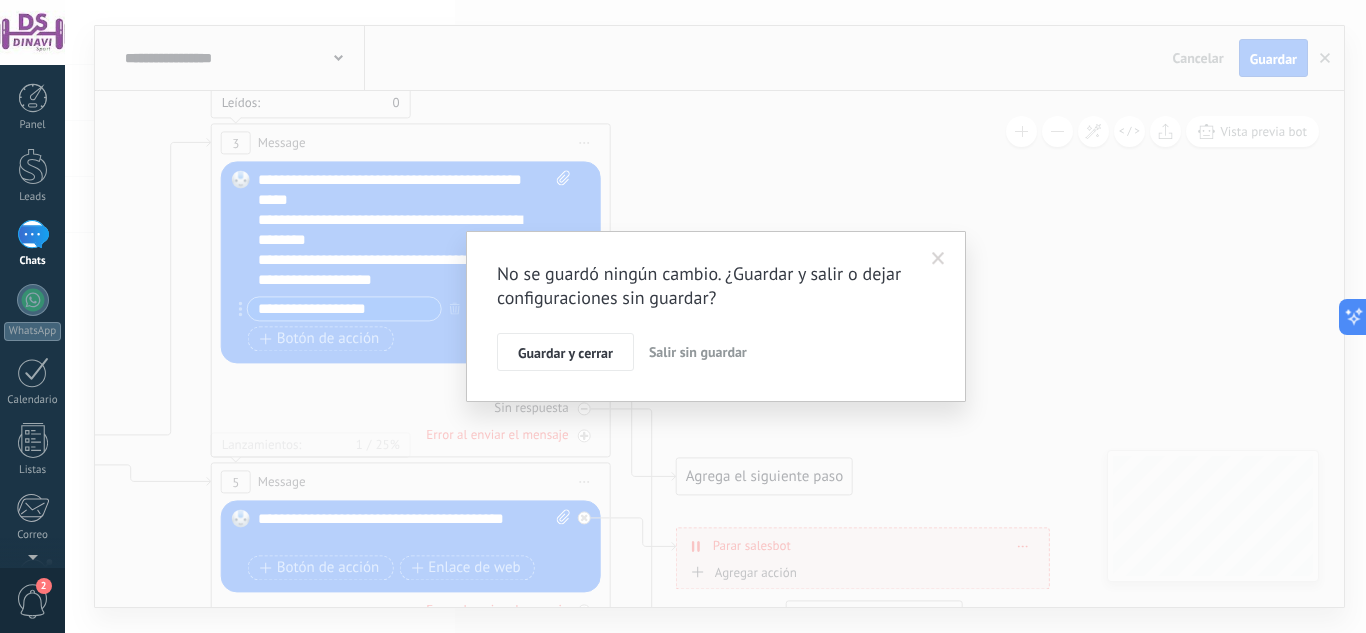 click on "Salir sin guardar" at bounding box center (698, 352) 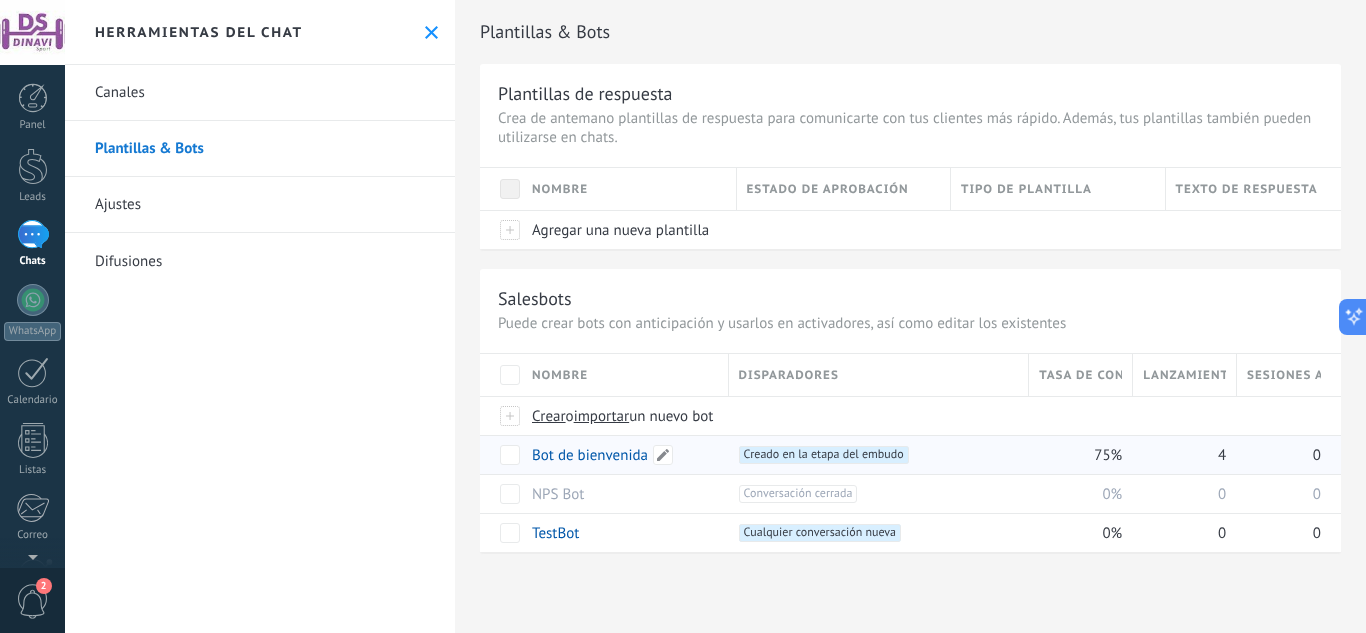 click on "Bot de bienvenida" at bounding box center [590, 455] 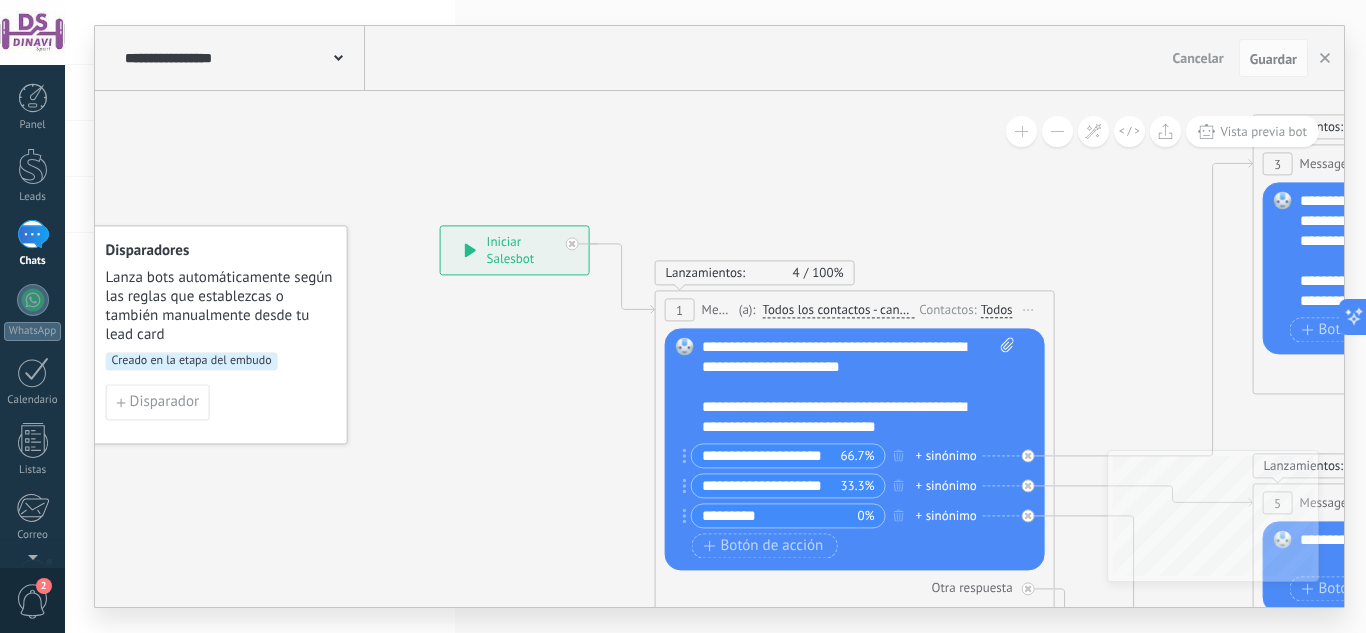 click on "1" at bounding box center [33, 234] 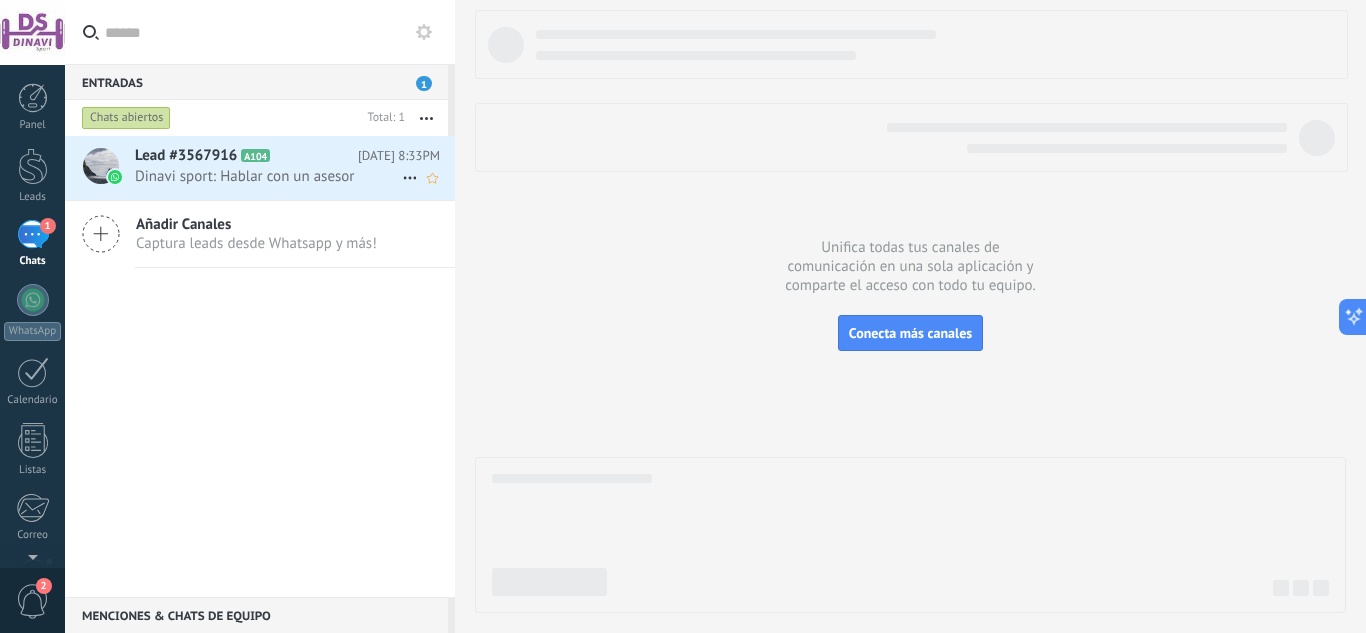 click 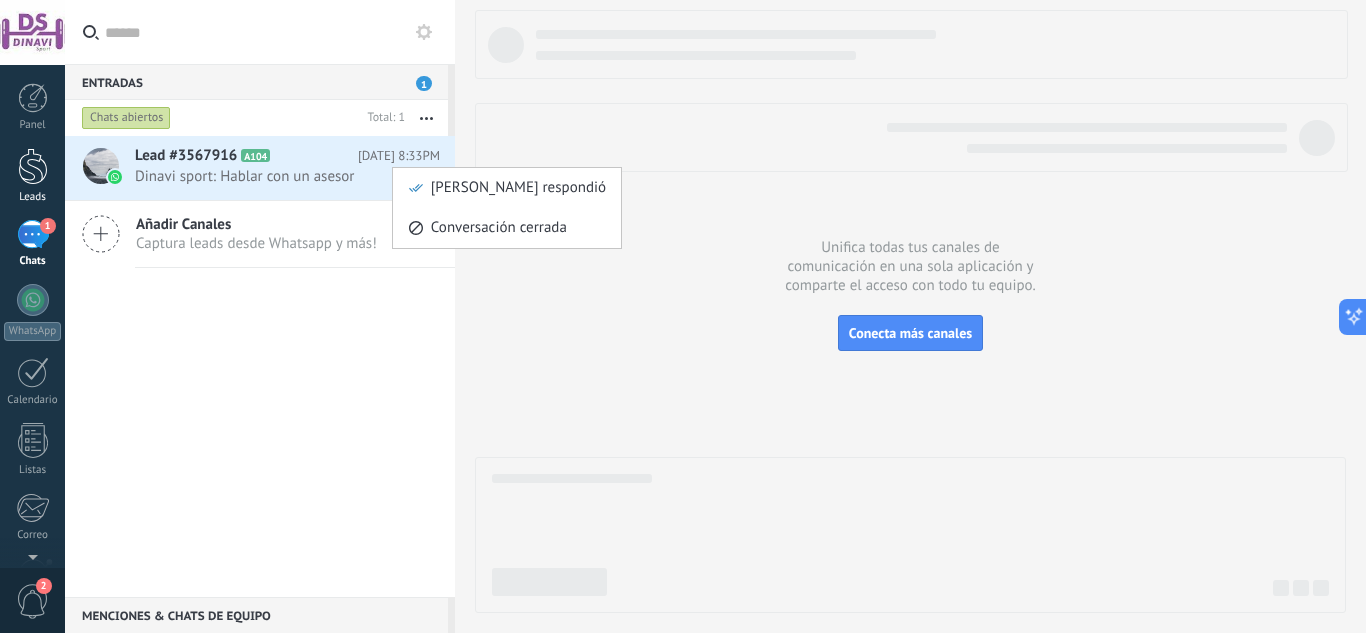 click on "Leads" at bounding box center [32, 176] 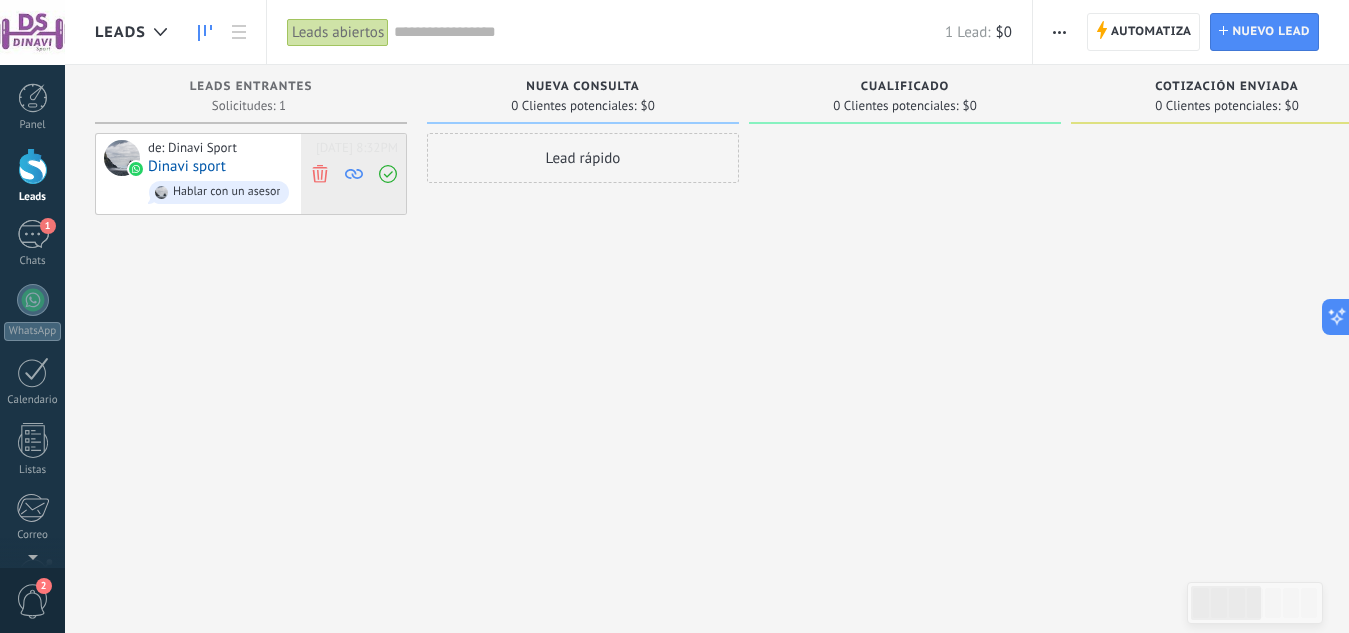 click 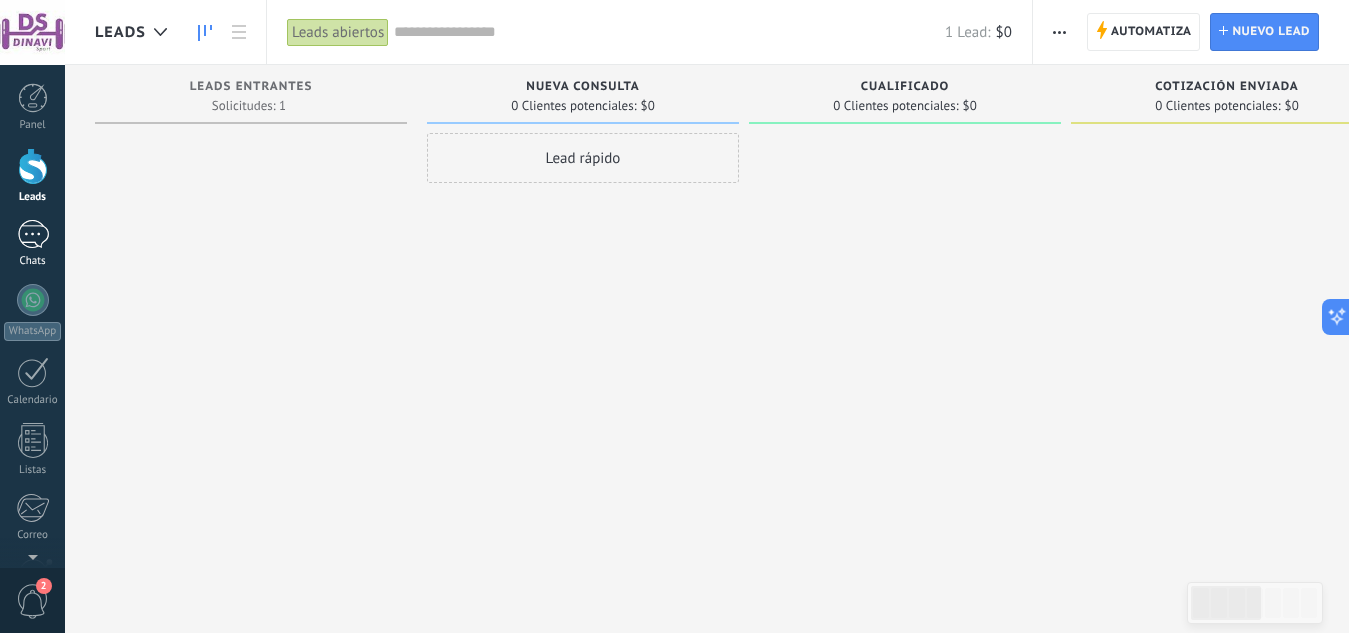 click on "1" at bounding box center [33, 234] 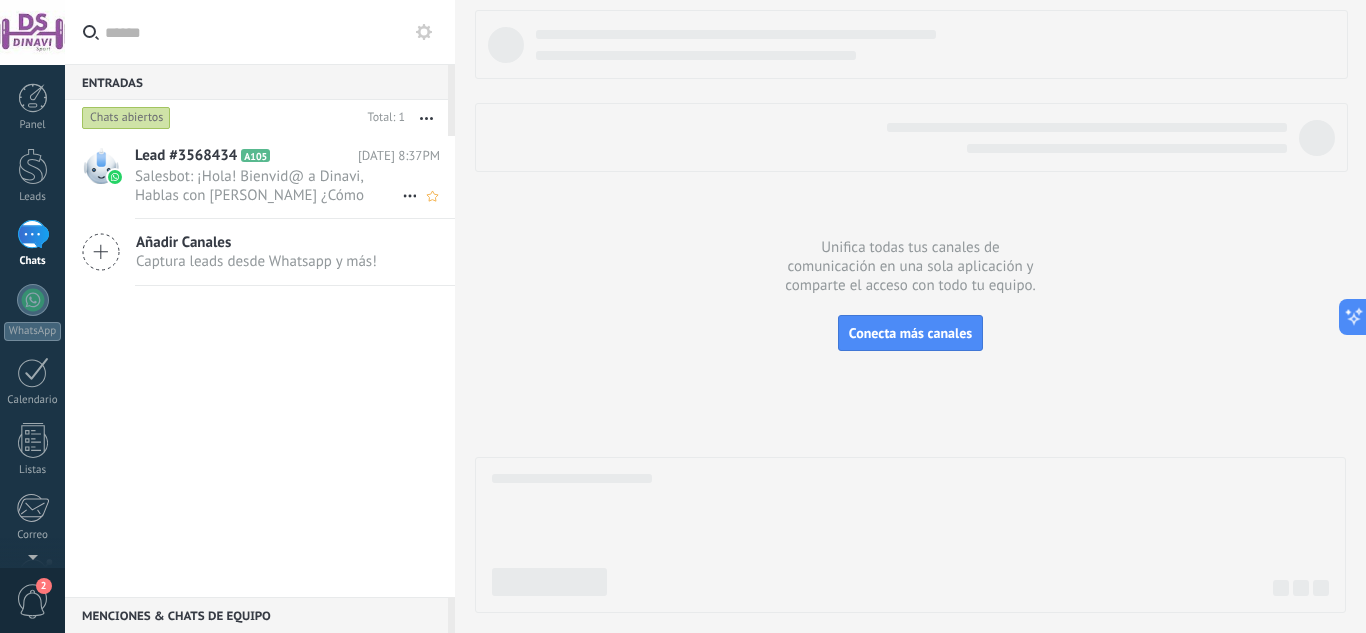 click on "Salesbot: ¡Hola! Bienvid@ a Dinavi, Hablas con [PERSON_NAME] ¿Cómo puedo ayudarte?
Tomamos cada mensajes con mucho cariño y..." at bounding box center [268, 186] 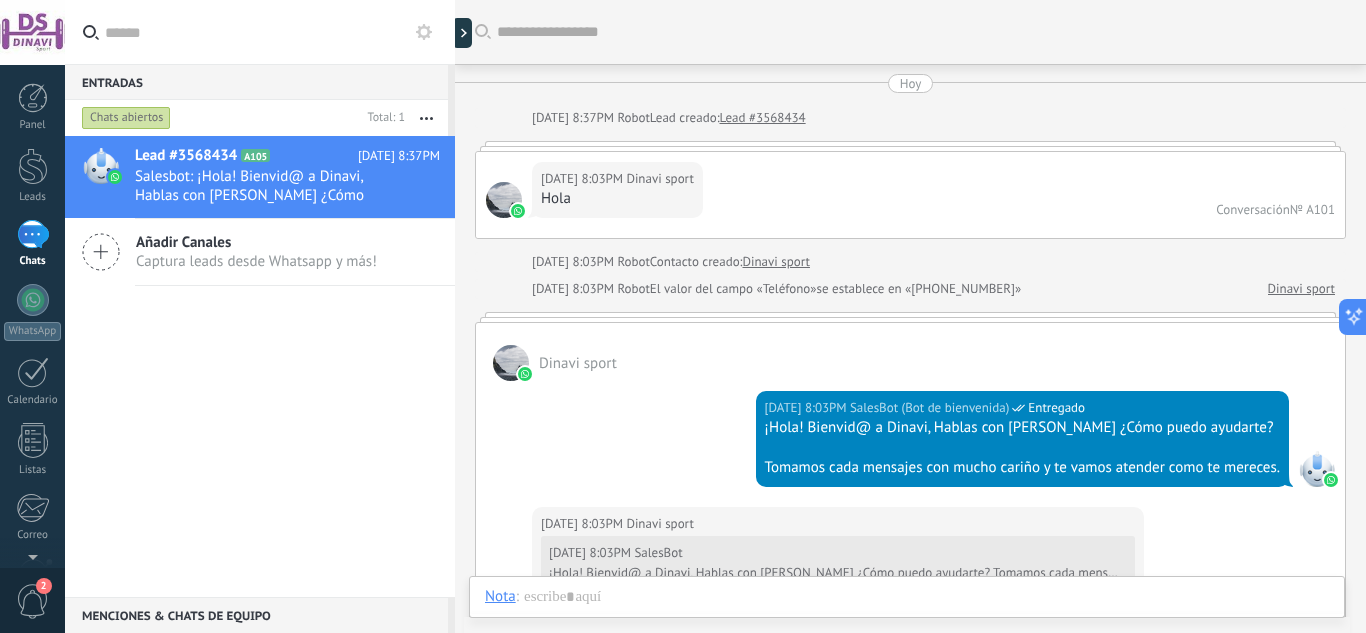 scroll, scrollTop: 3384, scrollLeft: 0, axis: vertical 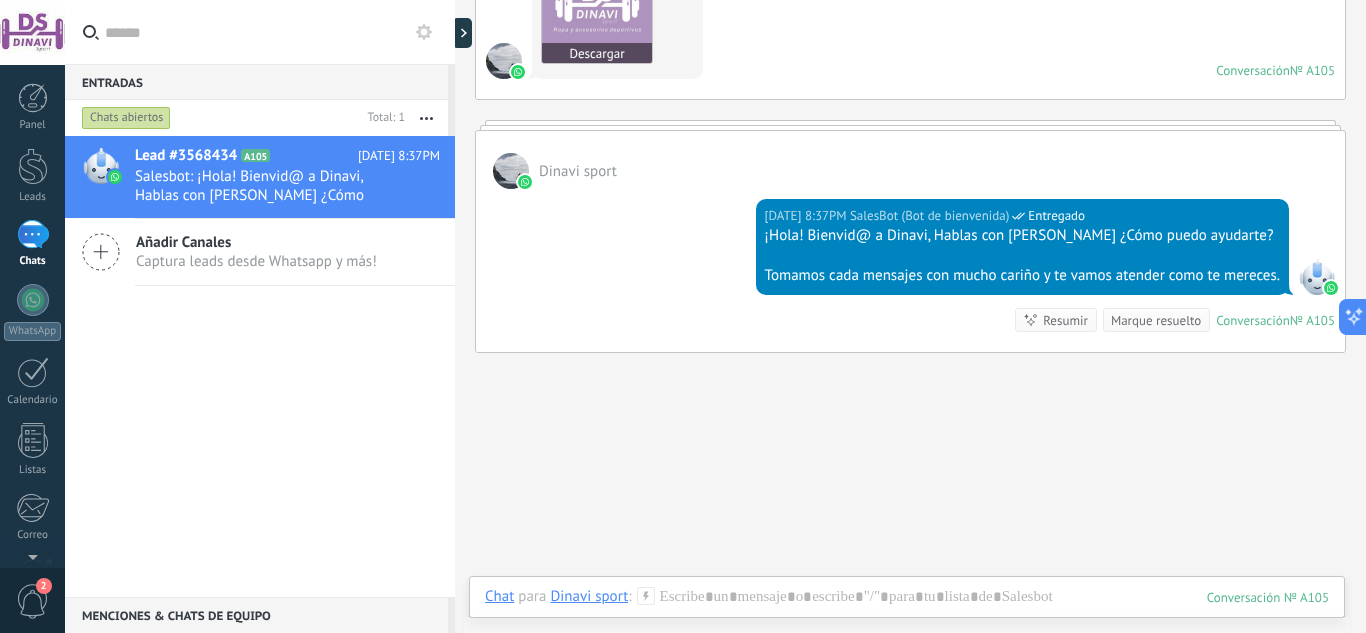 click at bounding box center [597, 8] 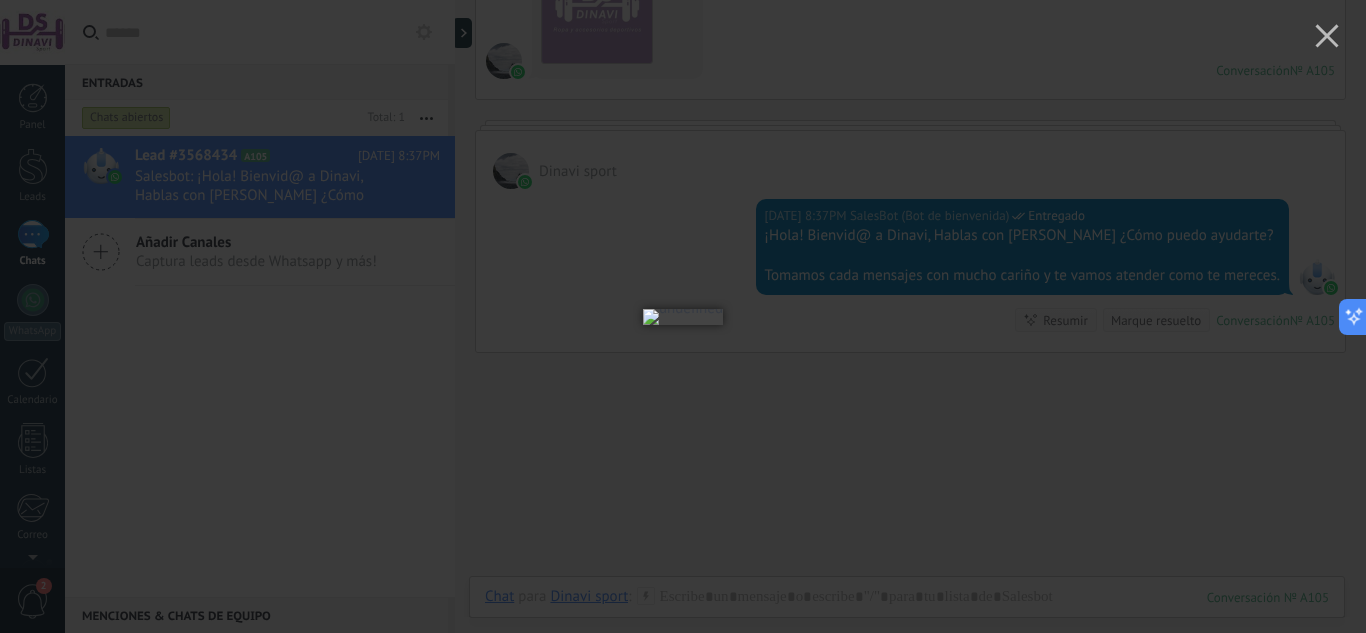 click at bounding box center [683, 316] 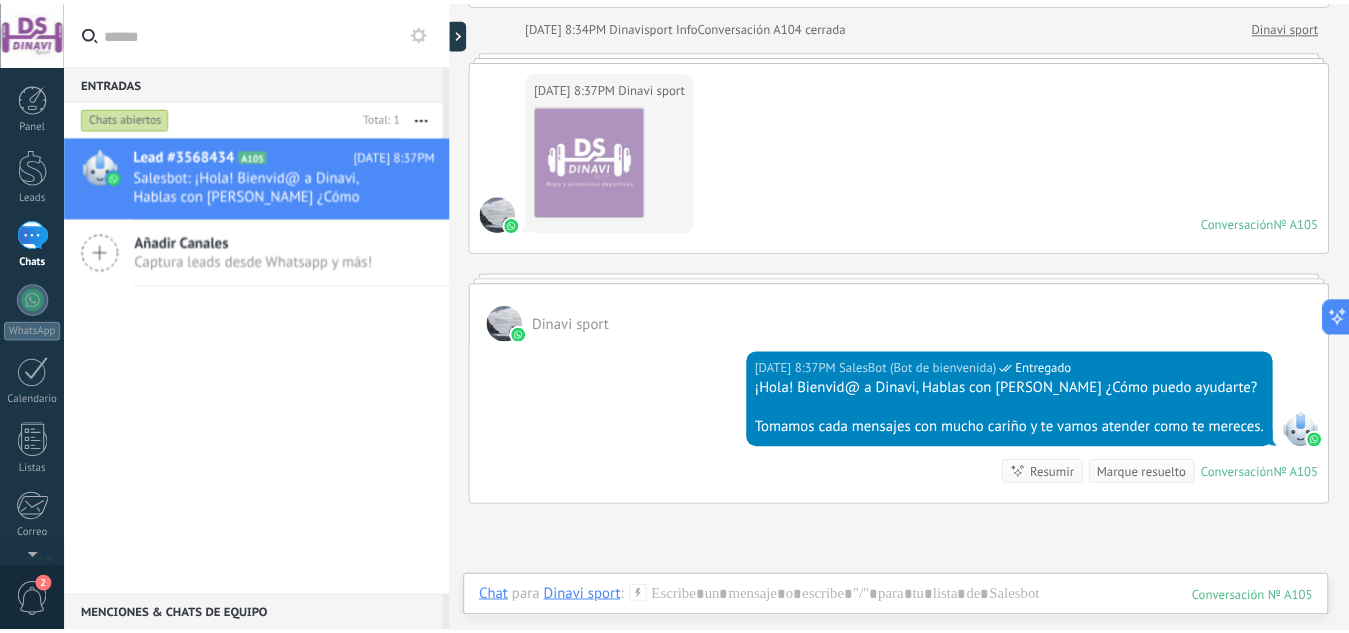 scroll, scrollTop: 3225, scrollLeft: 0, axis: vertical 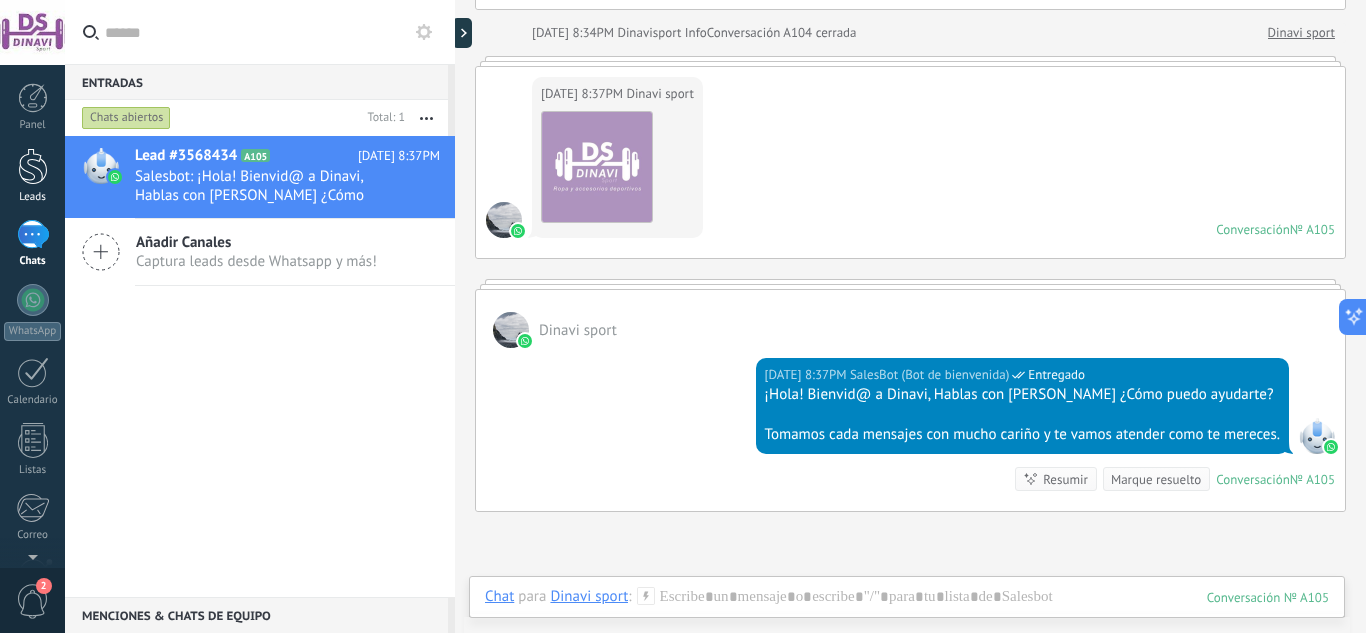 click on "Leads" at bounding box center (32, 176) 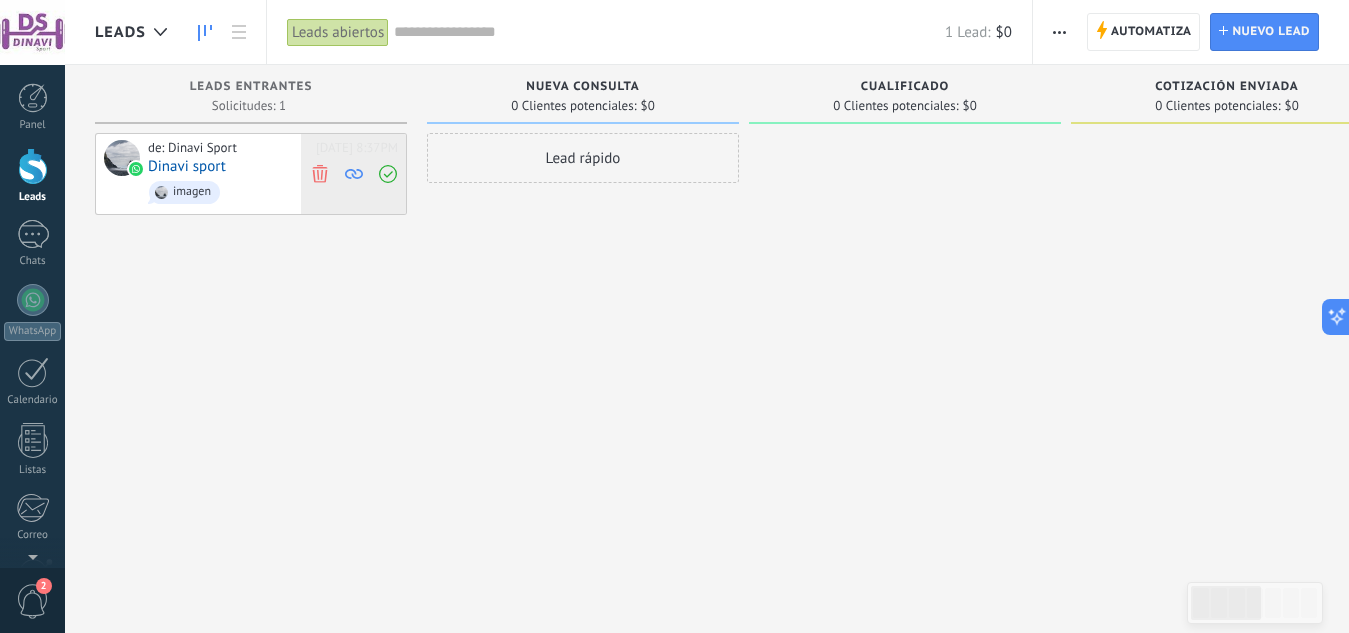 click 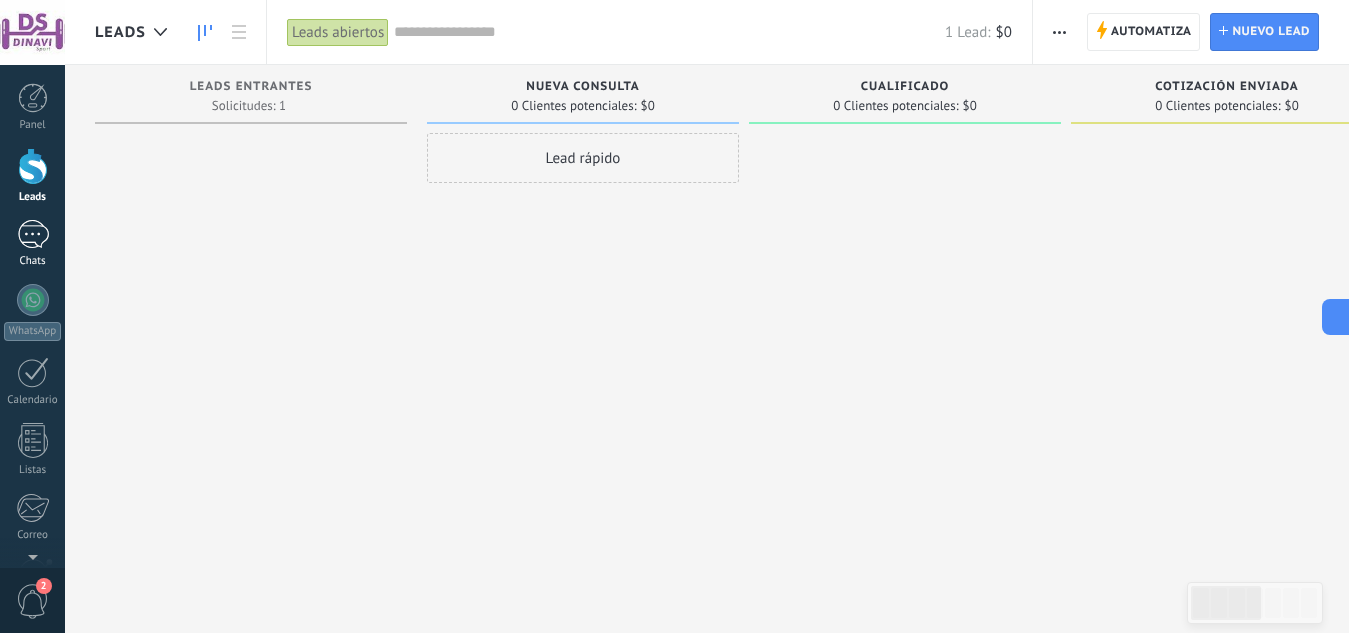click on "1" at bounding box center (33, 234) 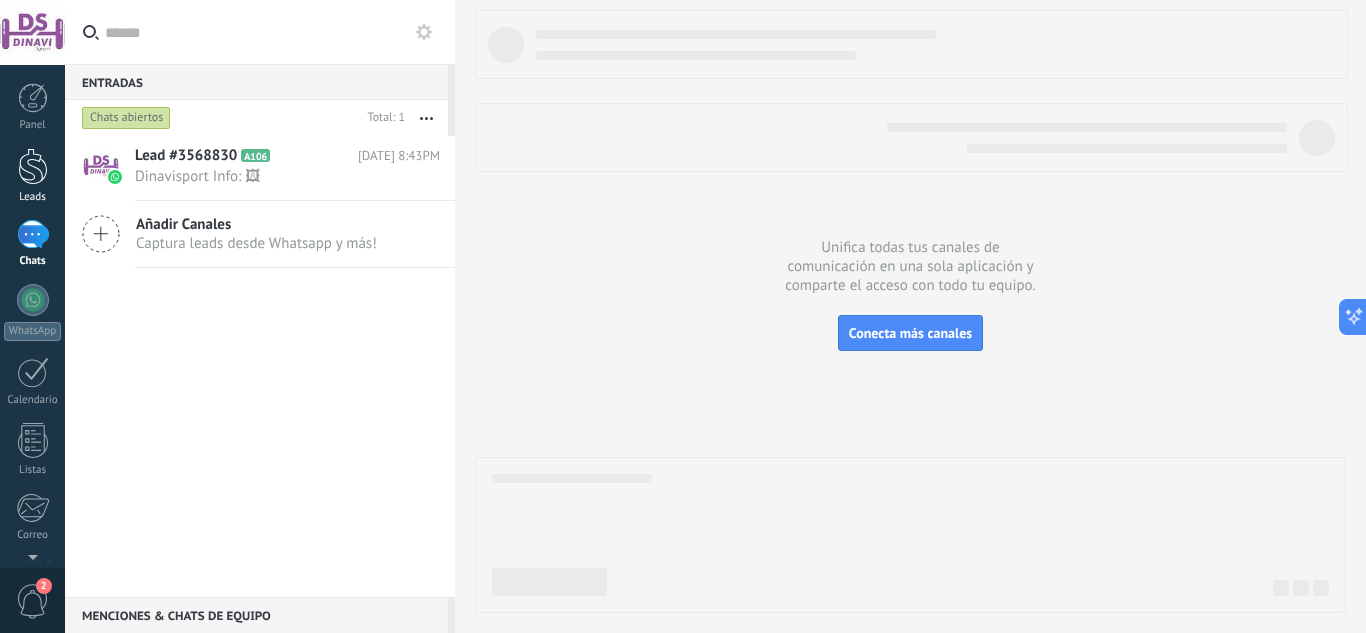 click at bounding box center [33, 166] 